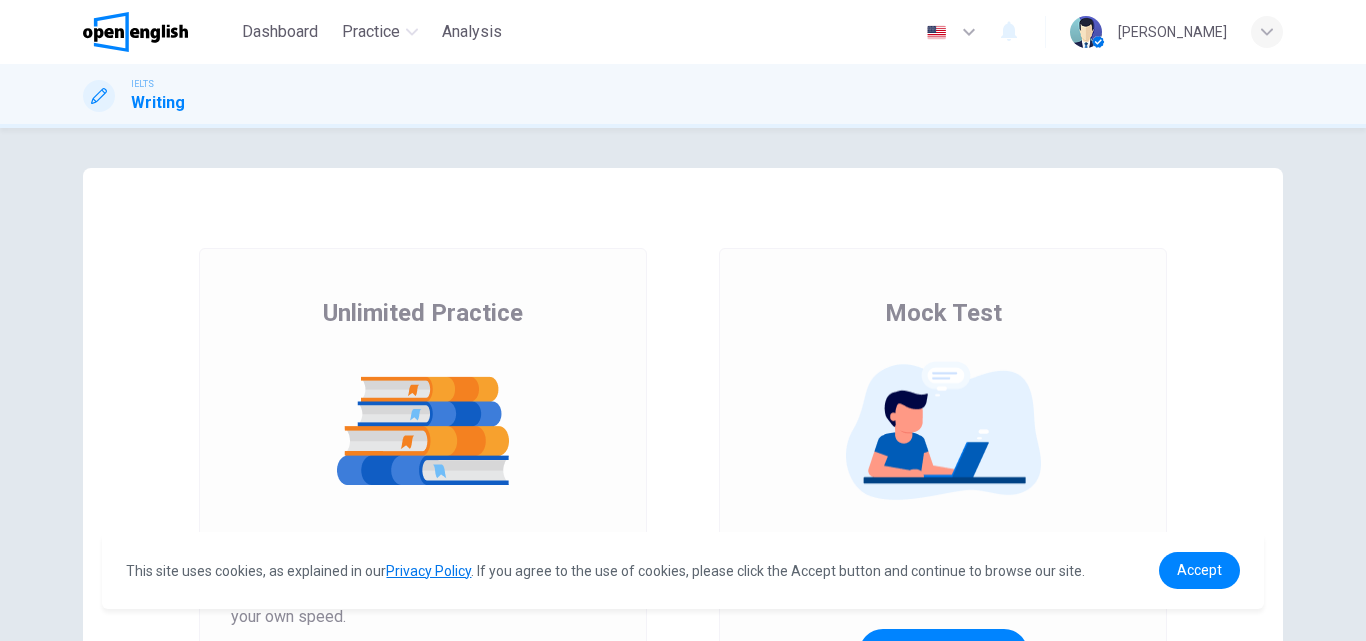 scroll, scrollTop: 0, scrollLeft: 0, axis: both 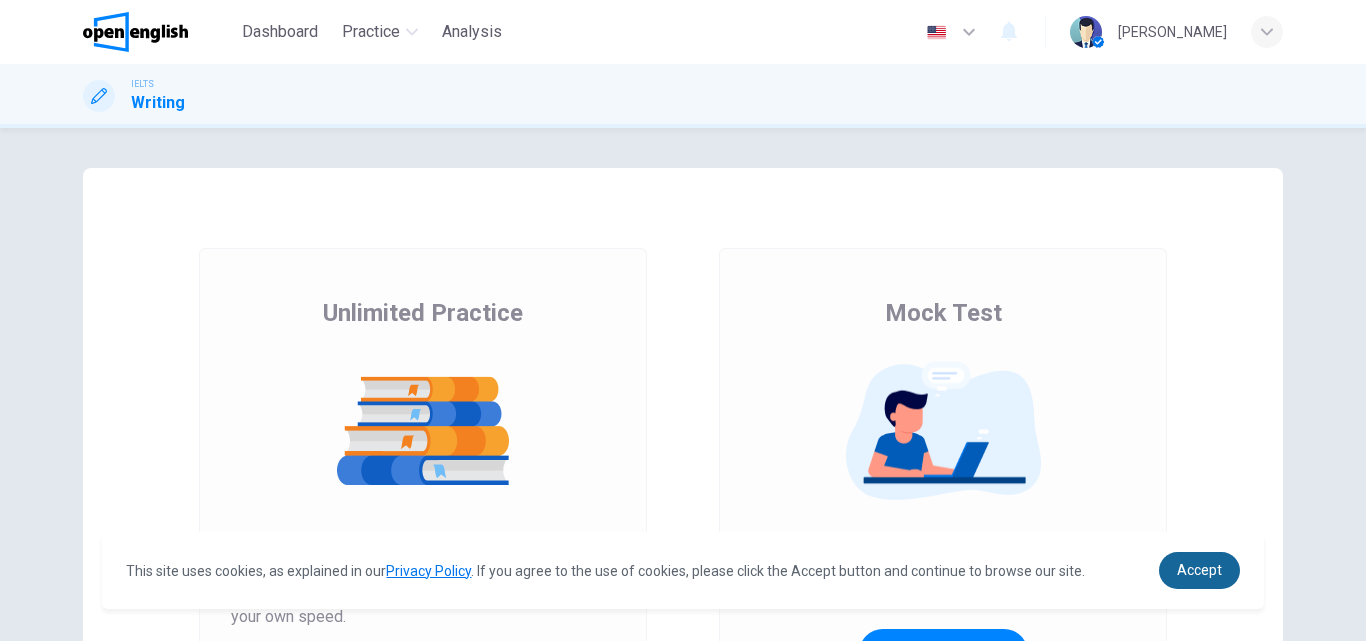 click on "Accept" at bounding box center (1199, 570) 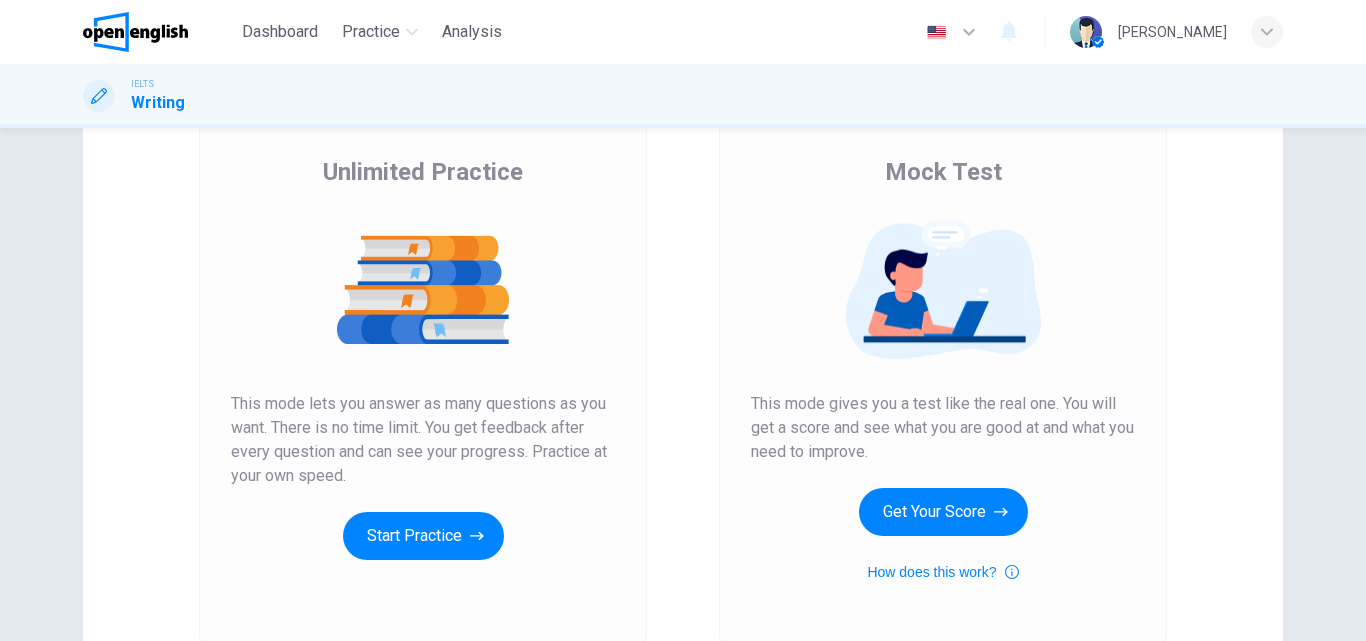 scroll, scrollTop: 326, scrollLeft: 0, axis: vertical 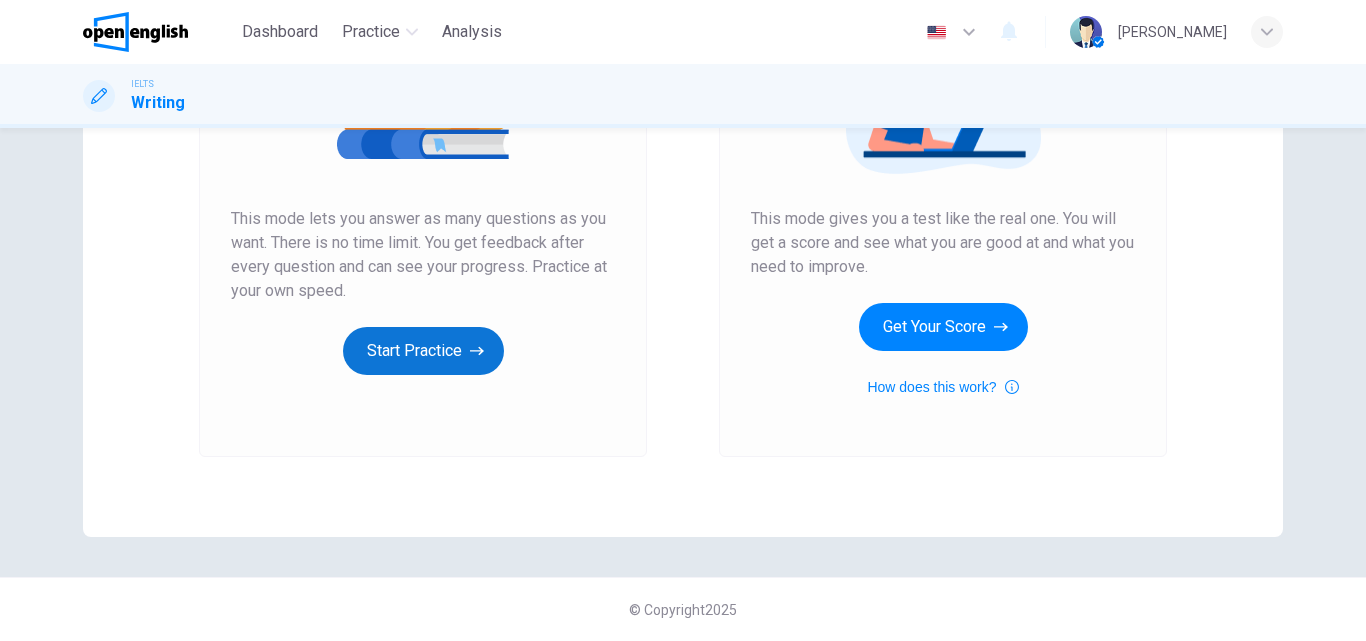 click on "Start Practice" at bounding box center [423, 351] 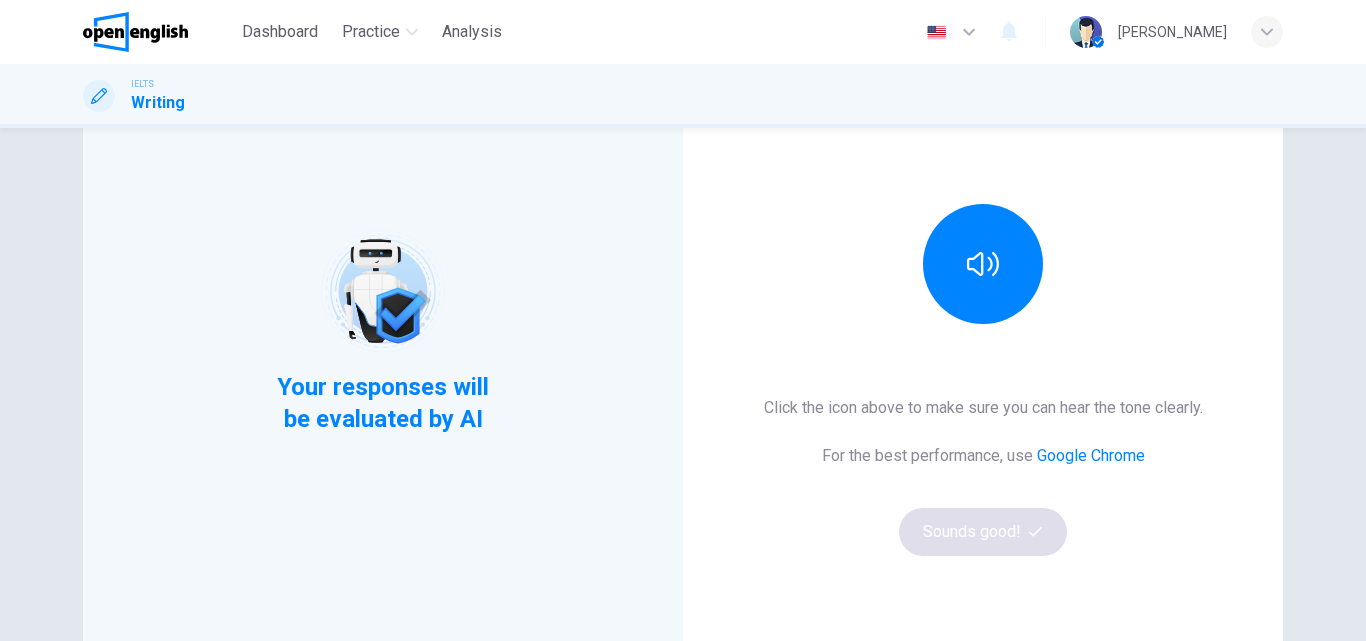scroll, scrollTop: 300, scrollLeft: 0, axis: vertical 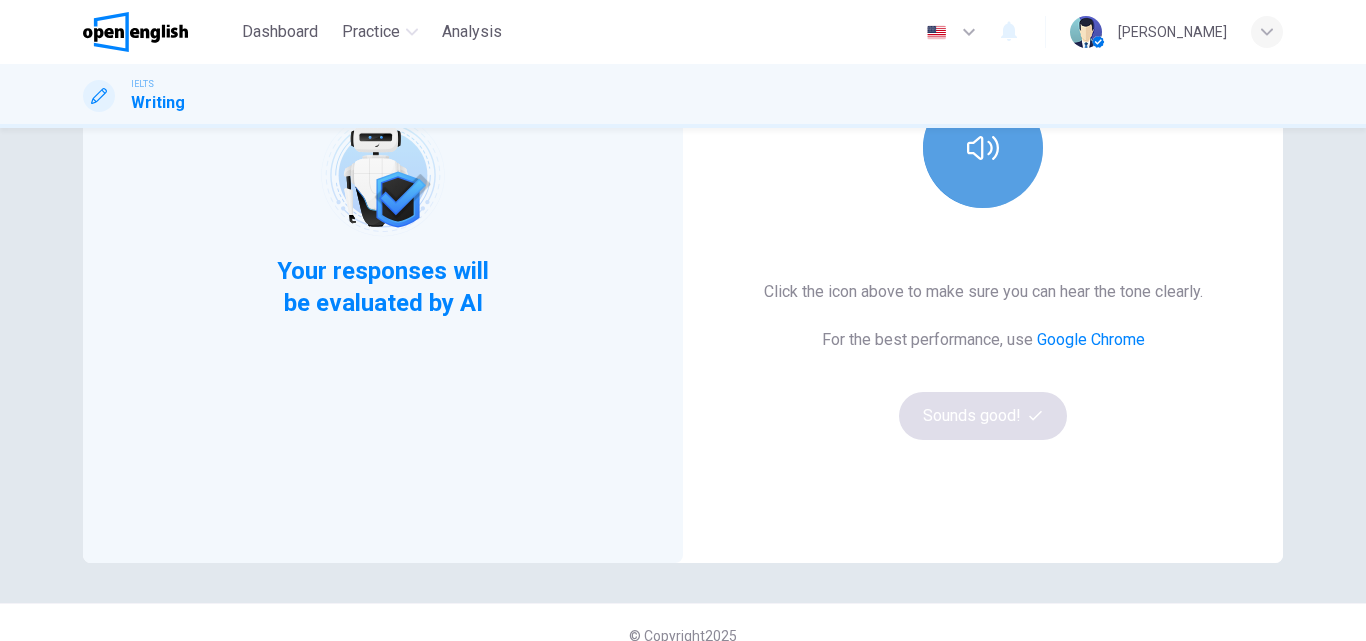 click at bounding box center (983, 148) 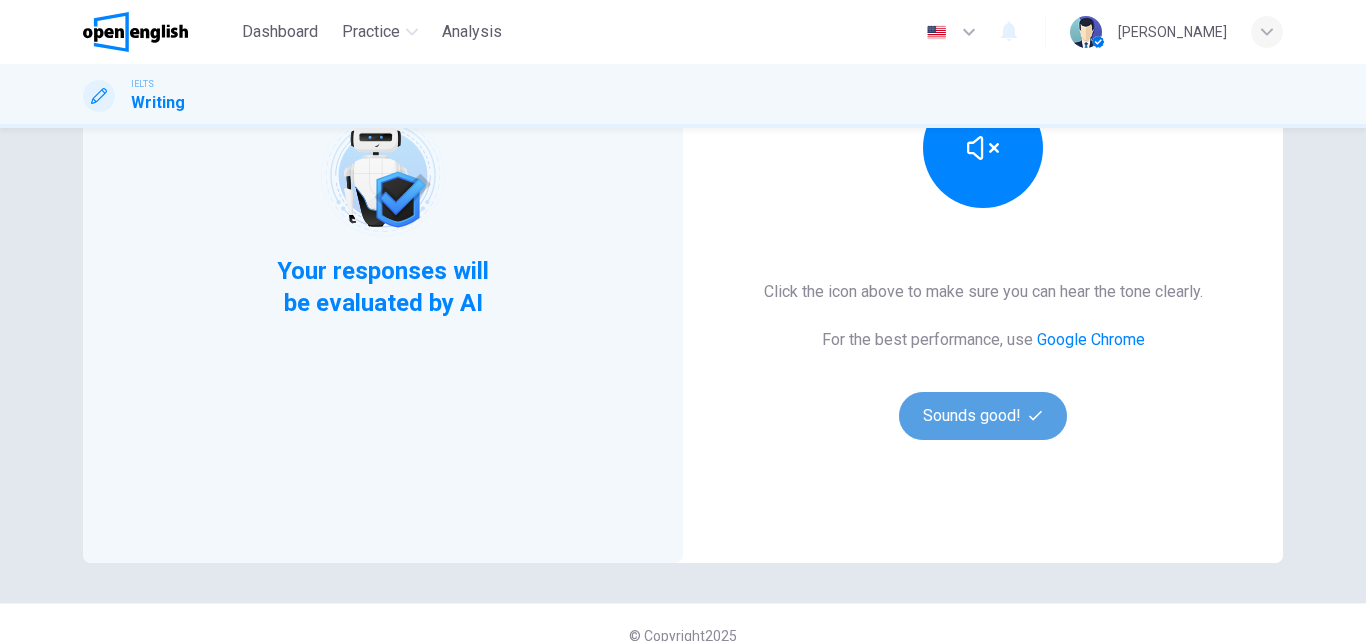 click on "Sounds good!" at bounding box center (983, 416) 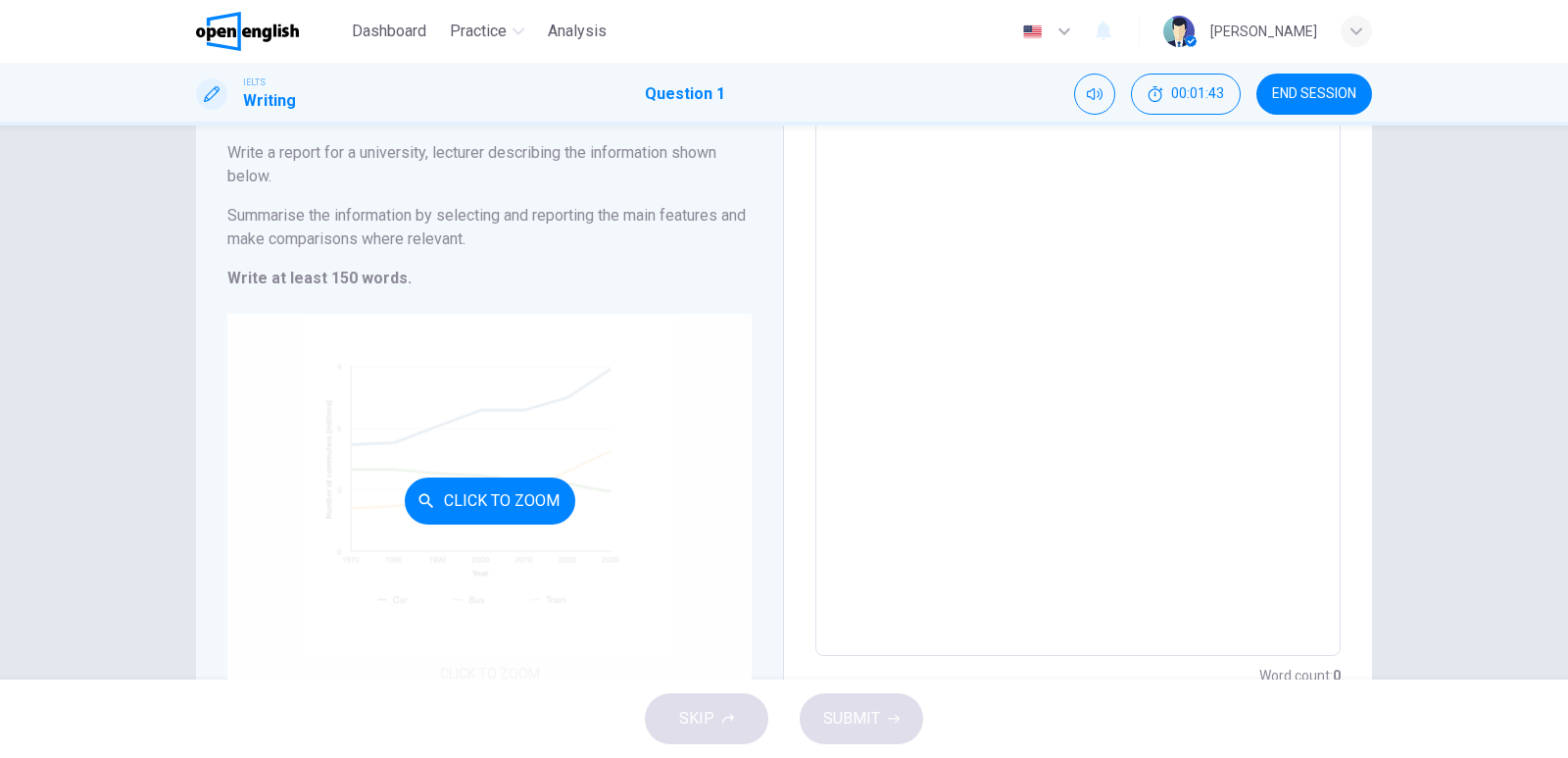 scroll, scrollTop: 294, scrollLeft: 0, axis: vertical 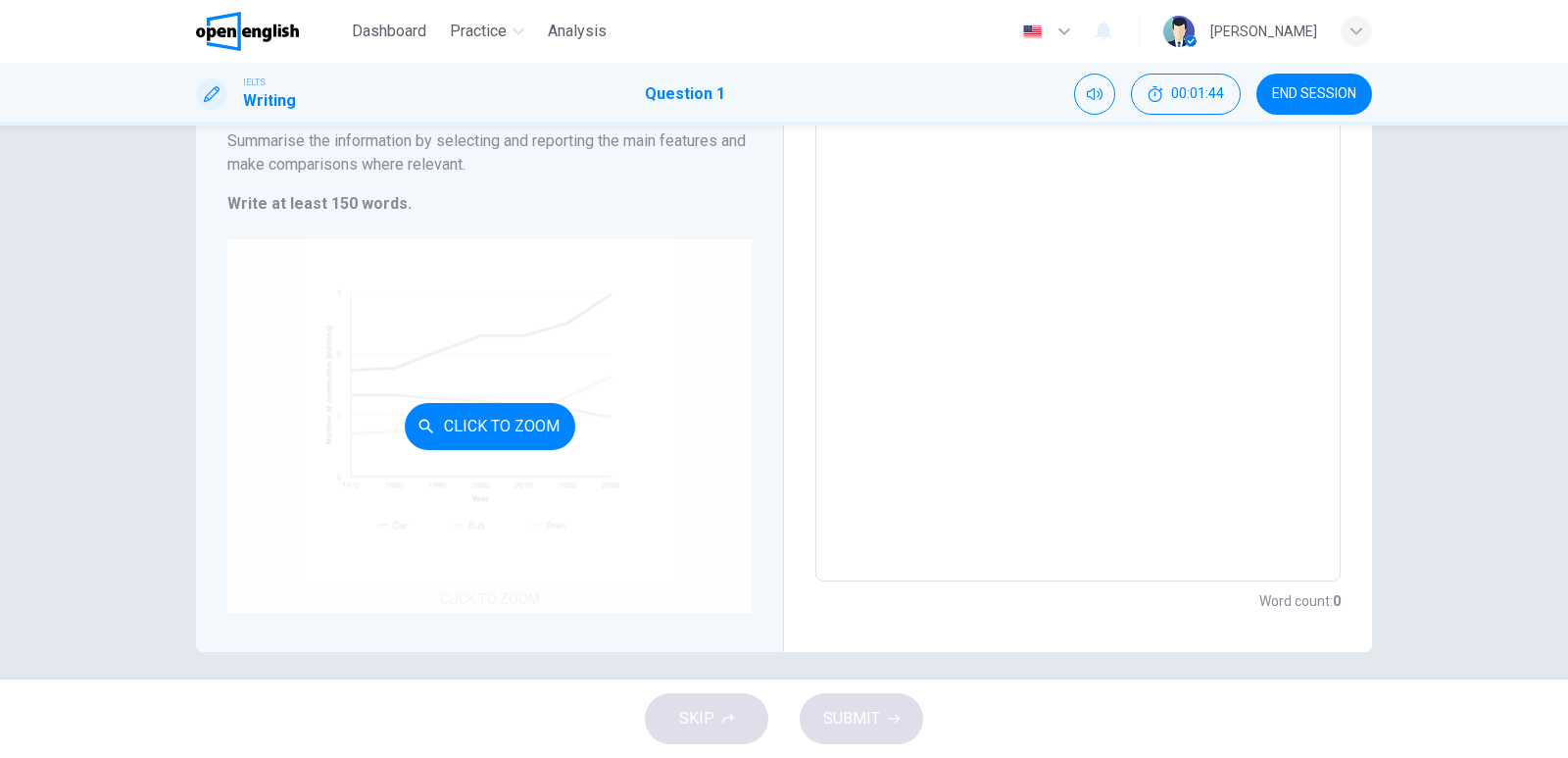 click on "Click to Zoom" at bounding box center (490, 427) 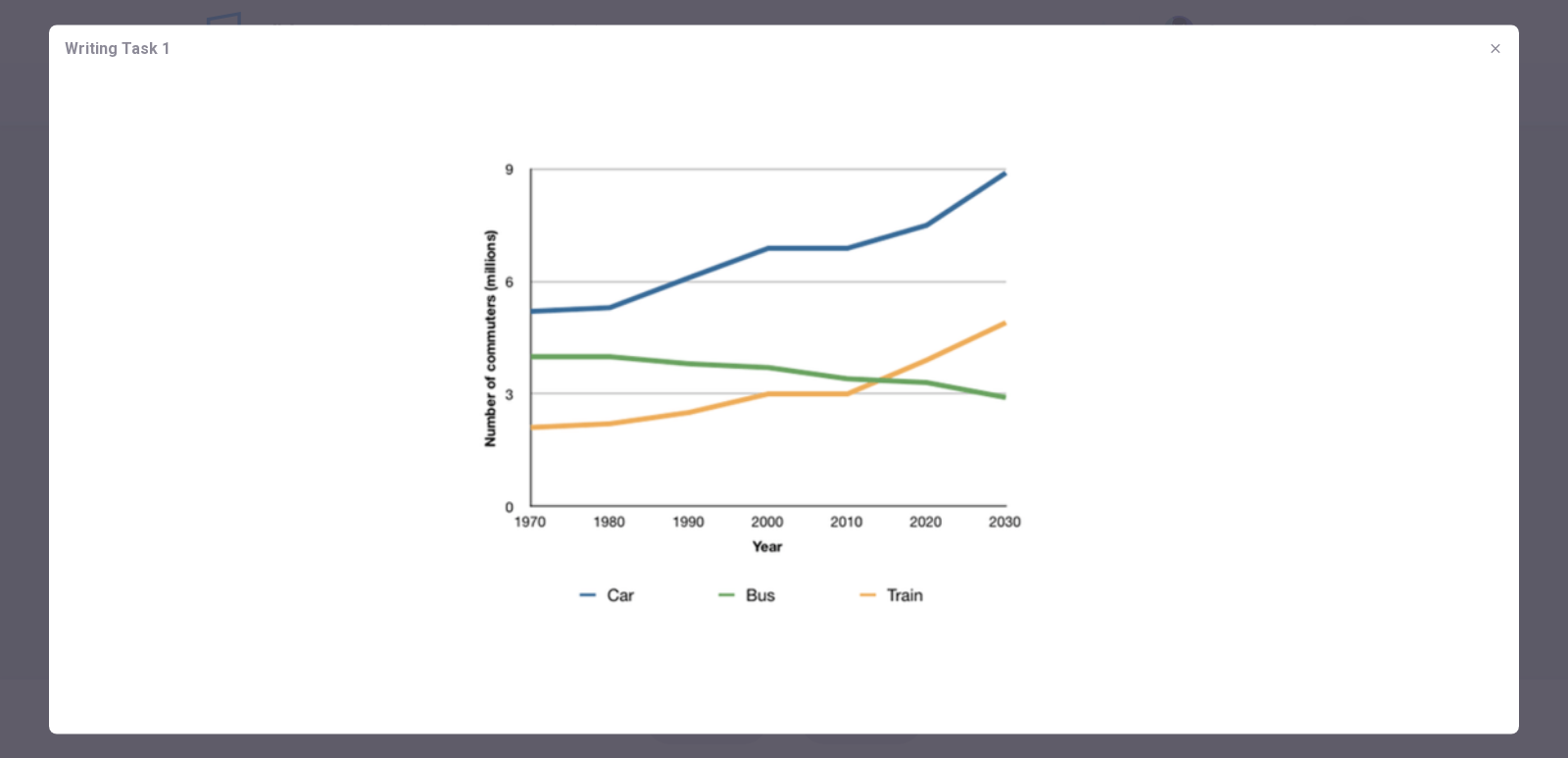 drag, startPoint x: 1491, startPoint y: 51, endPoint x: 1434, endPoint y: 66, distance: 58.940648 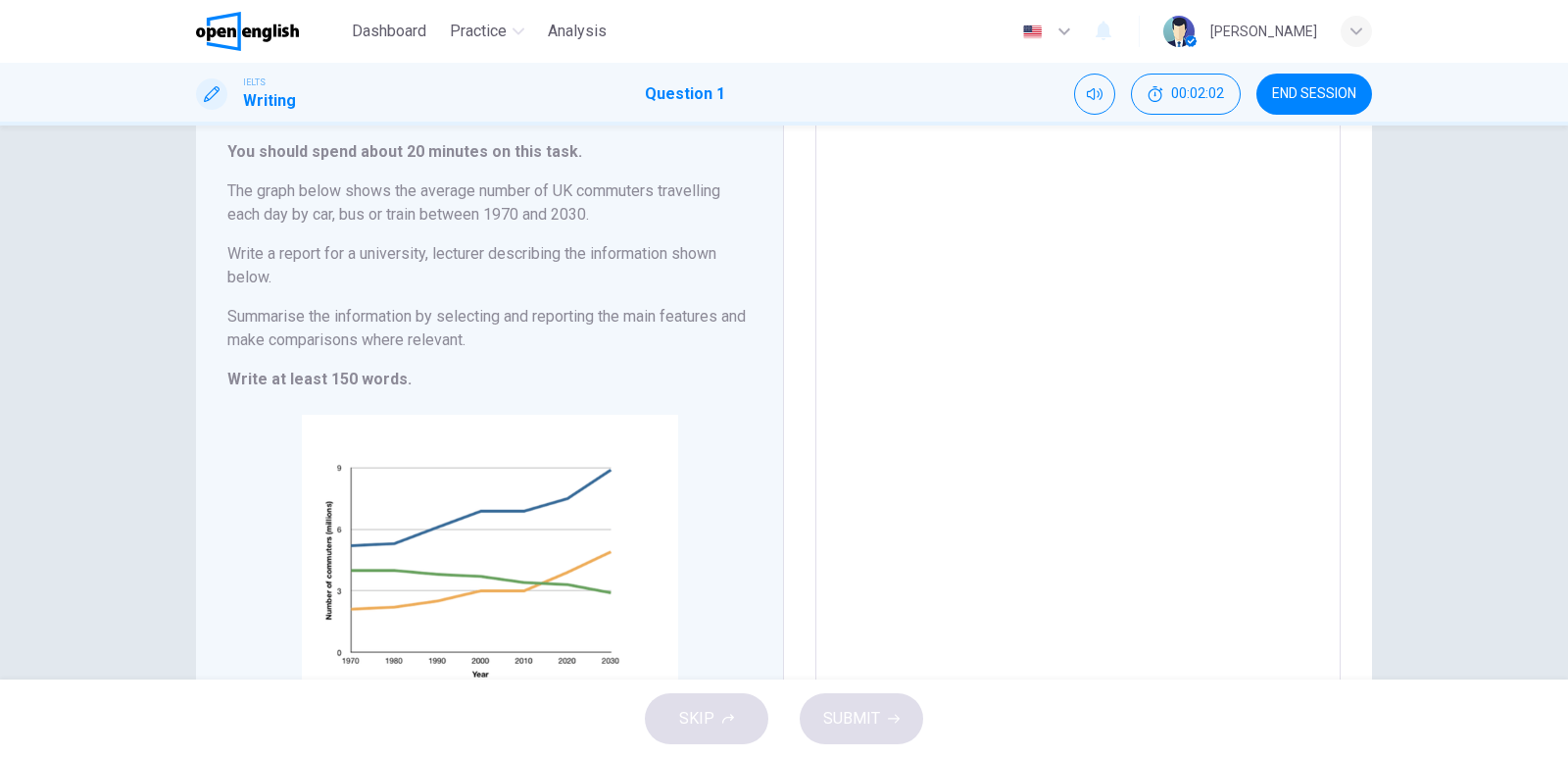 scroll, scrollTop: 98, scrollLeft: 0, axis: vertical 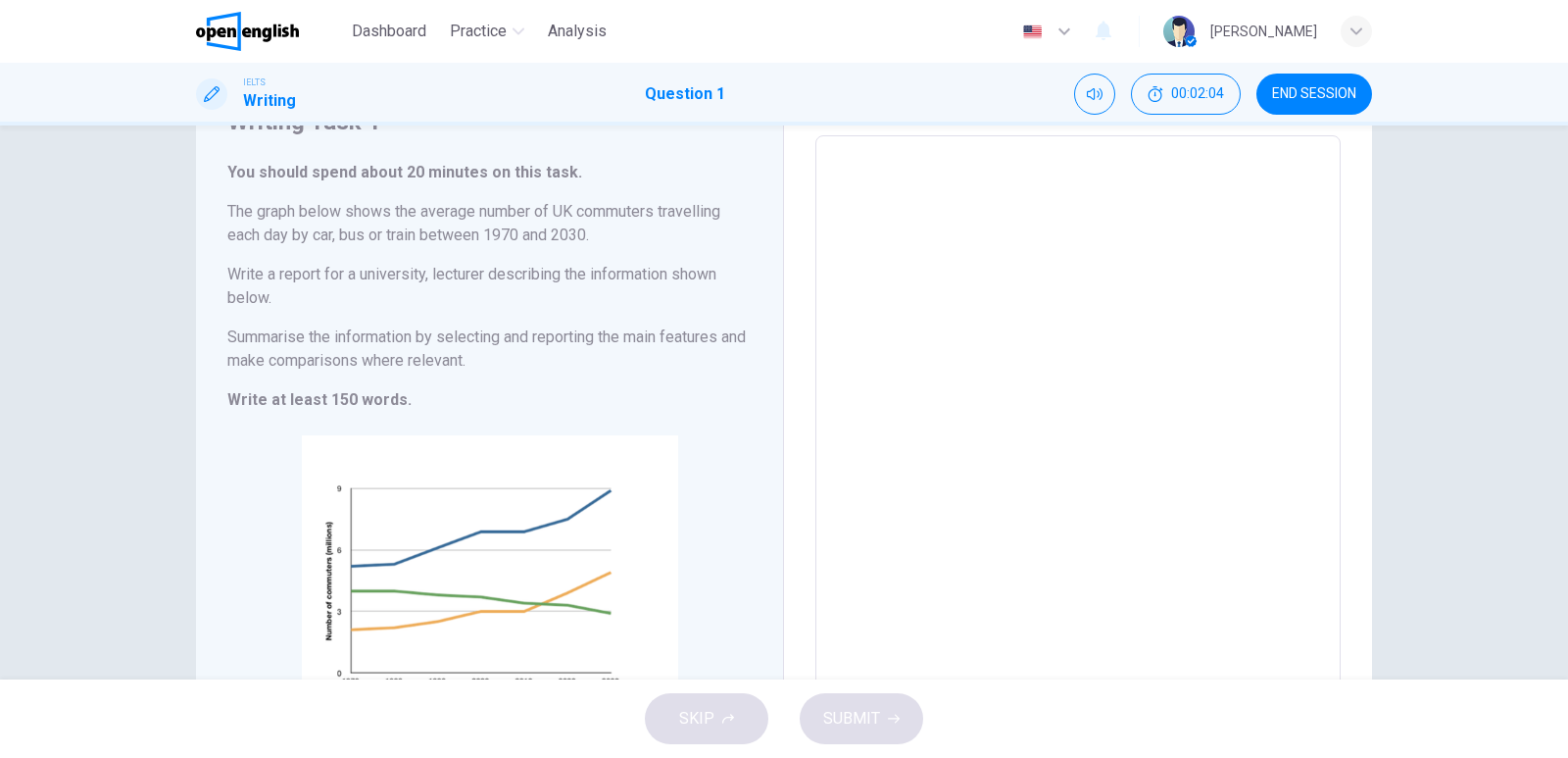drag, startPoint x: 406, startPoint y: 401, endPoint x: 231, endPoint y: 172, distance: 288.2117 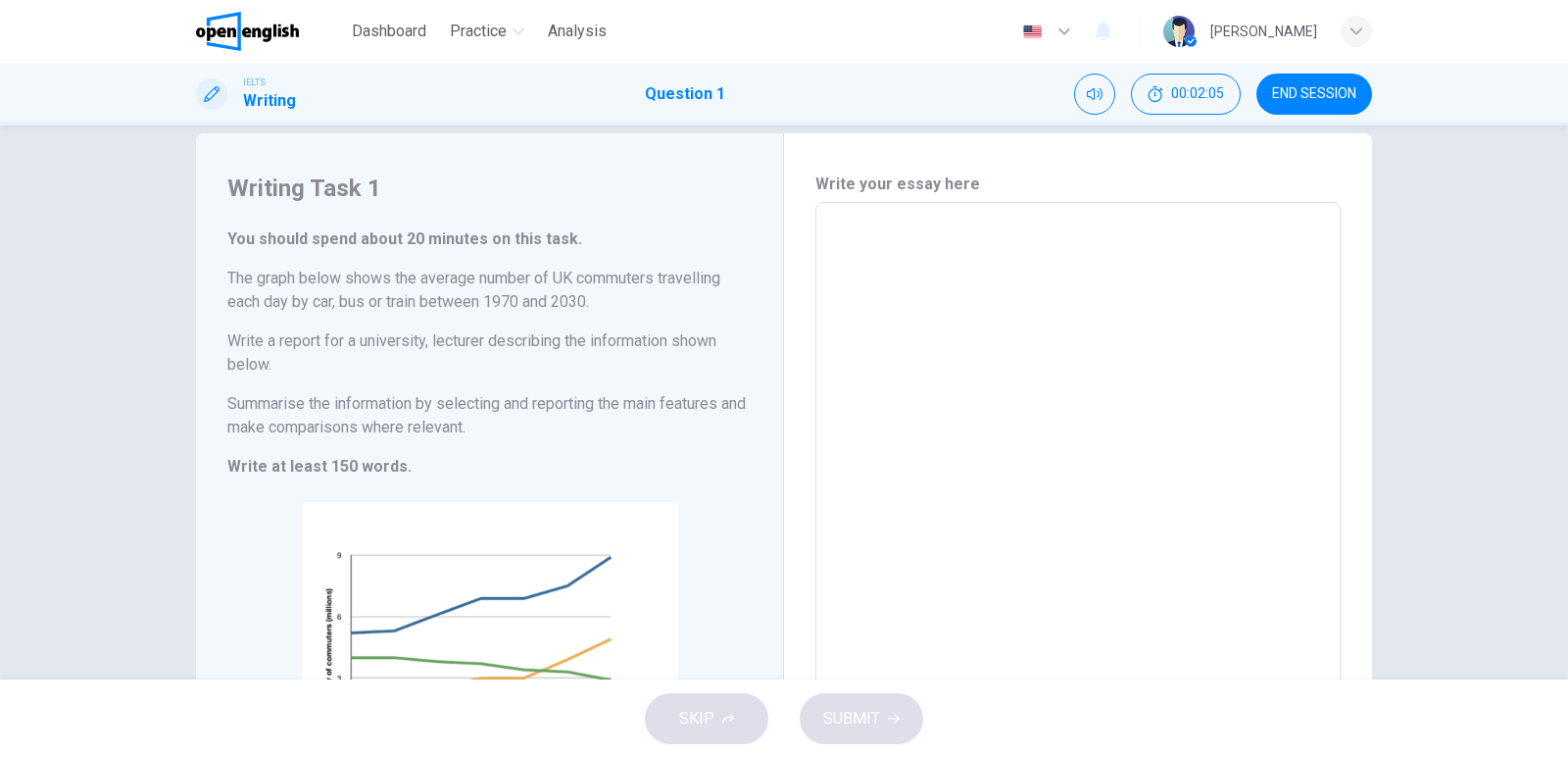 scroll, scrollTop: 0, scrollLeft: 0, axis: both 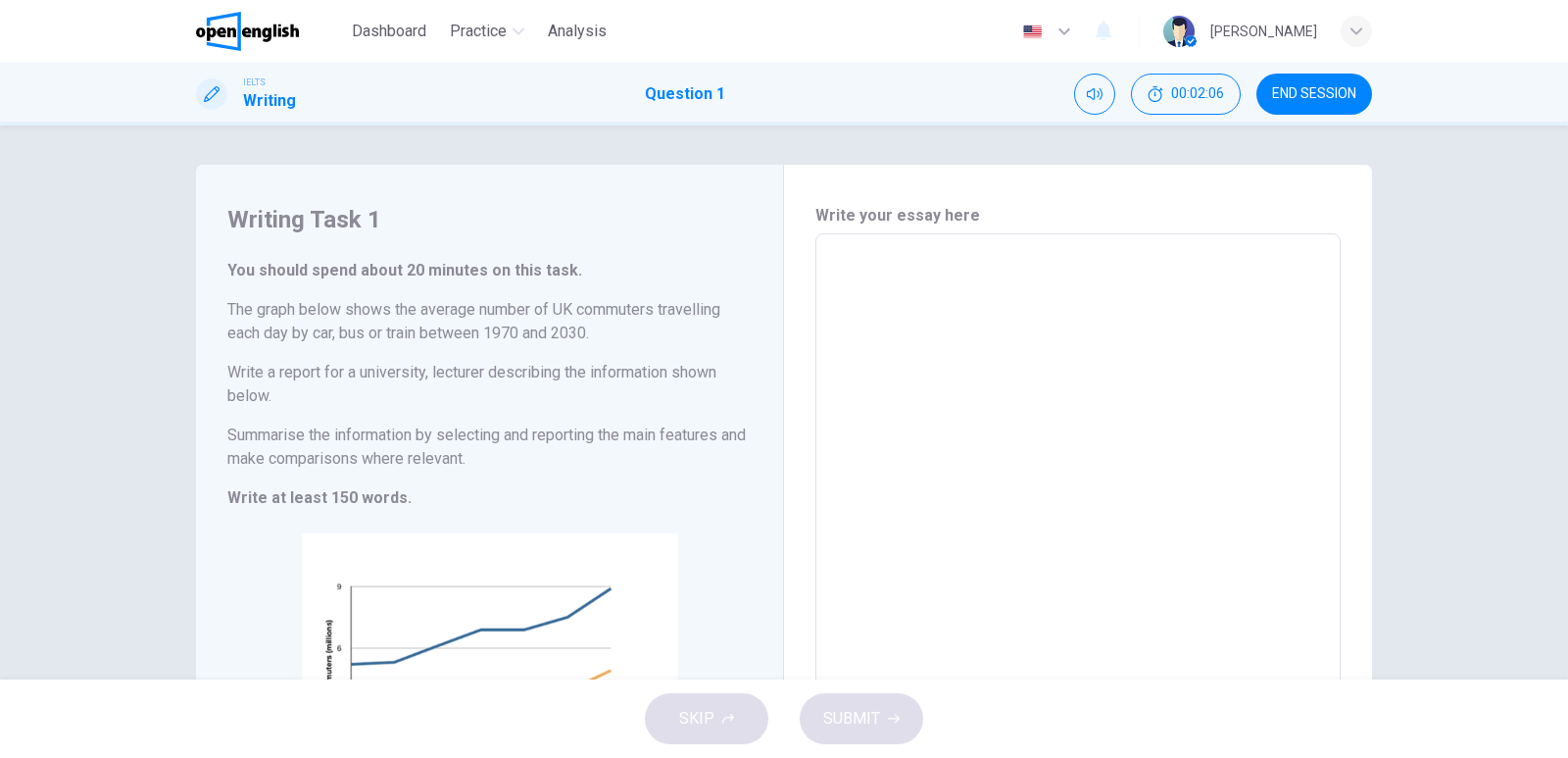 drag, startPoint x: 223, startPoint y: 220, endPoint x: 597, endPoint y: 444, distance: 435.94954 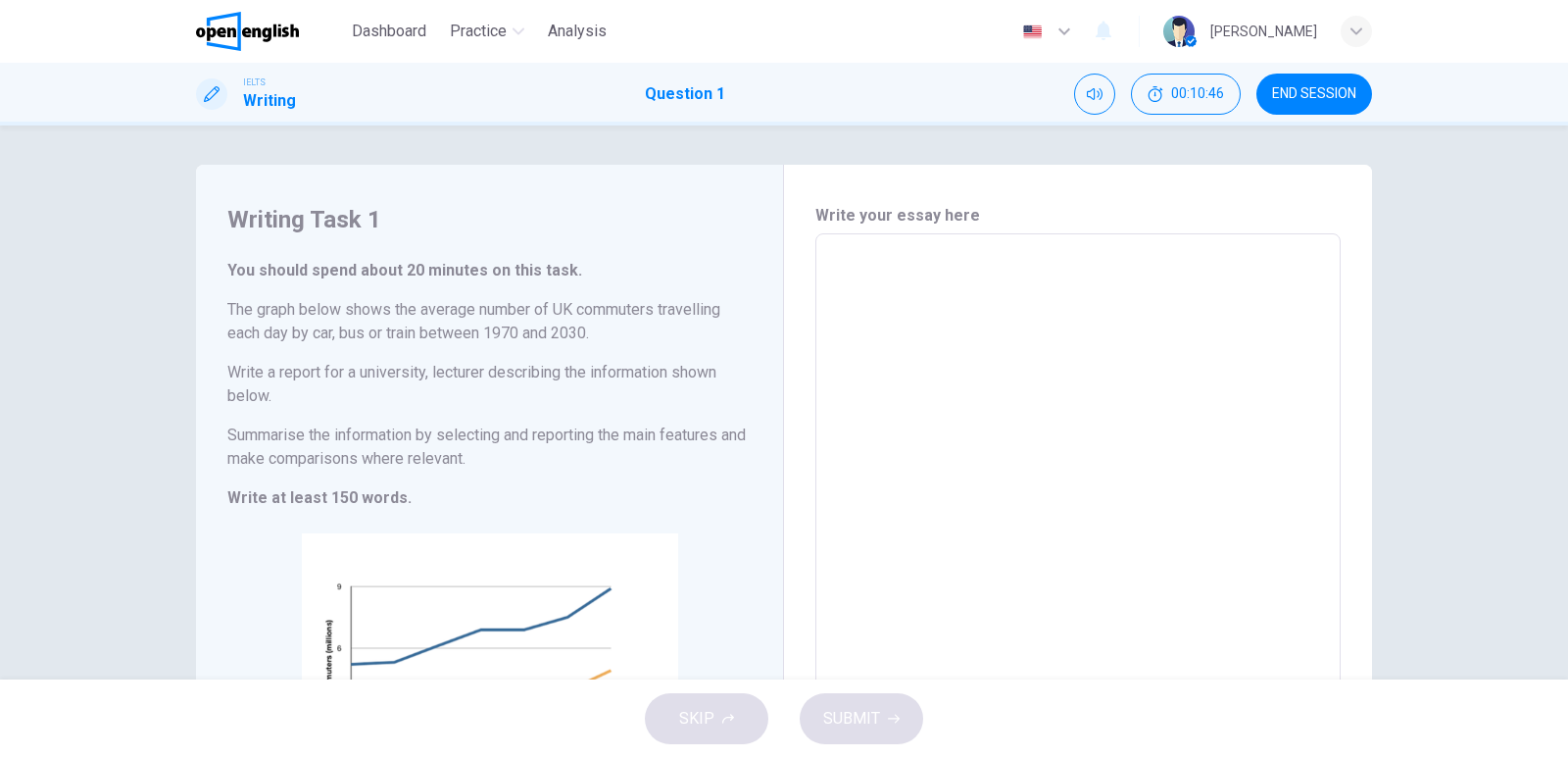 drag, startPoint x: 1153, startPoint y: 422, endPoint x: 1064, endPoint y: 362, distance: 107.33592 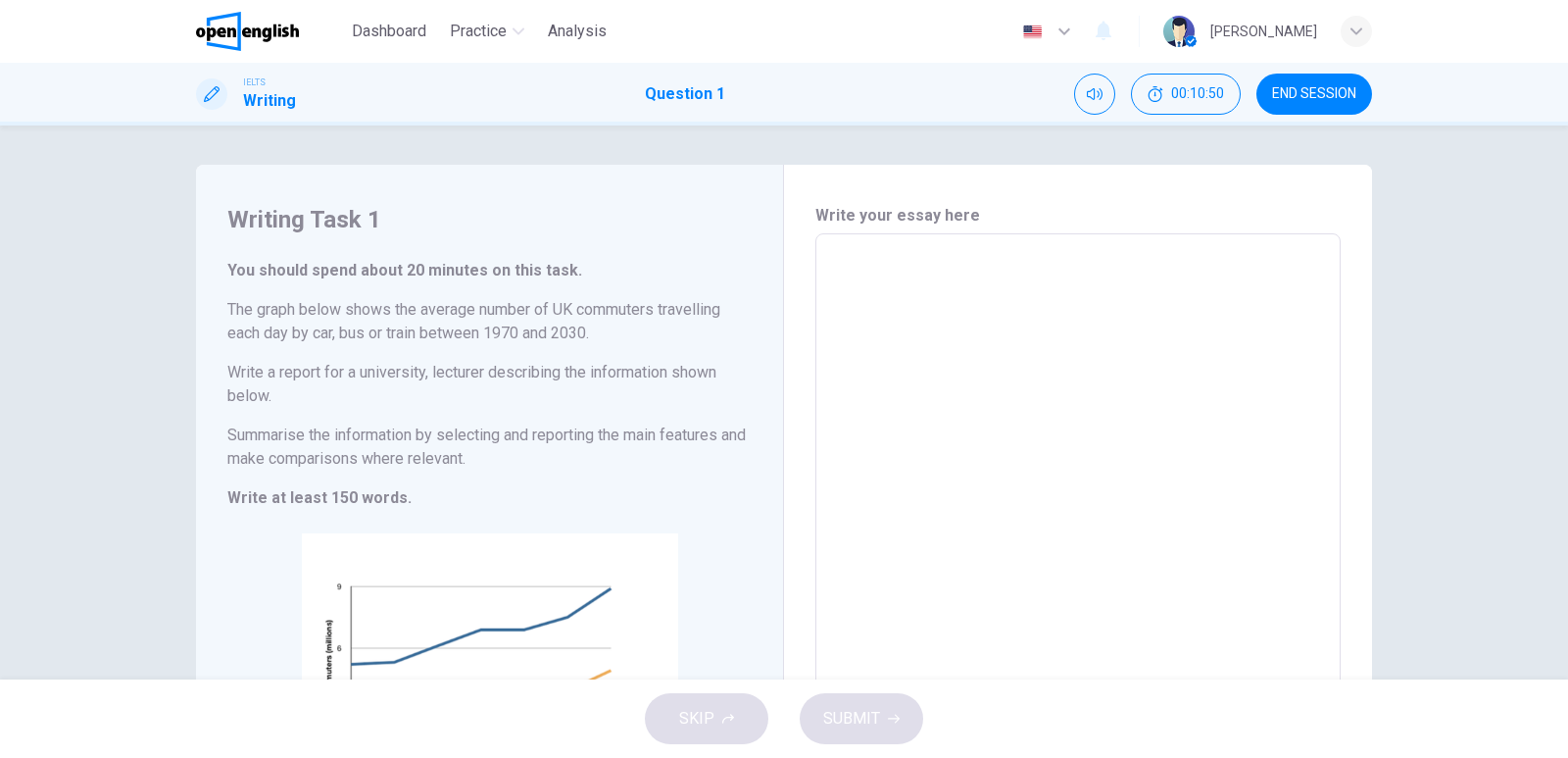click at bounding box center [1078, 555] 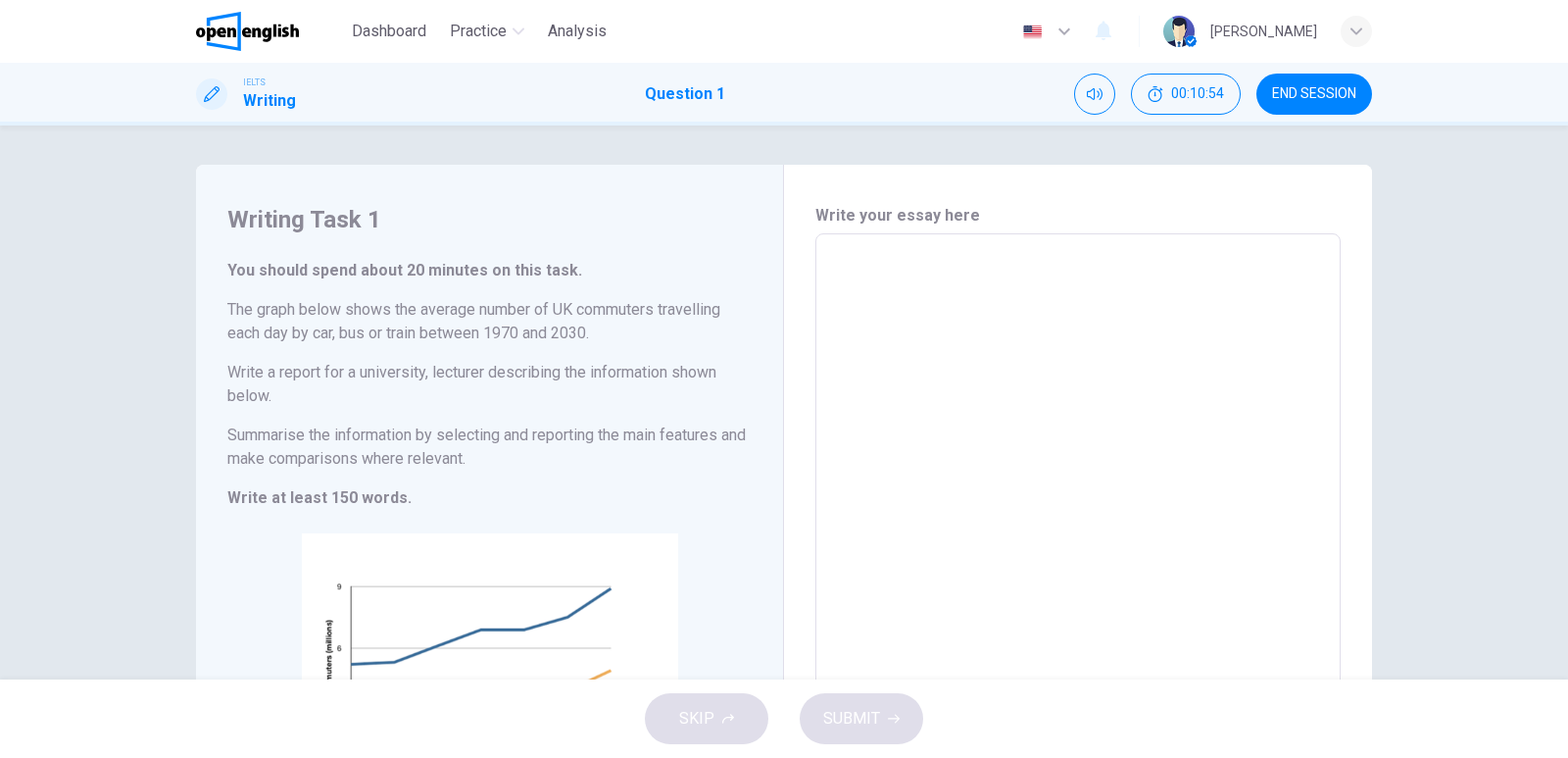 type on "*" 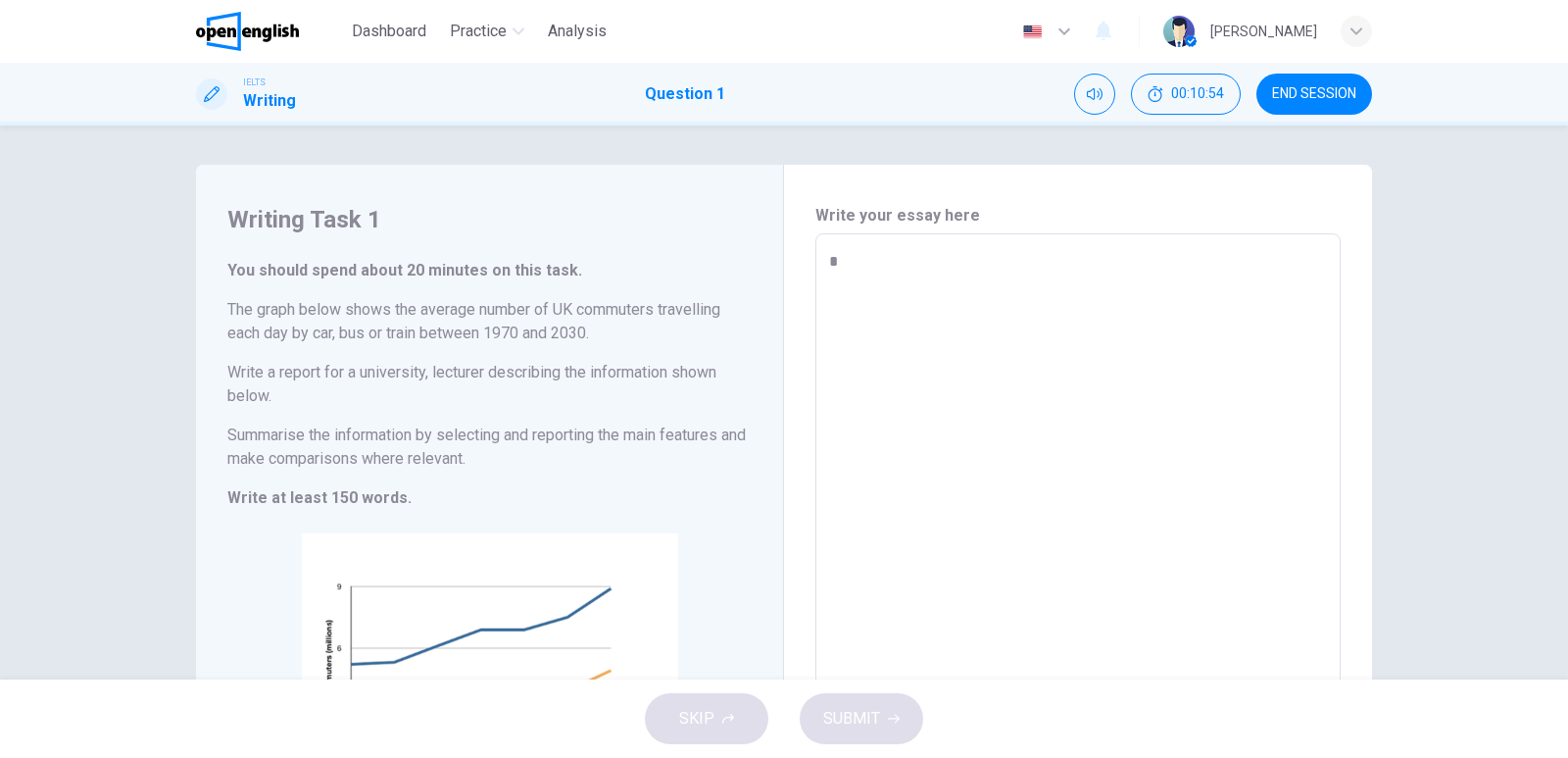 type on "*" 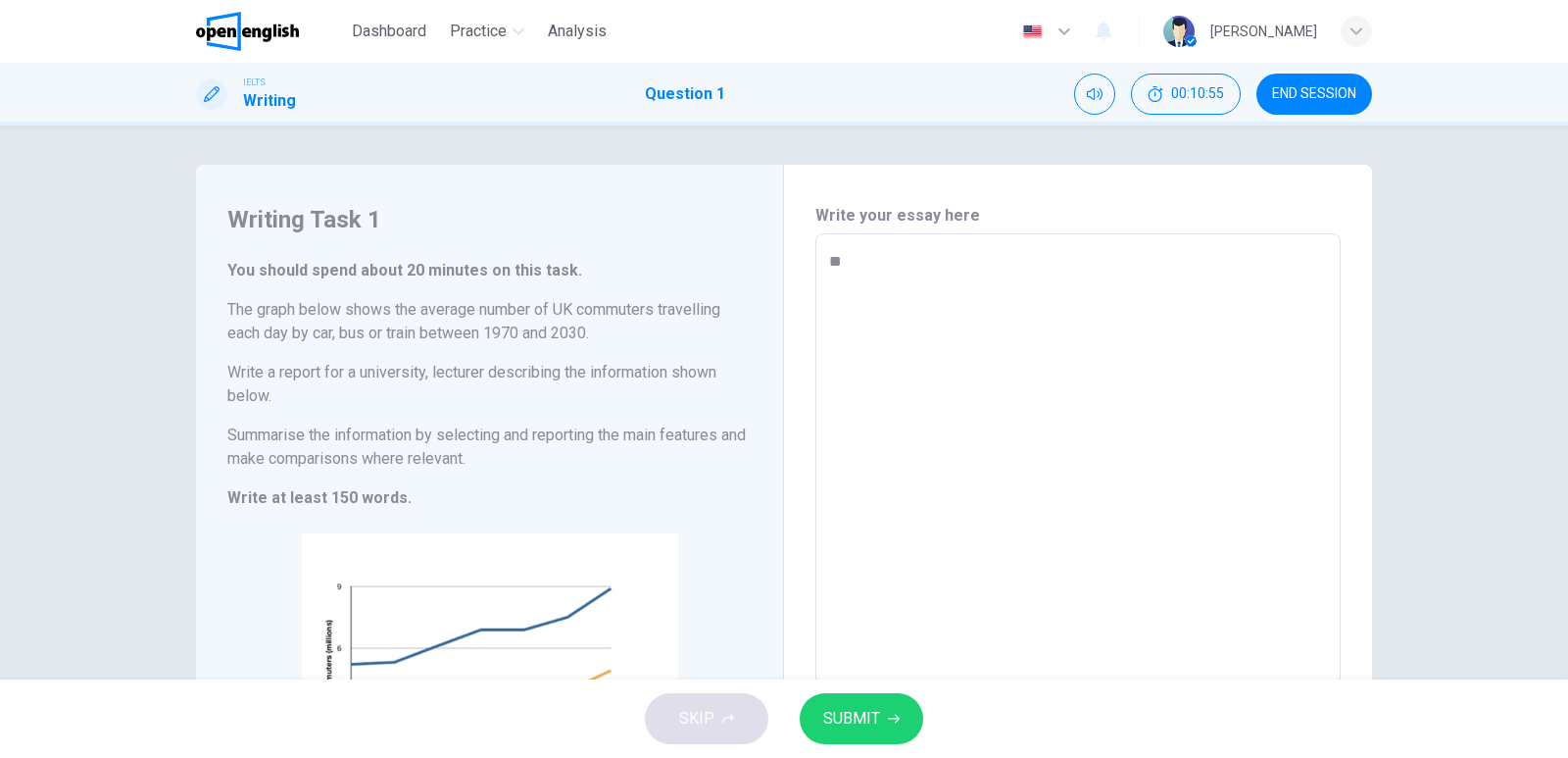 type on "***" 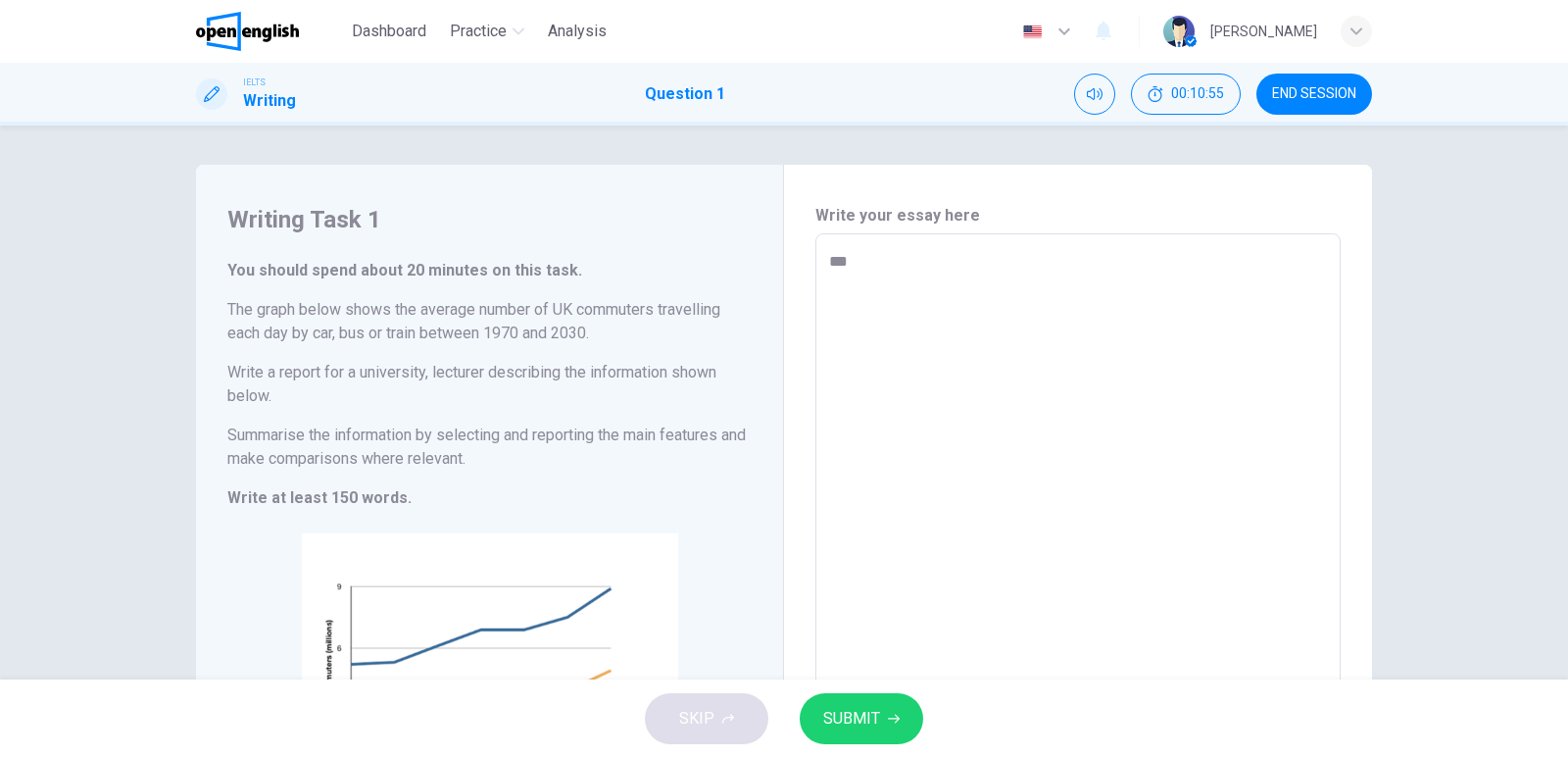type on "*" 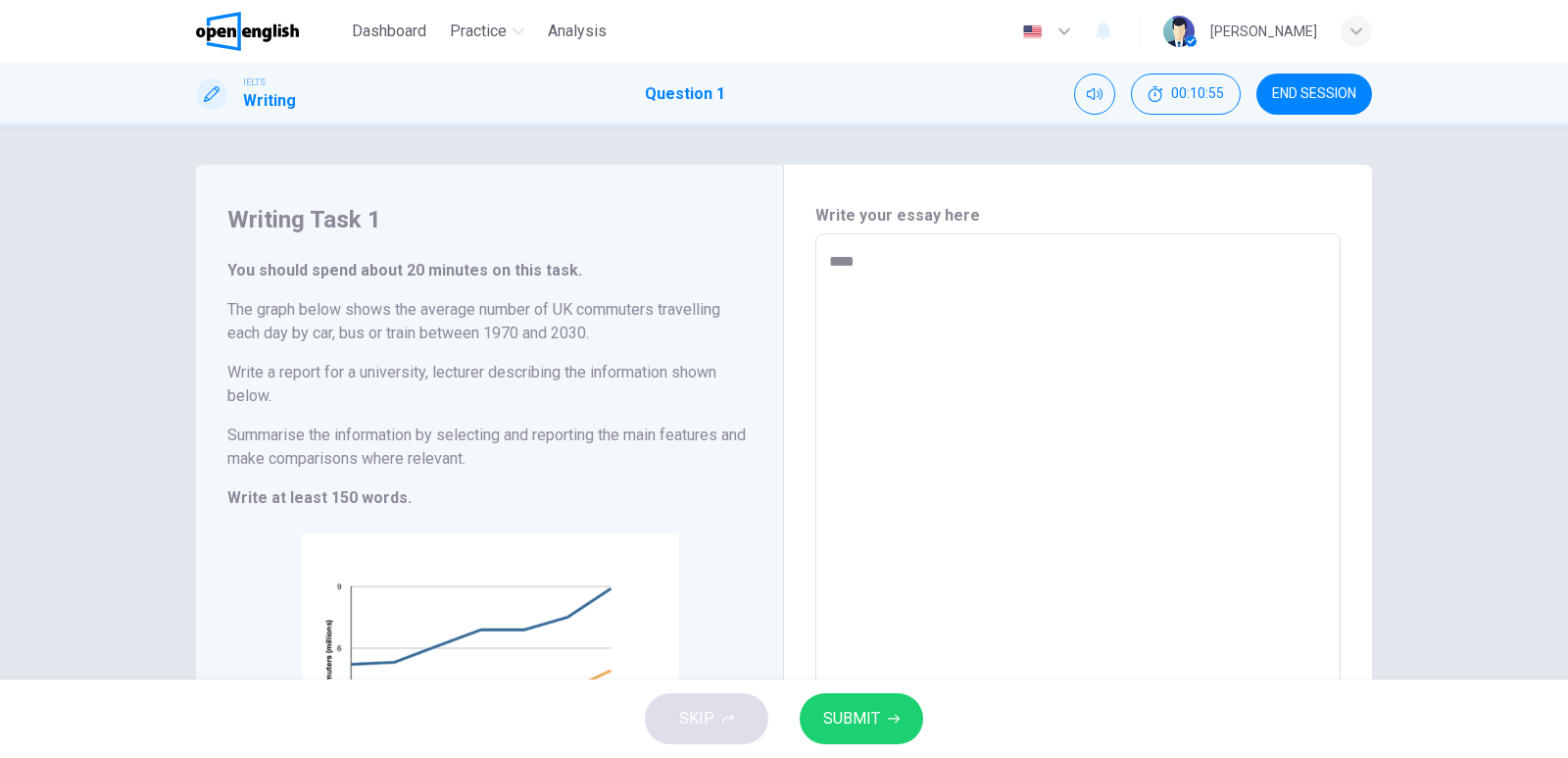 type on "*" 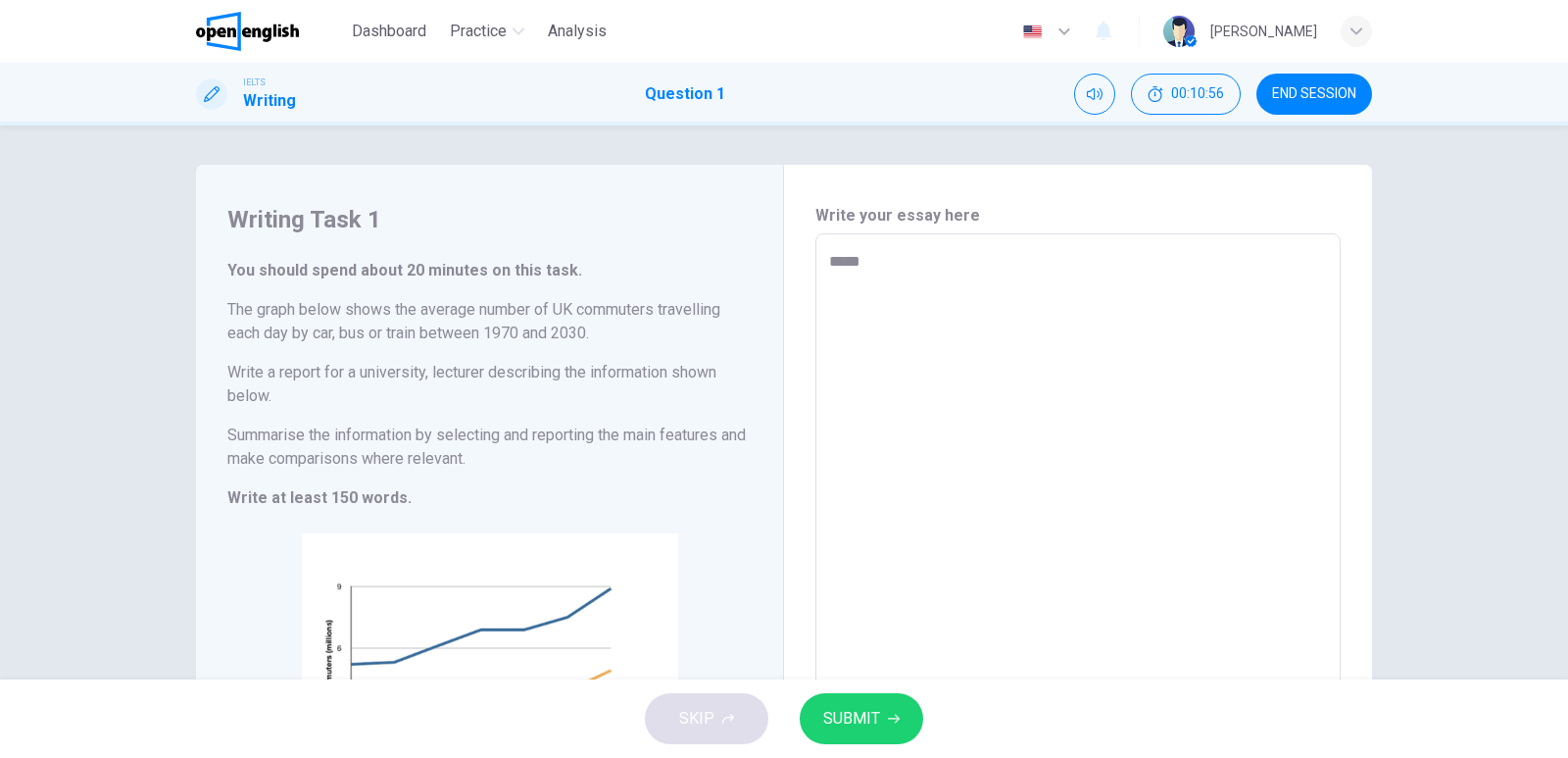 type on "******" 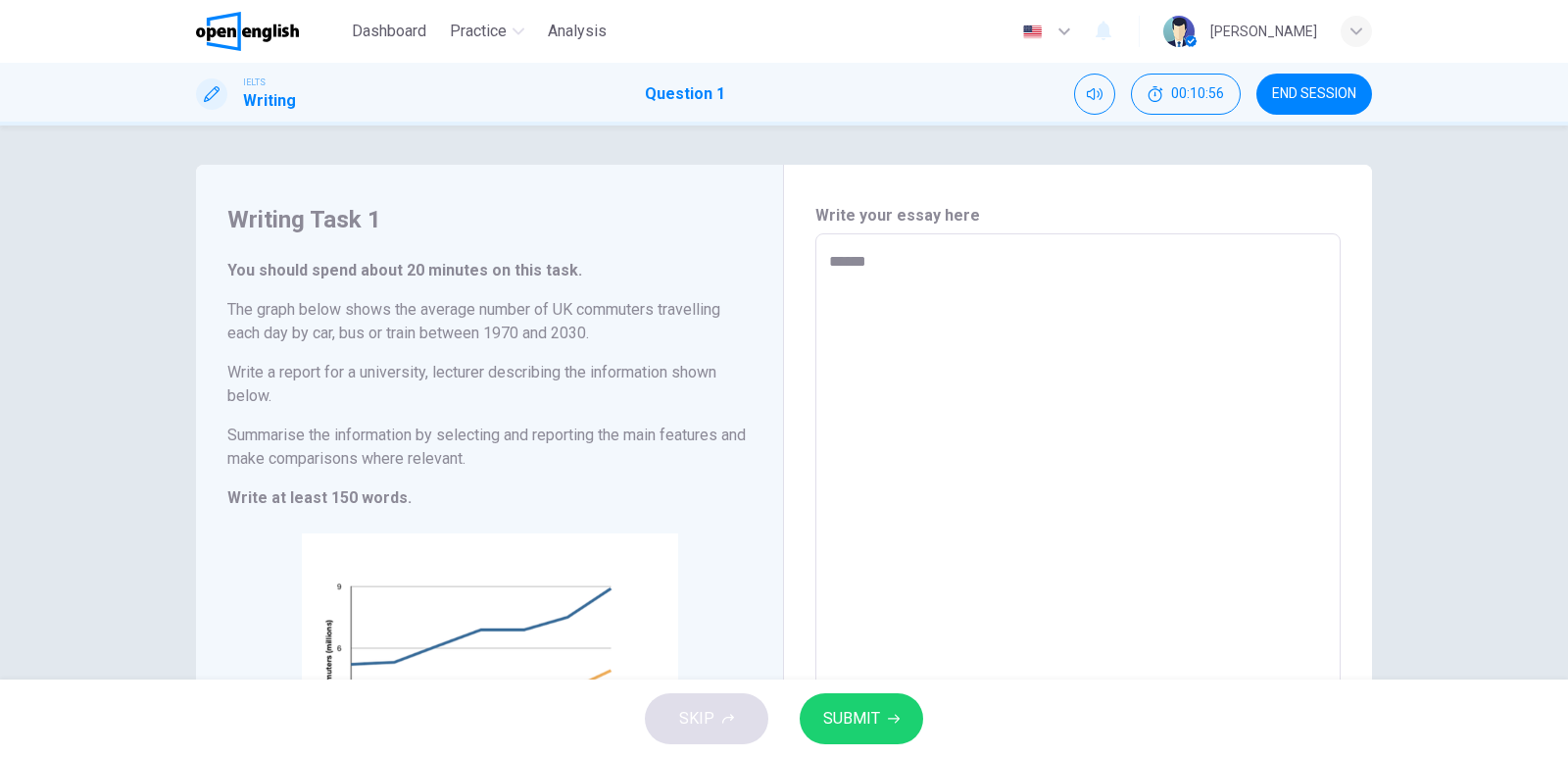 type on "*" 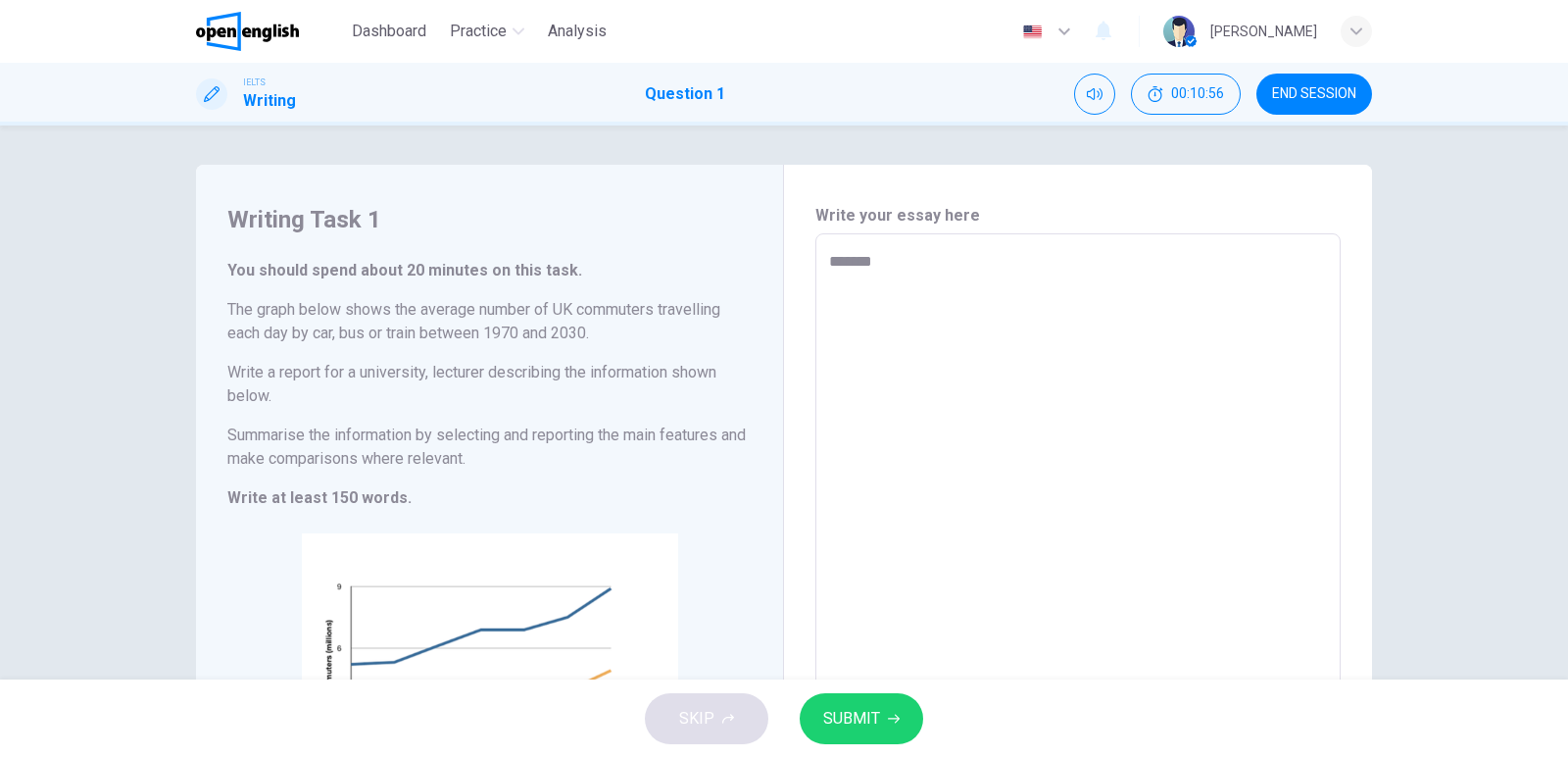type on "*" 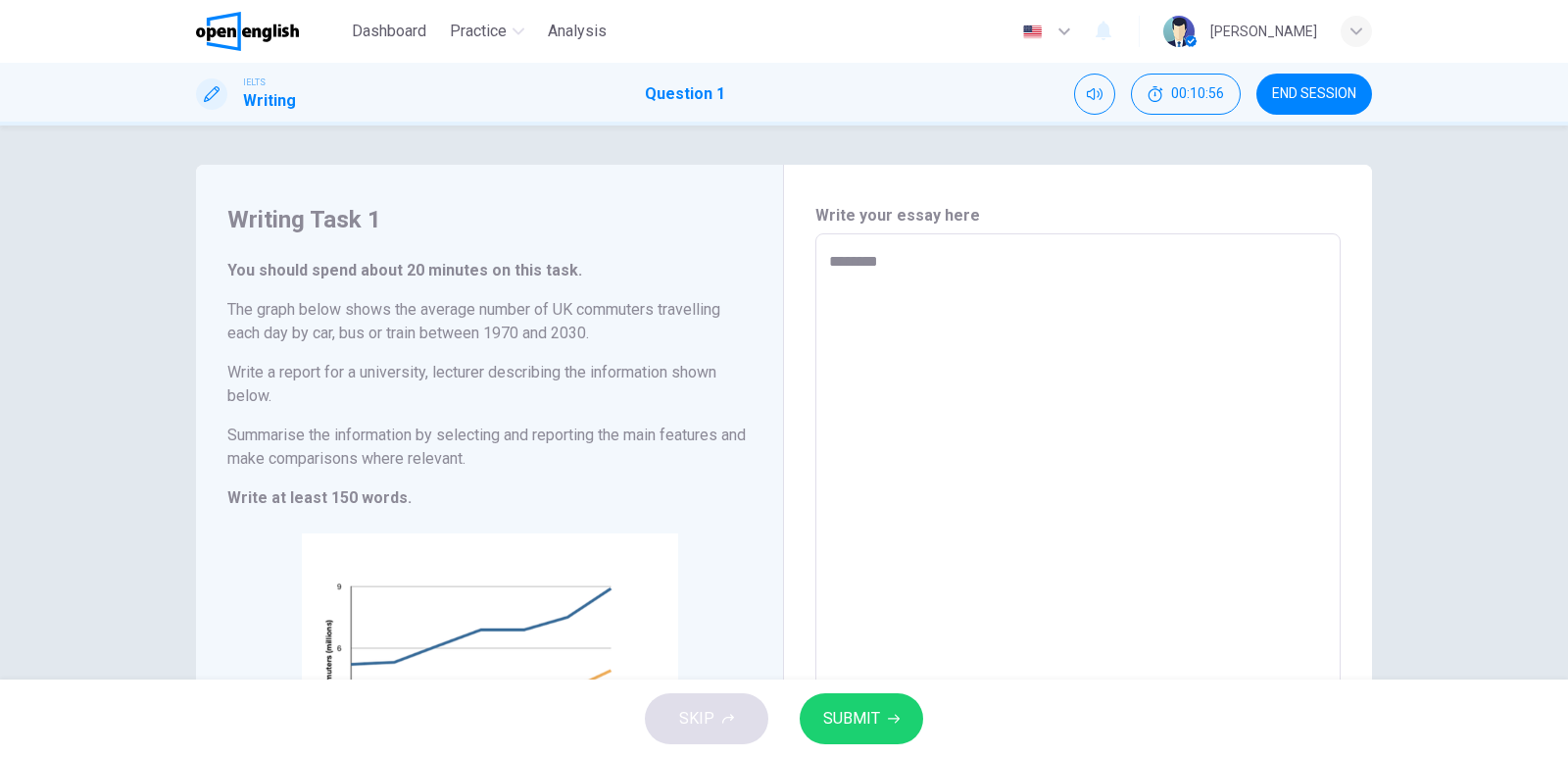 type on "*" 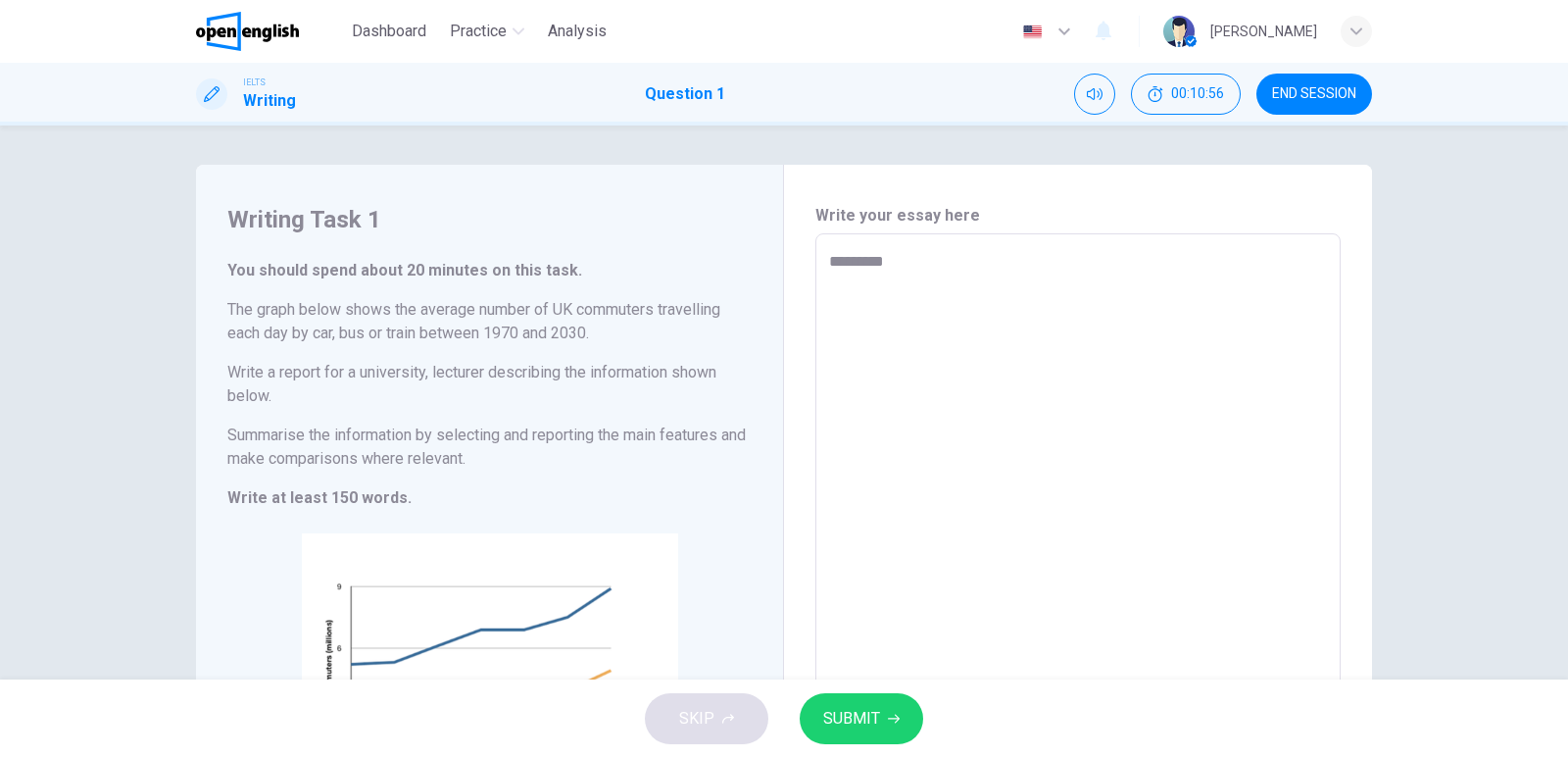 type on "*" 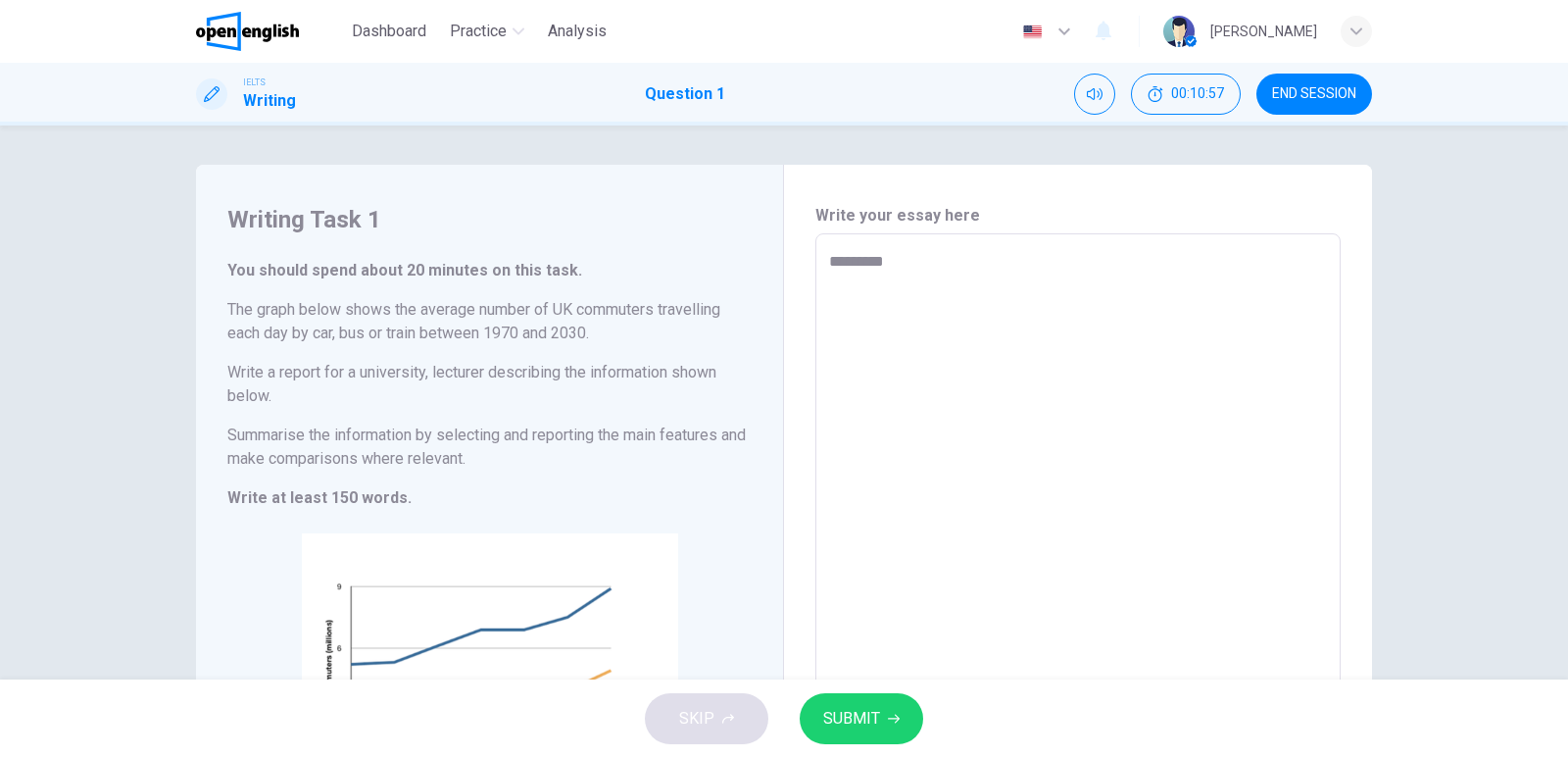 type on "**********" 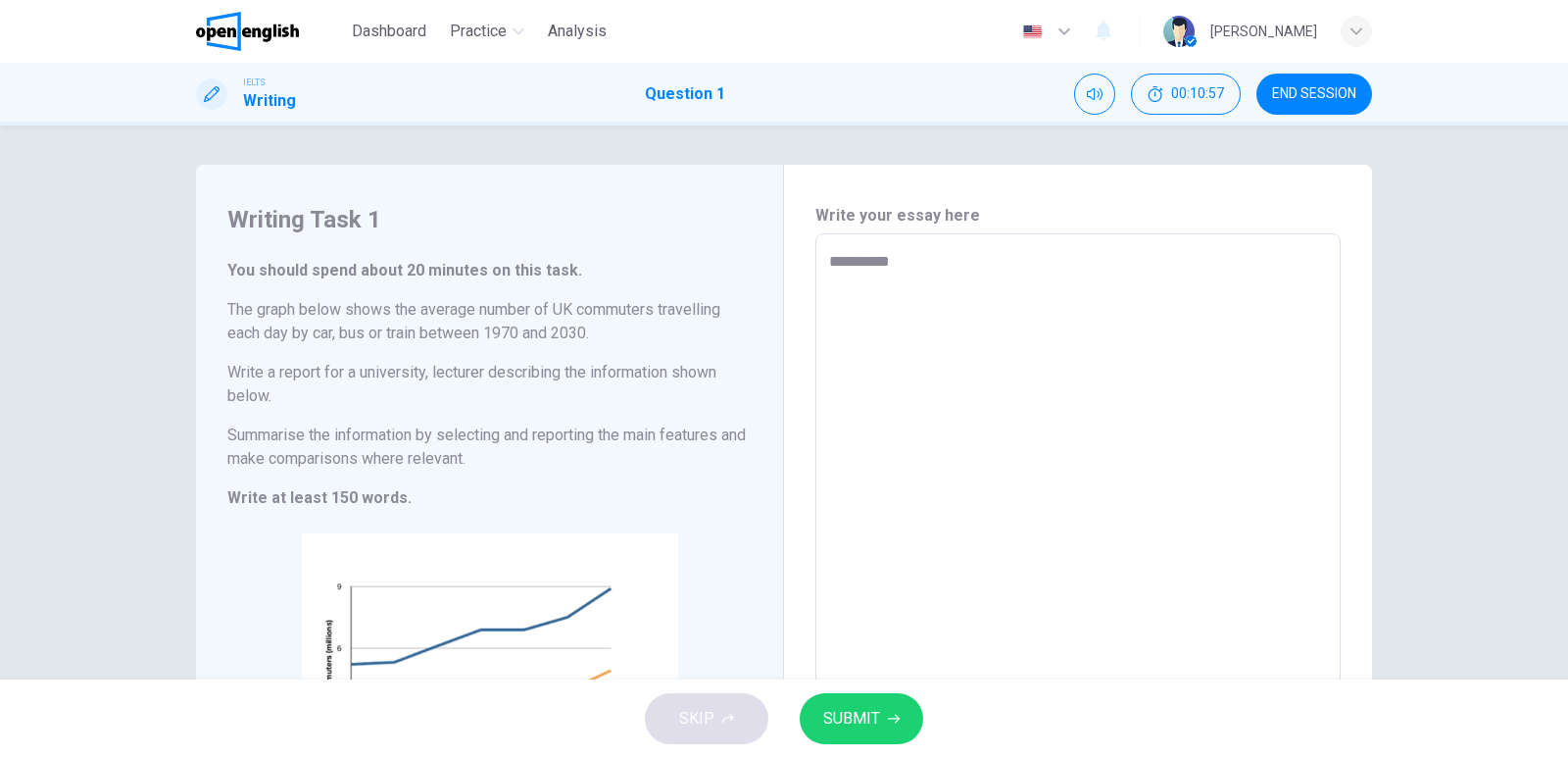 type on "*" 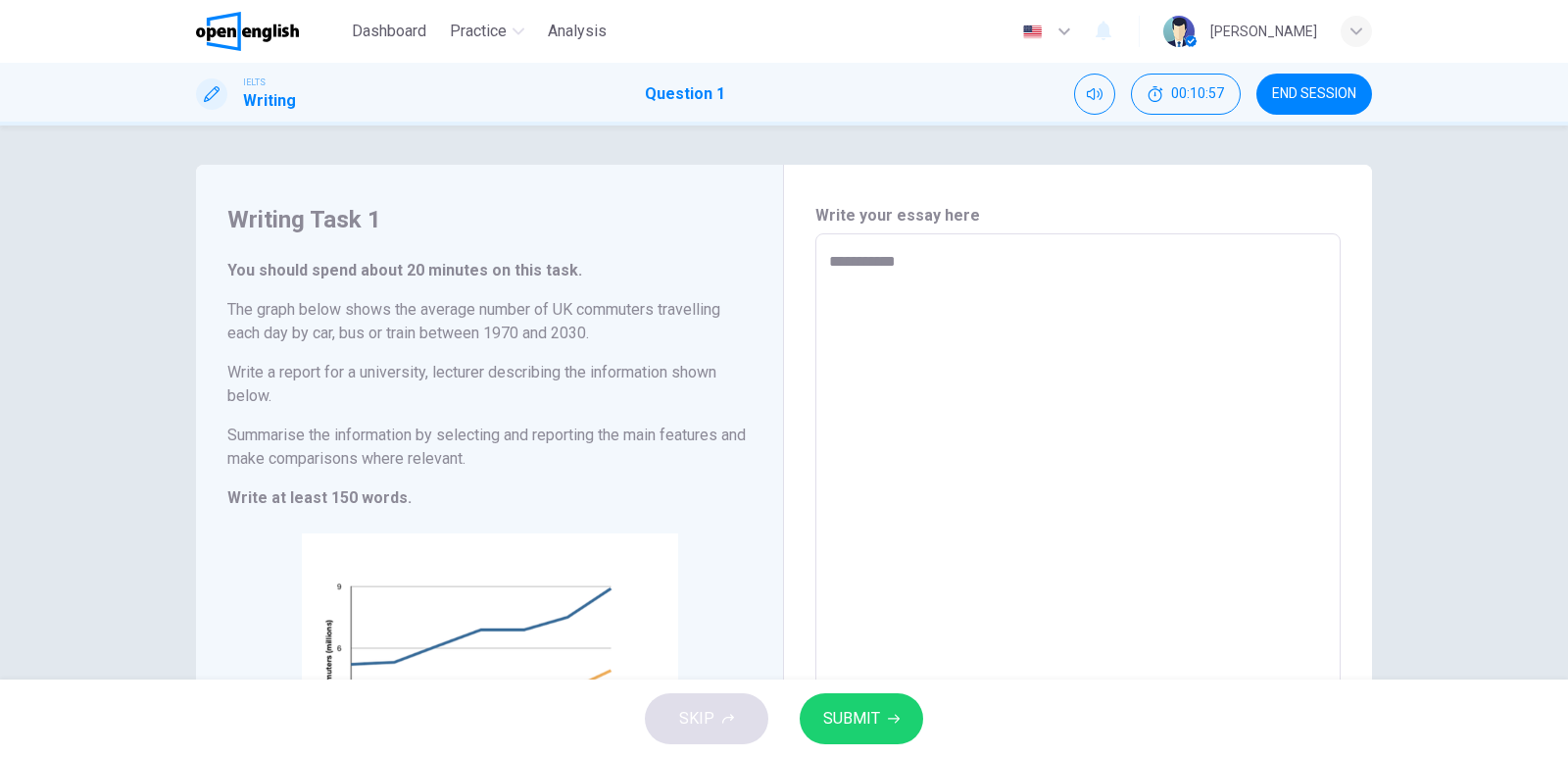type on "*" 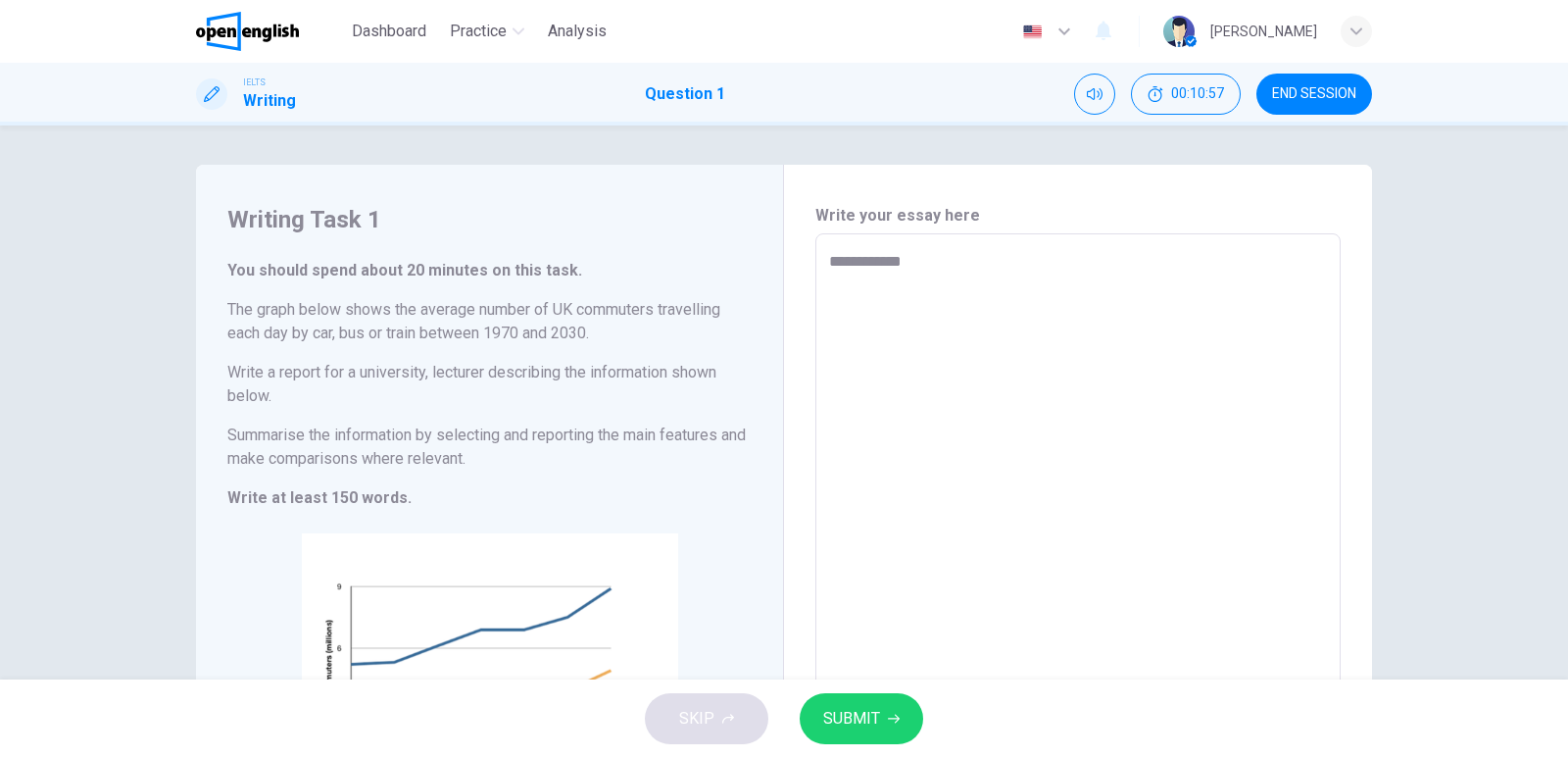 type on "*" 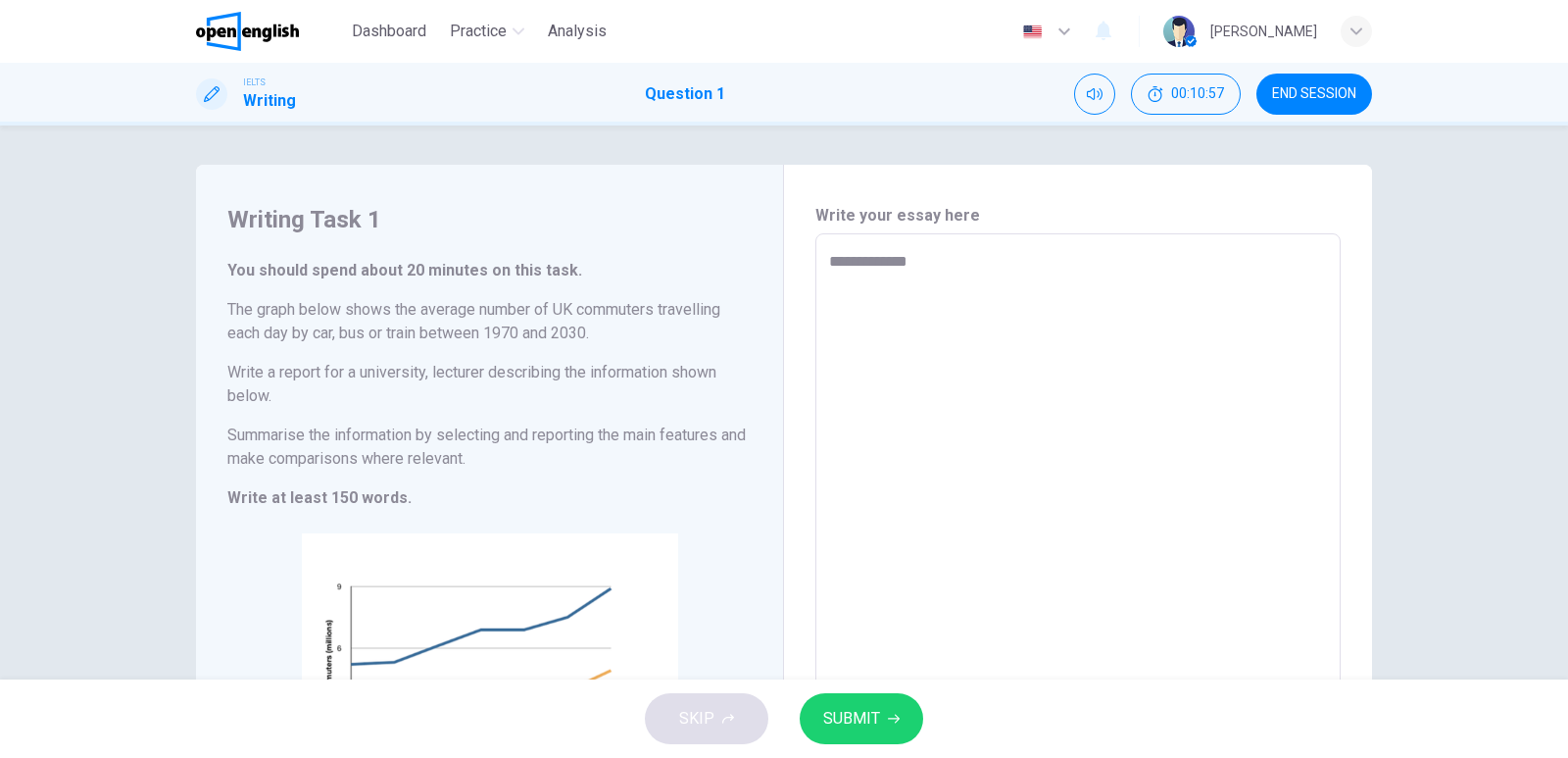 type on "*" 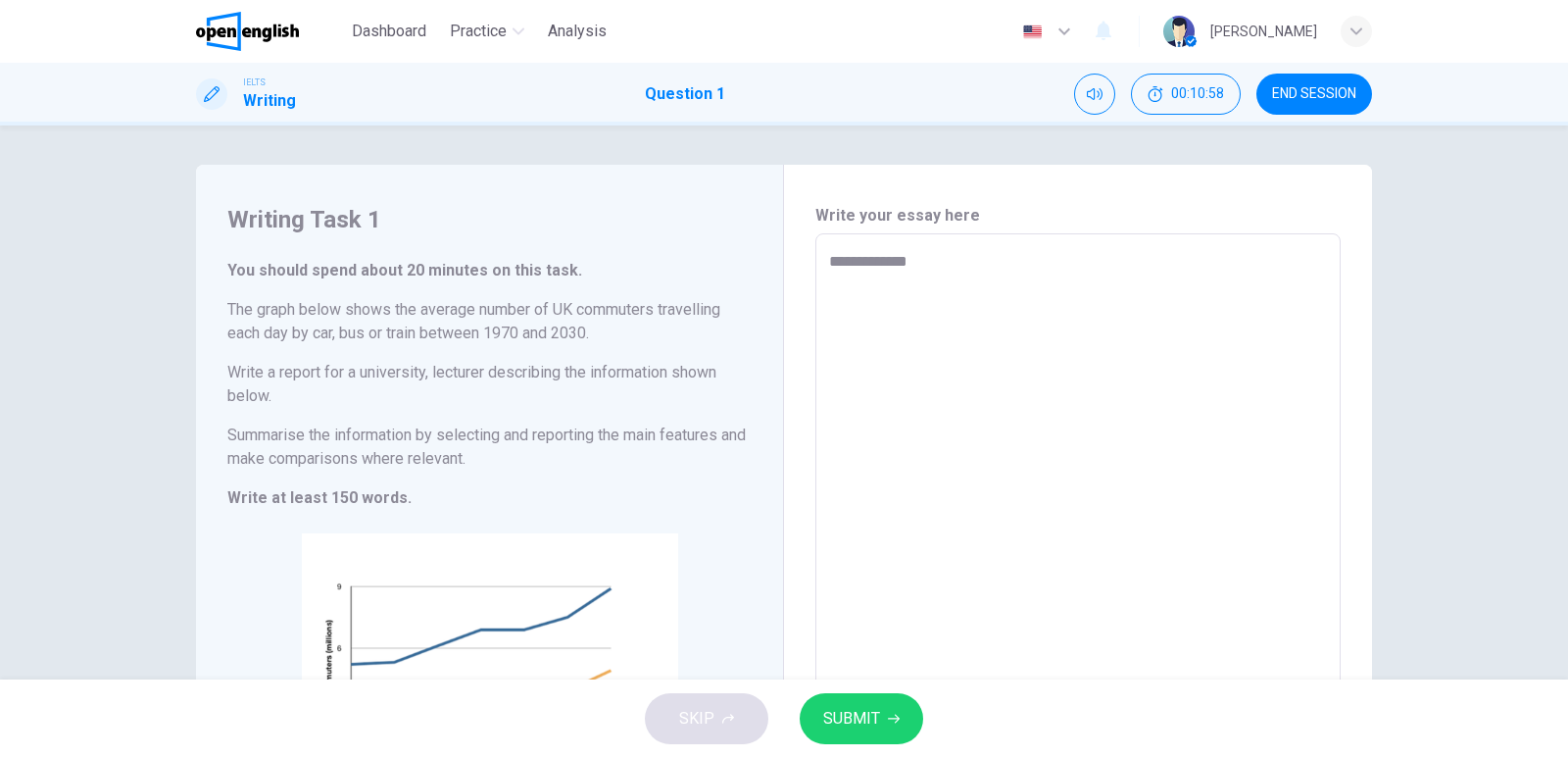 type on "**********" 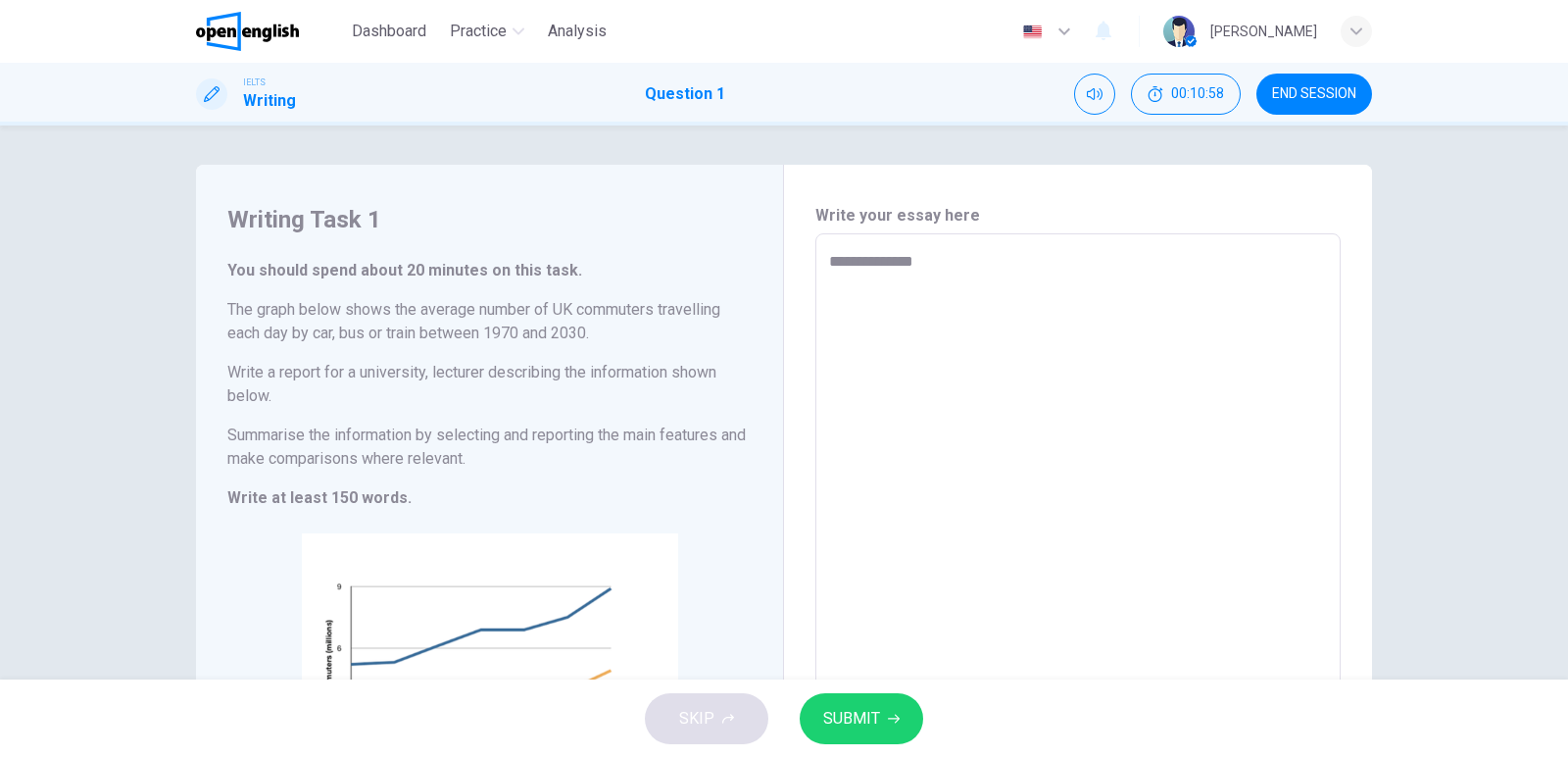 type on "*" 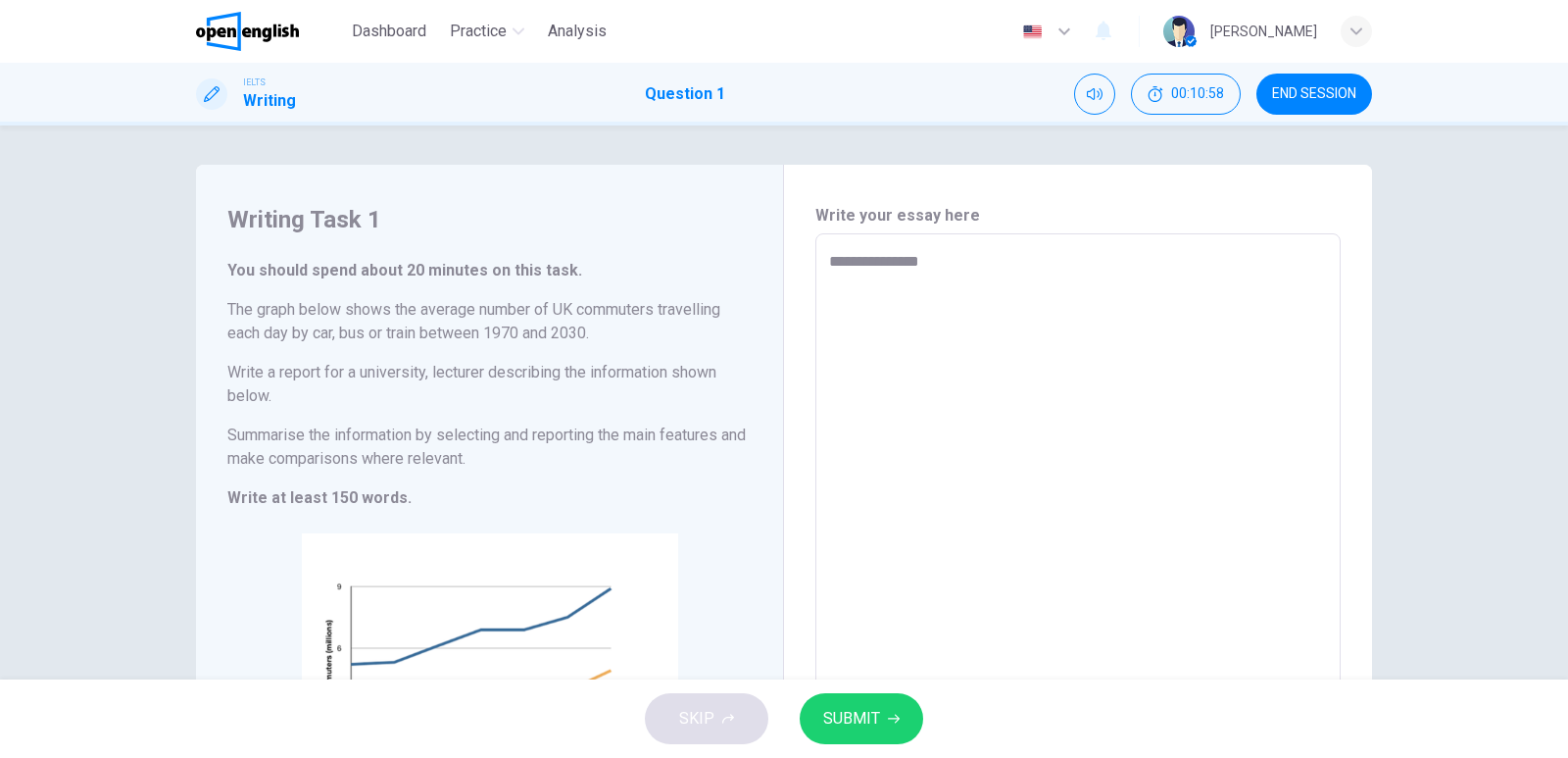 type on "*" 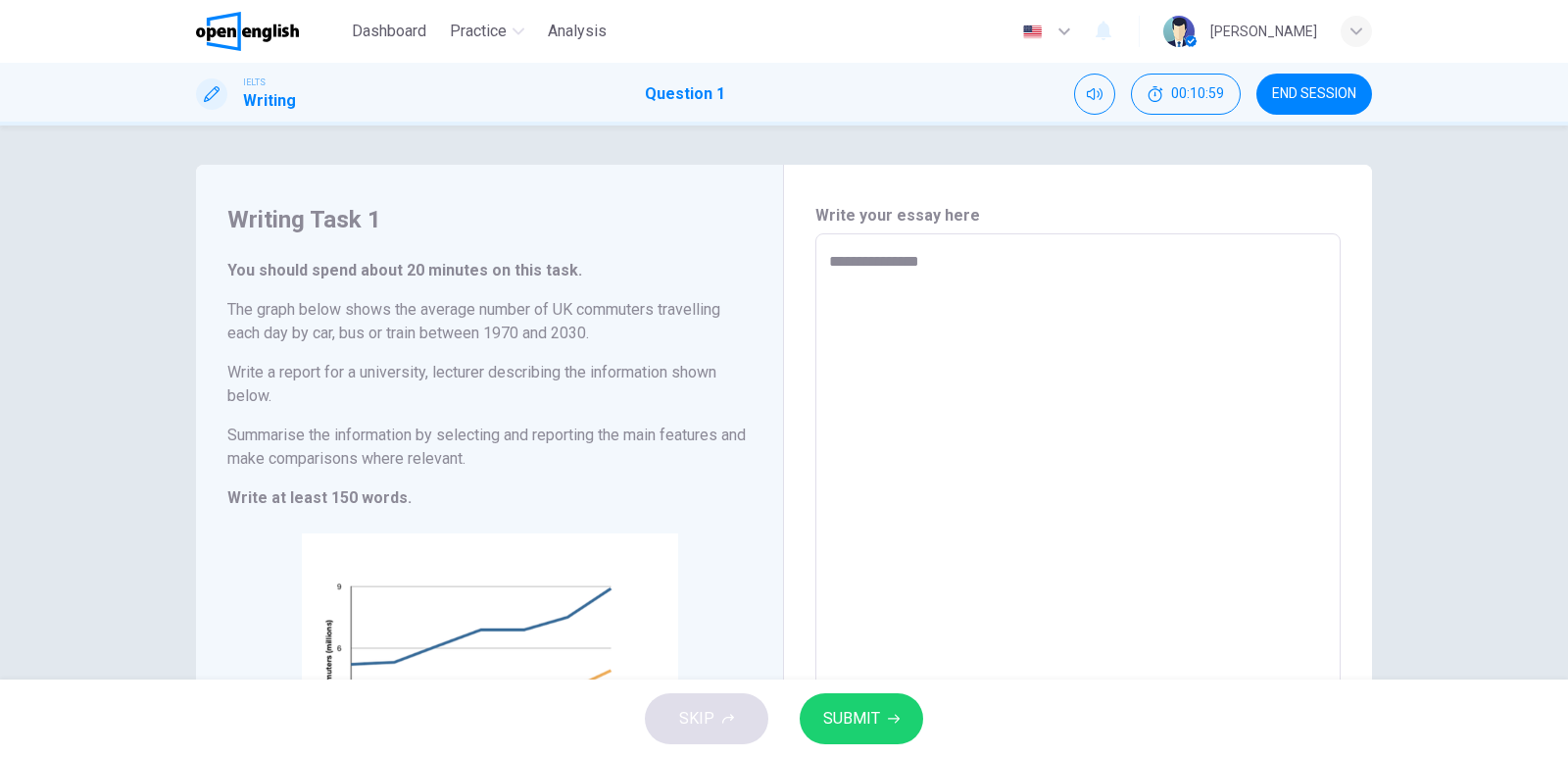 type on "**********" 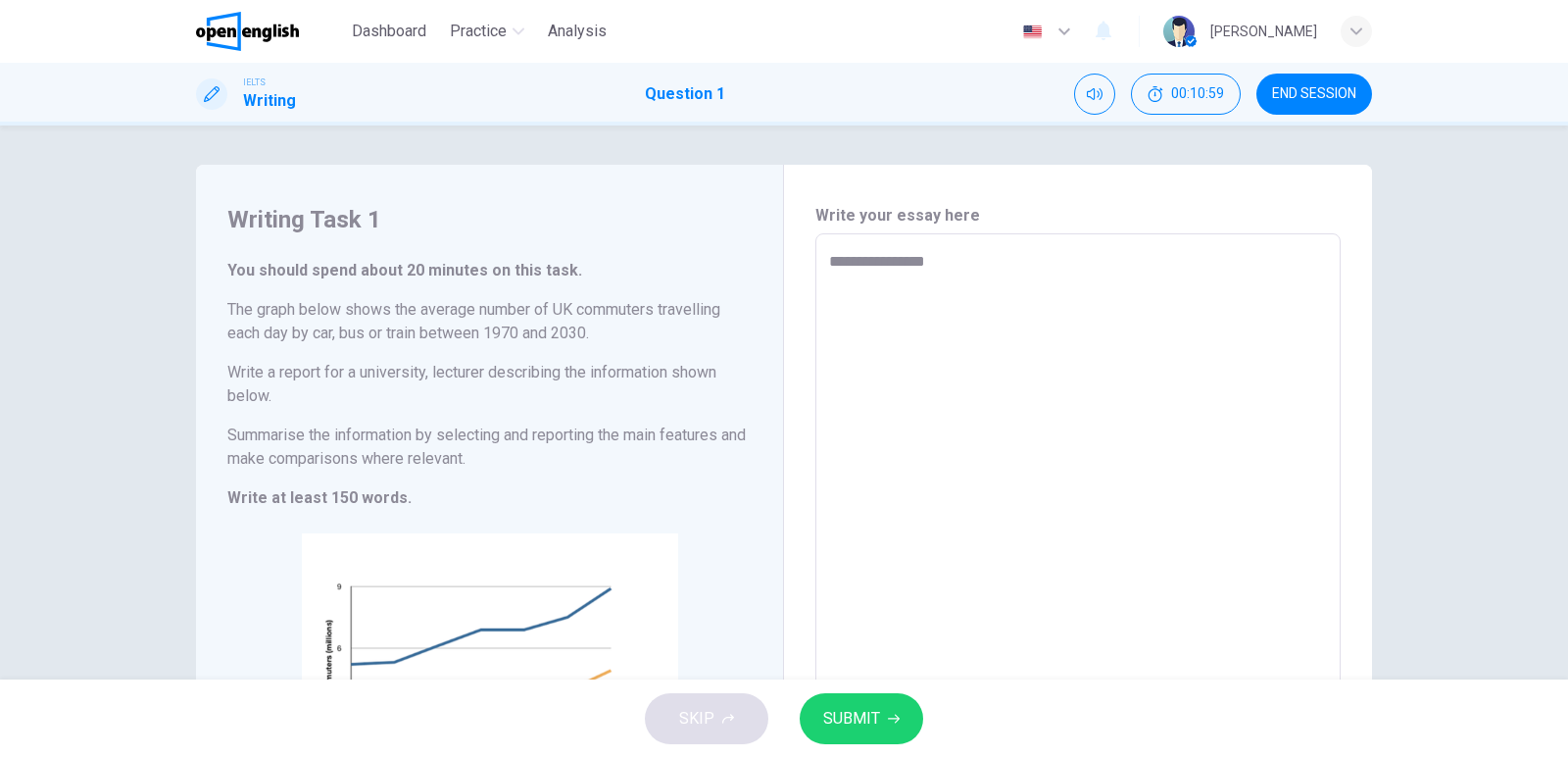 type on "*" 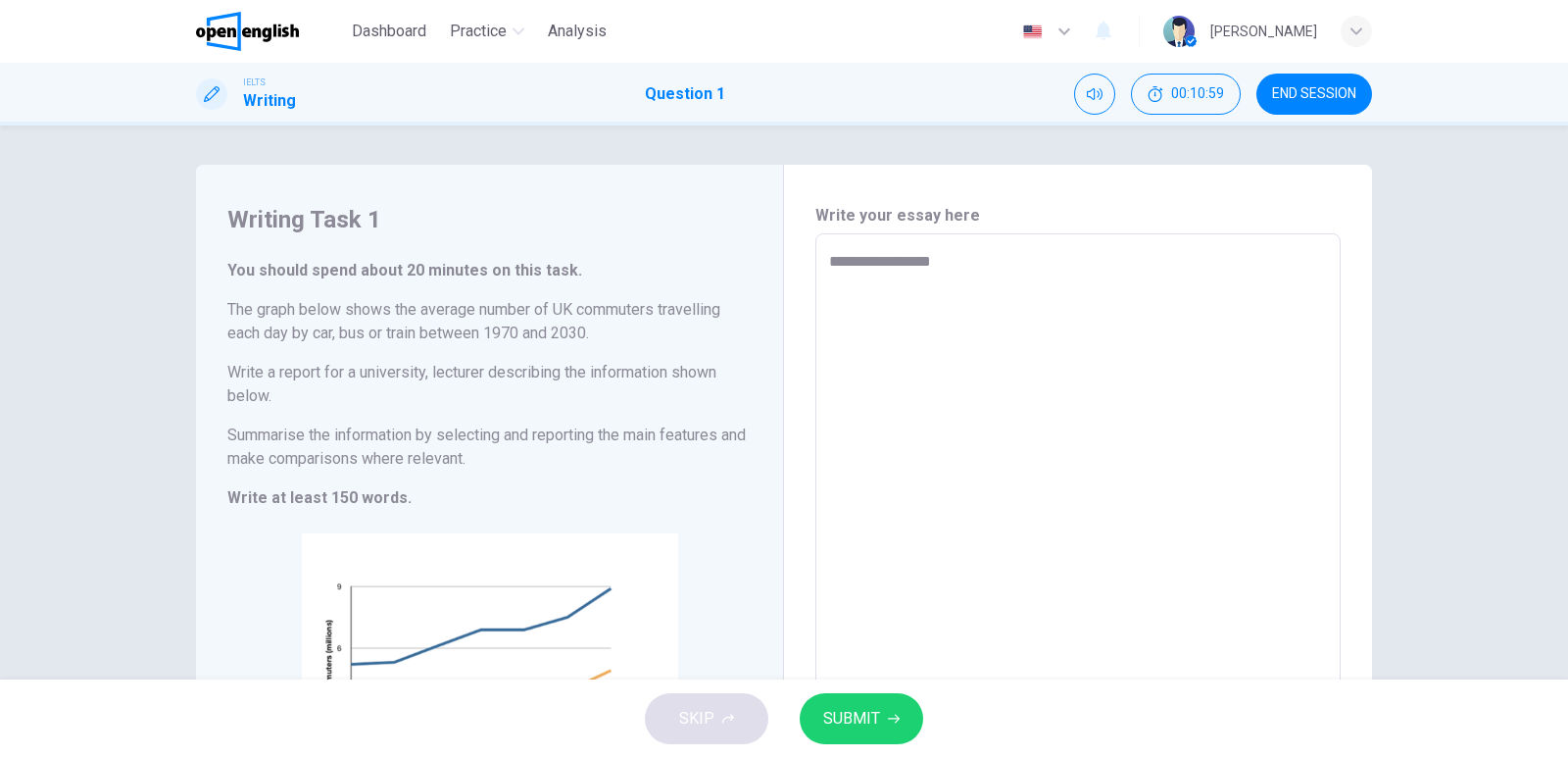 type on "**********" 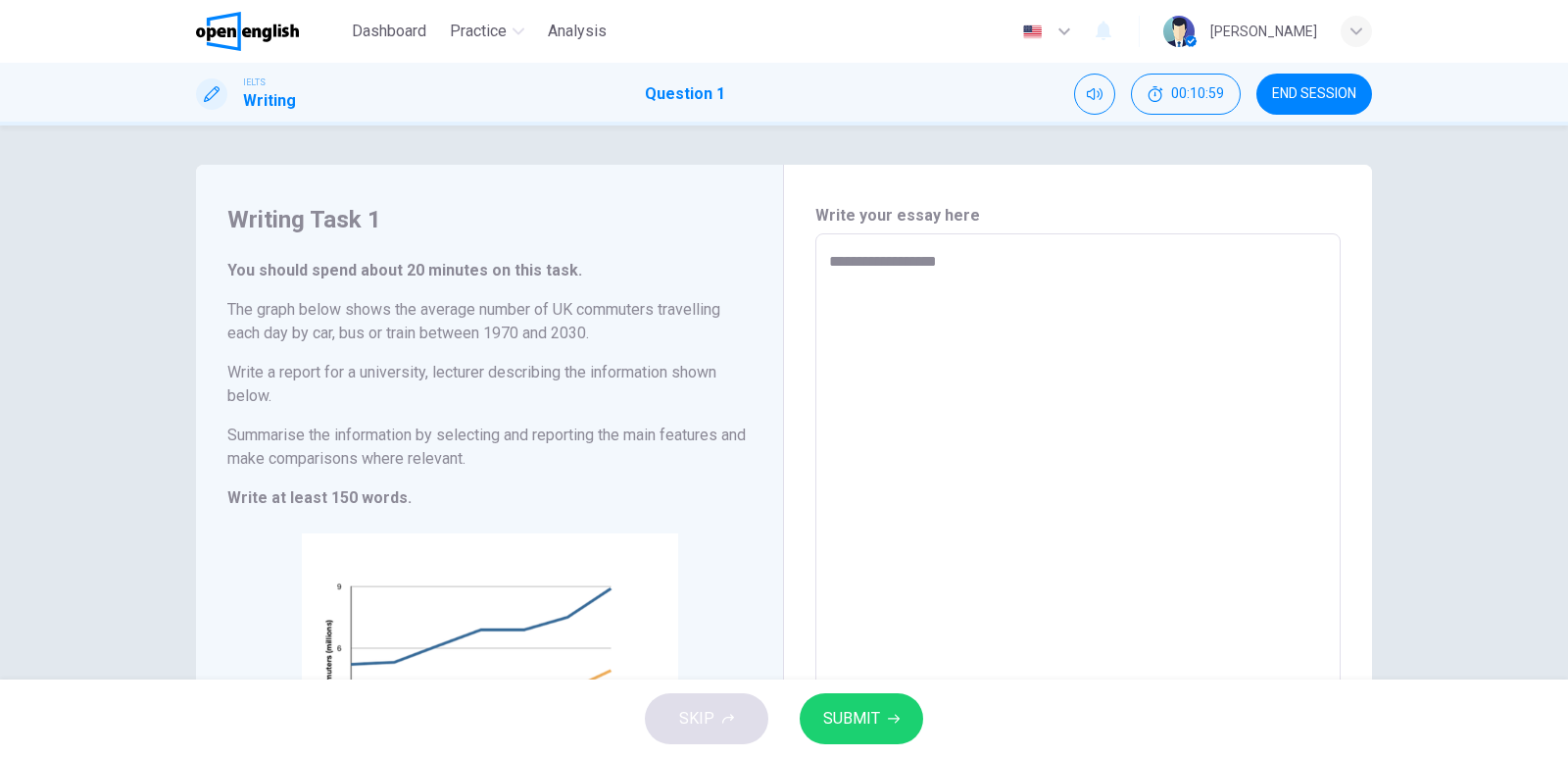 type on "*" 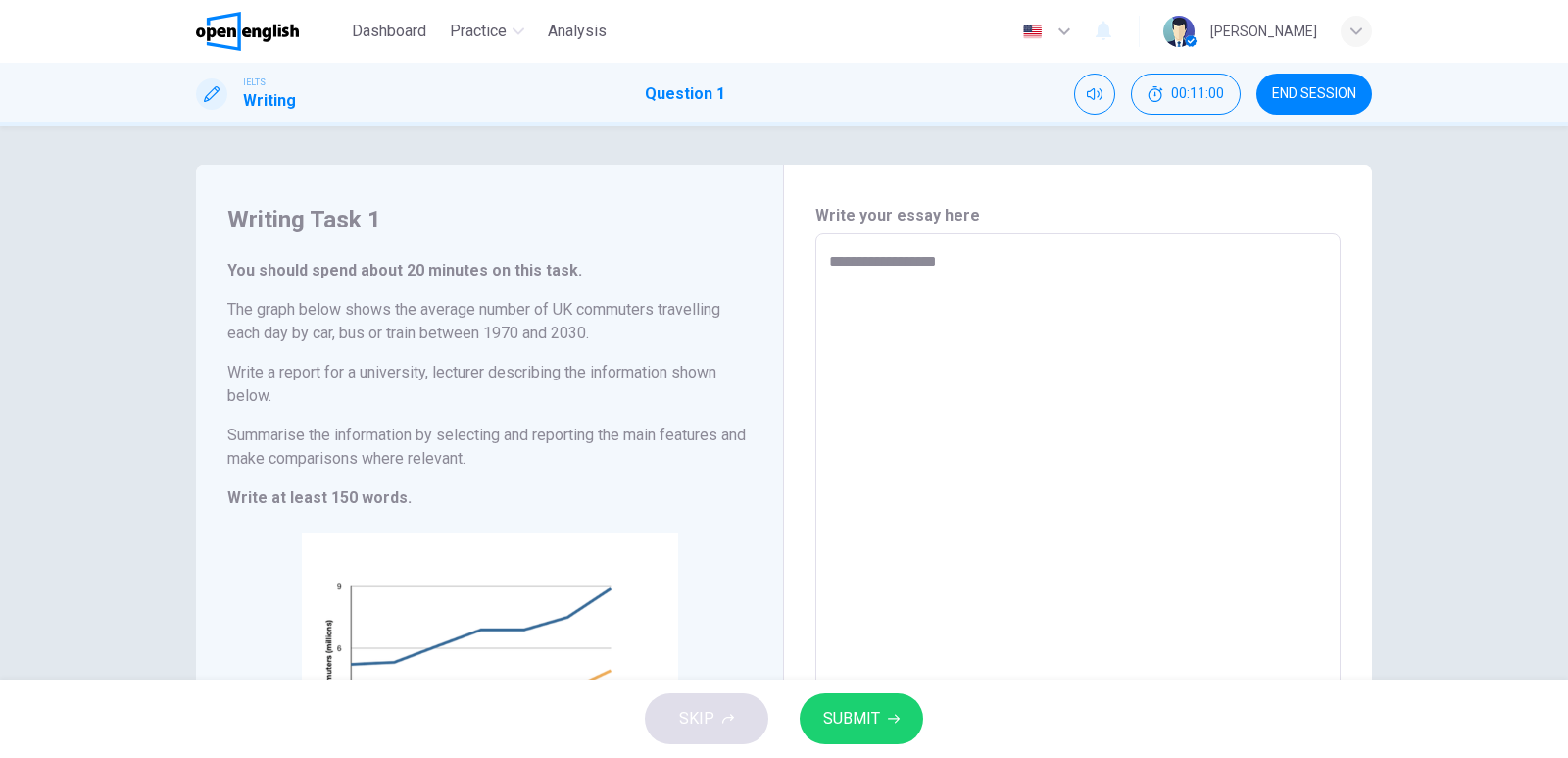 type on "**********" 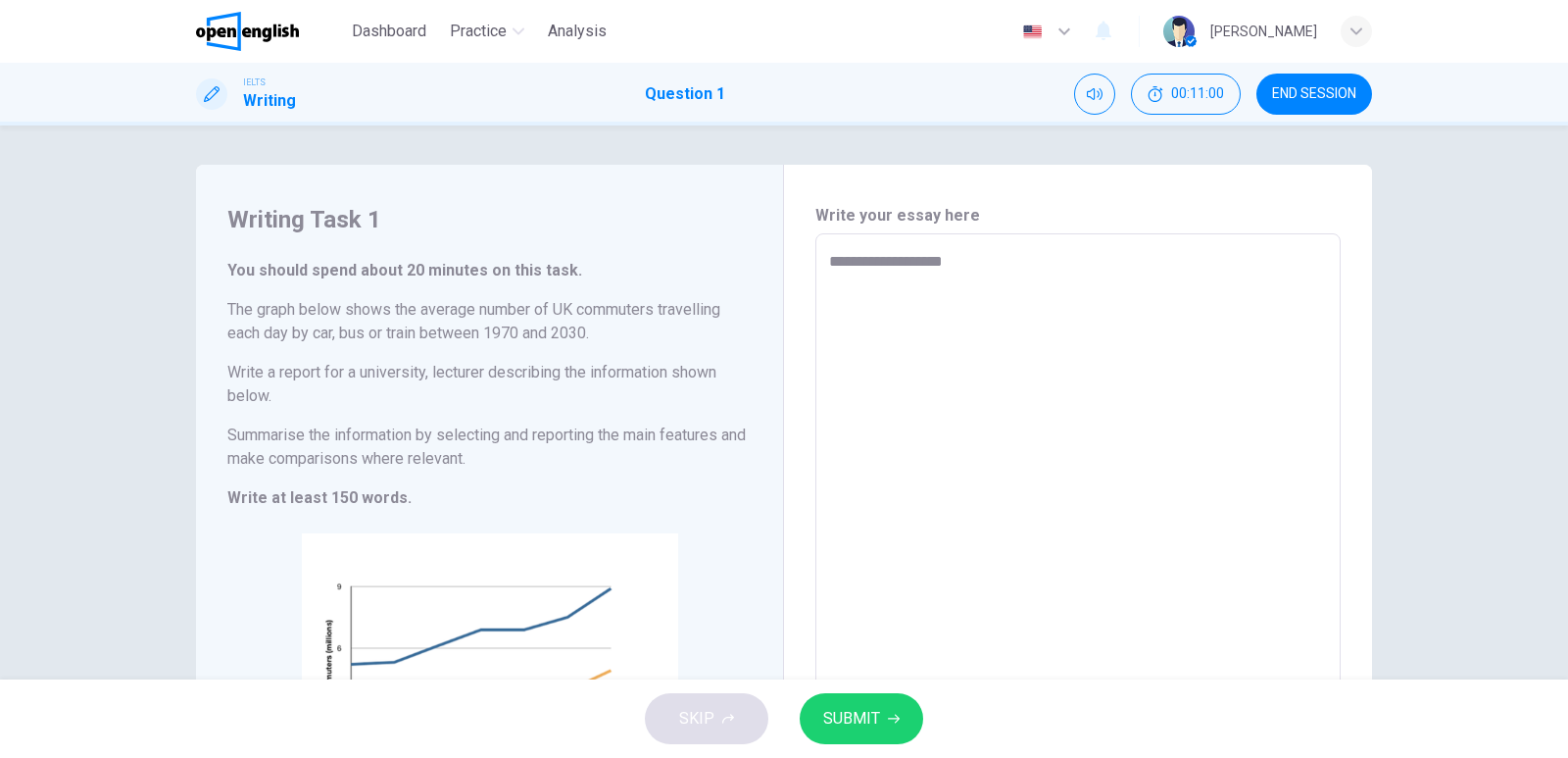 type on "*" 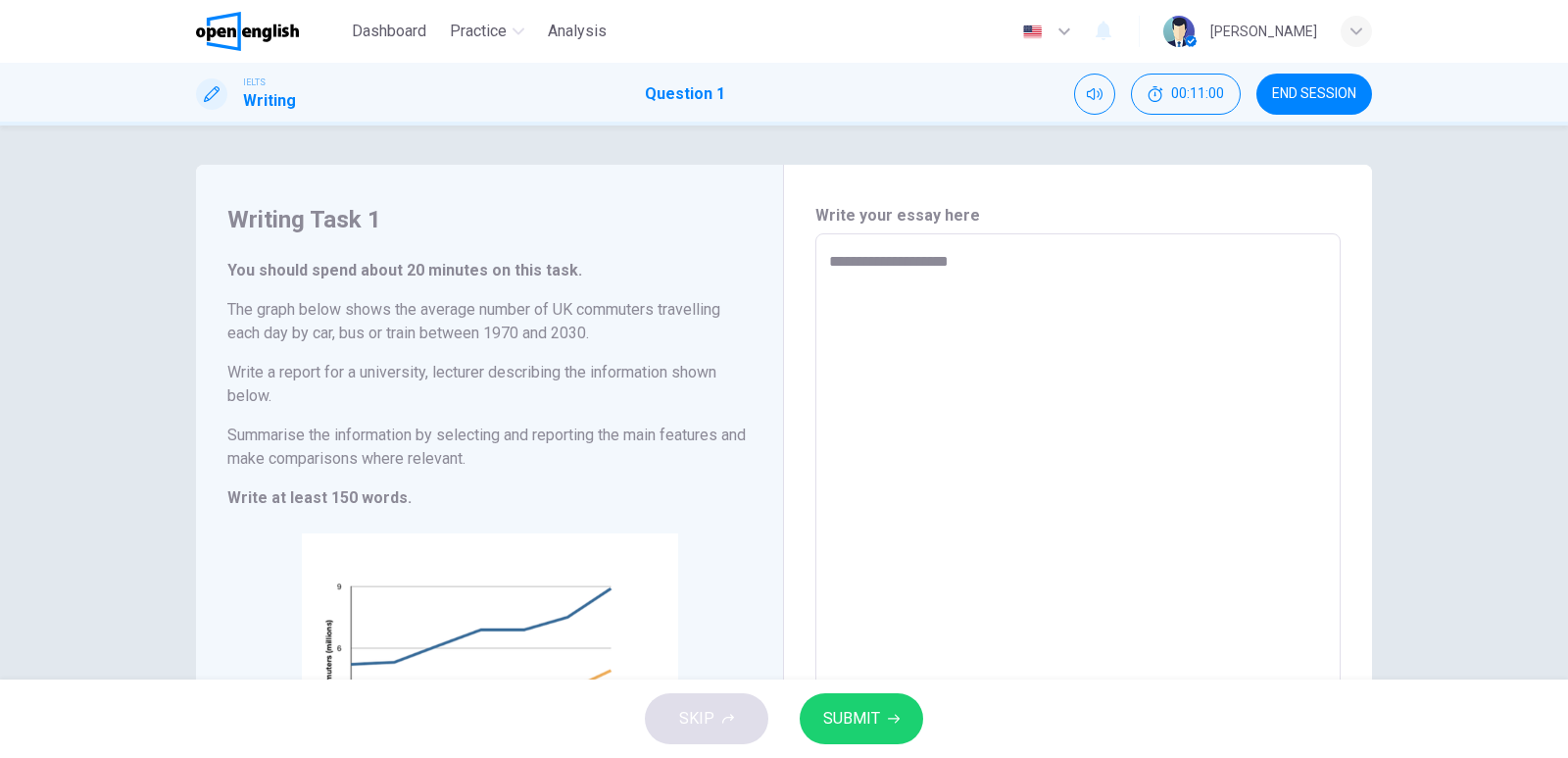 type on "*" 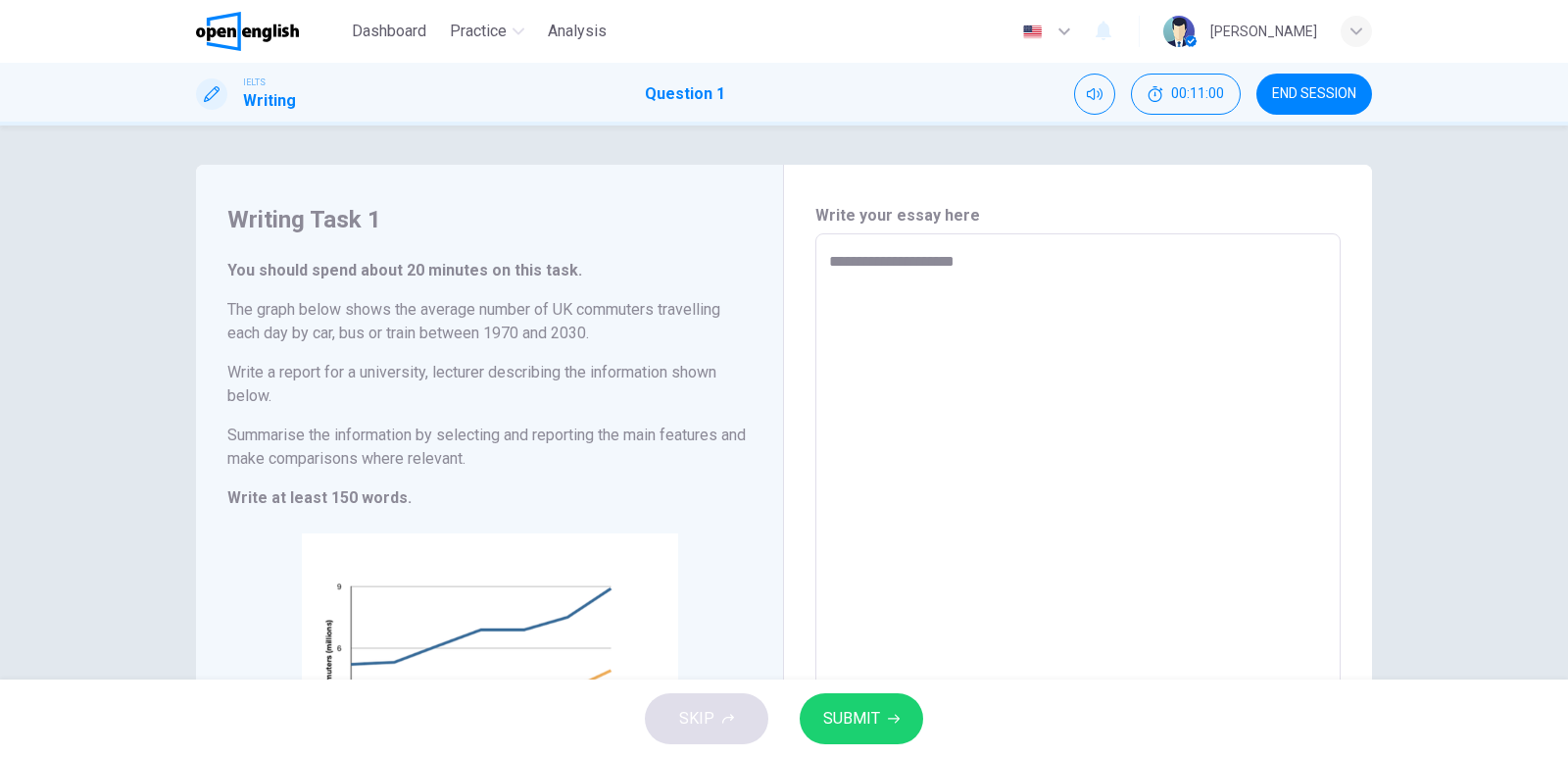 type on "*" 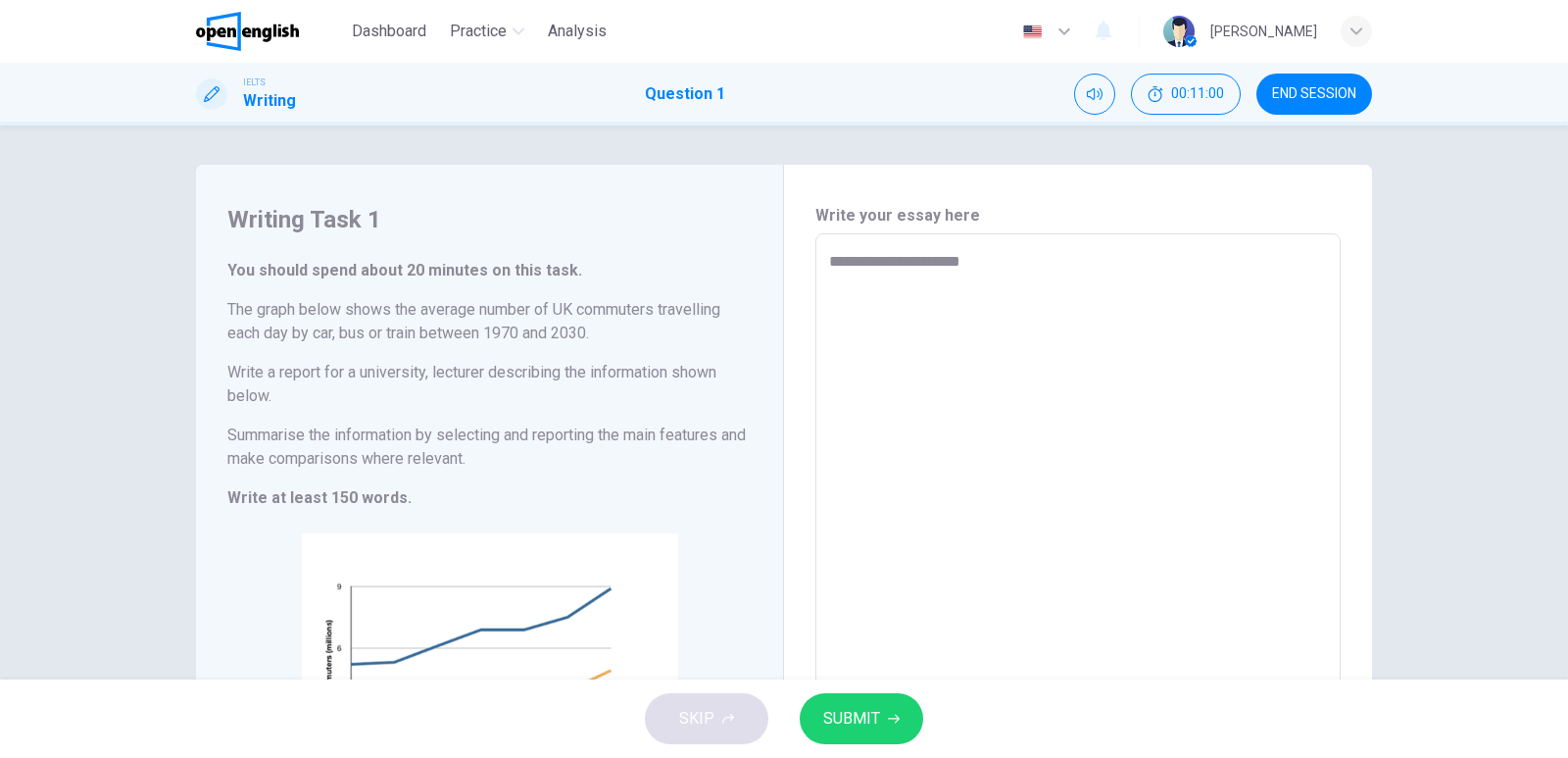 type on "*" 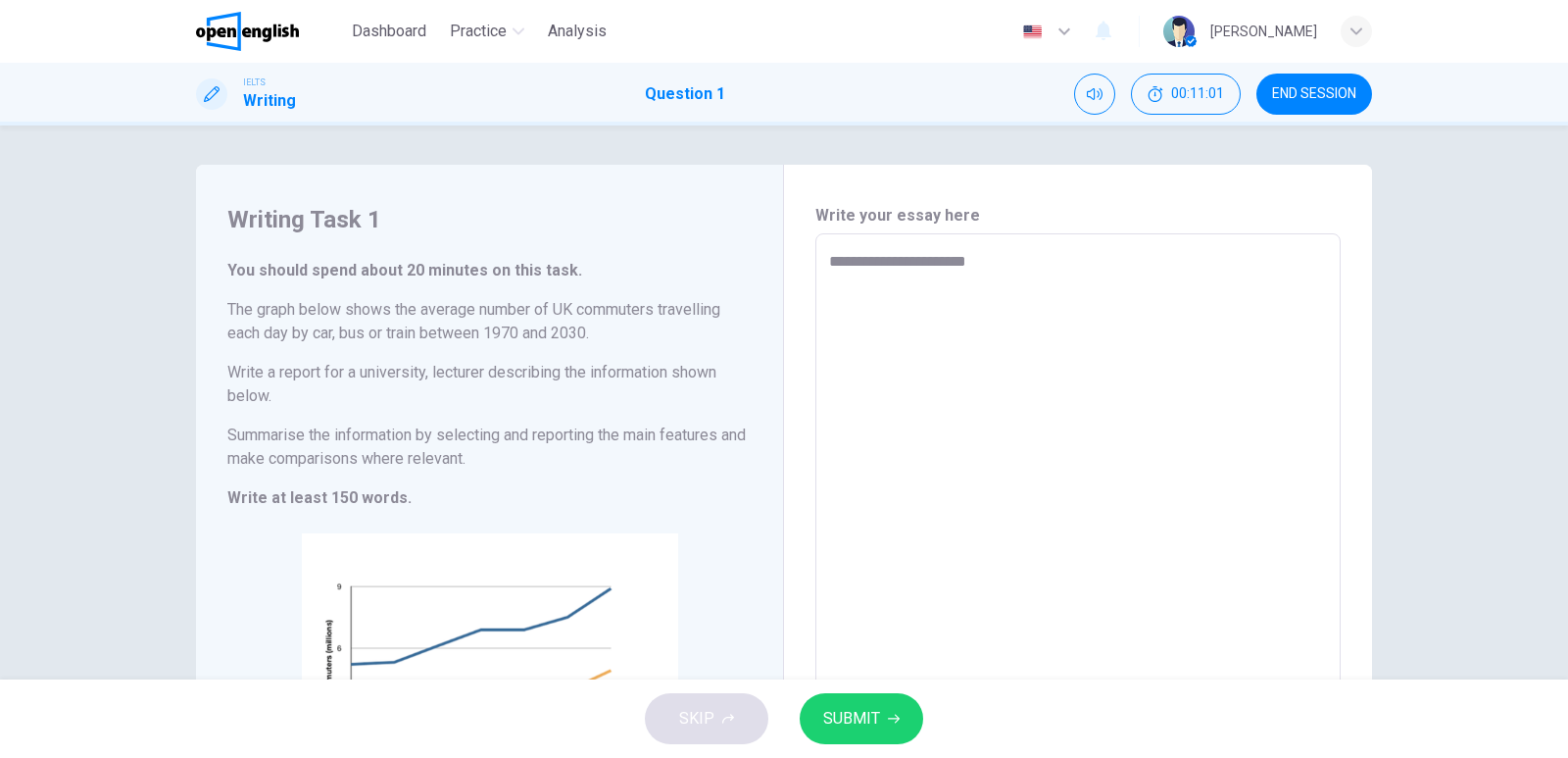 type on "**********" 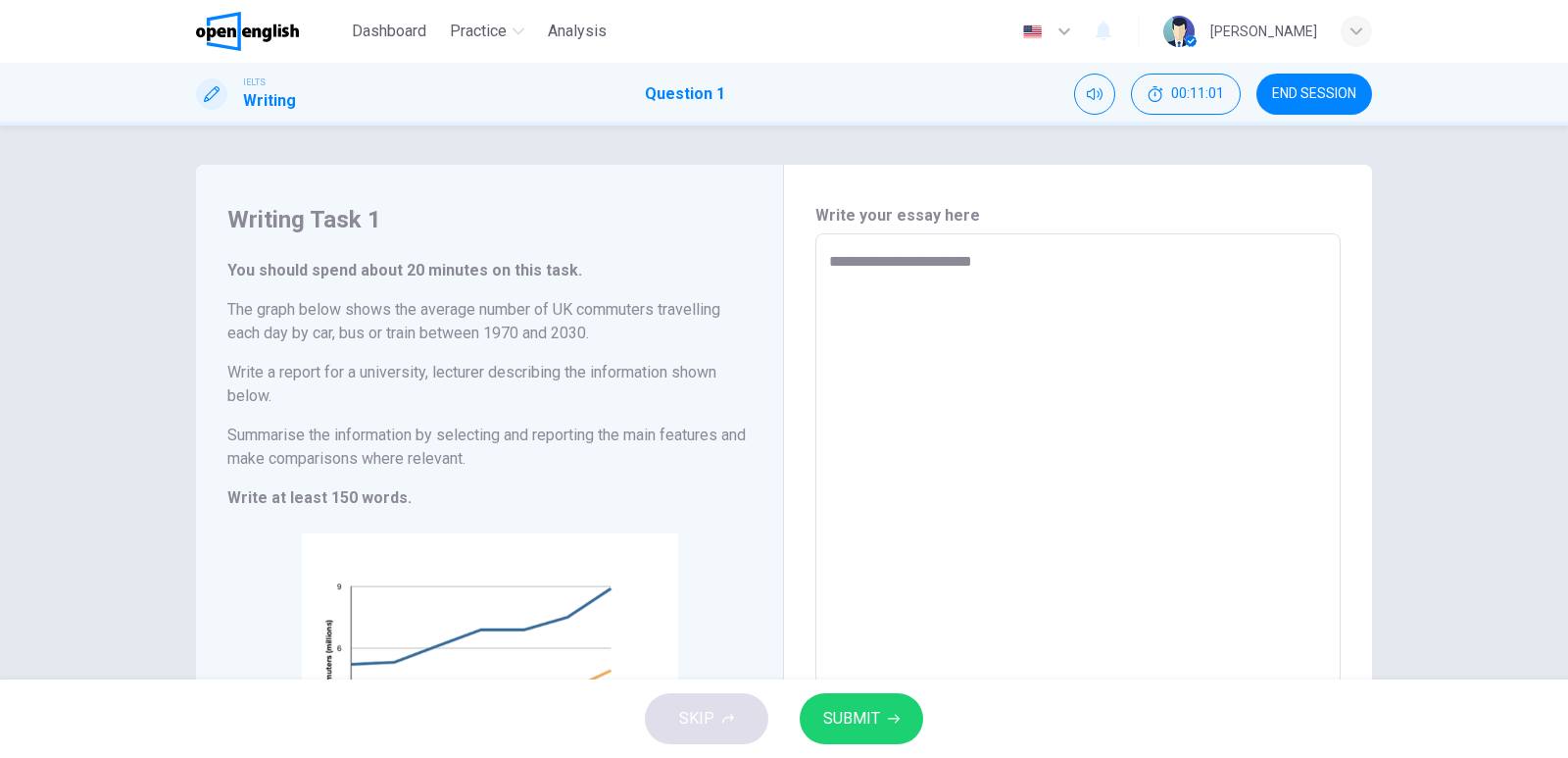 type on "*" 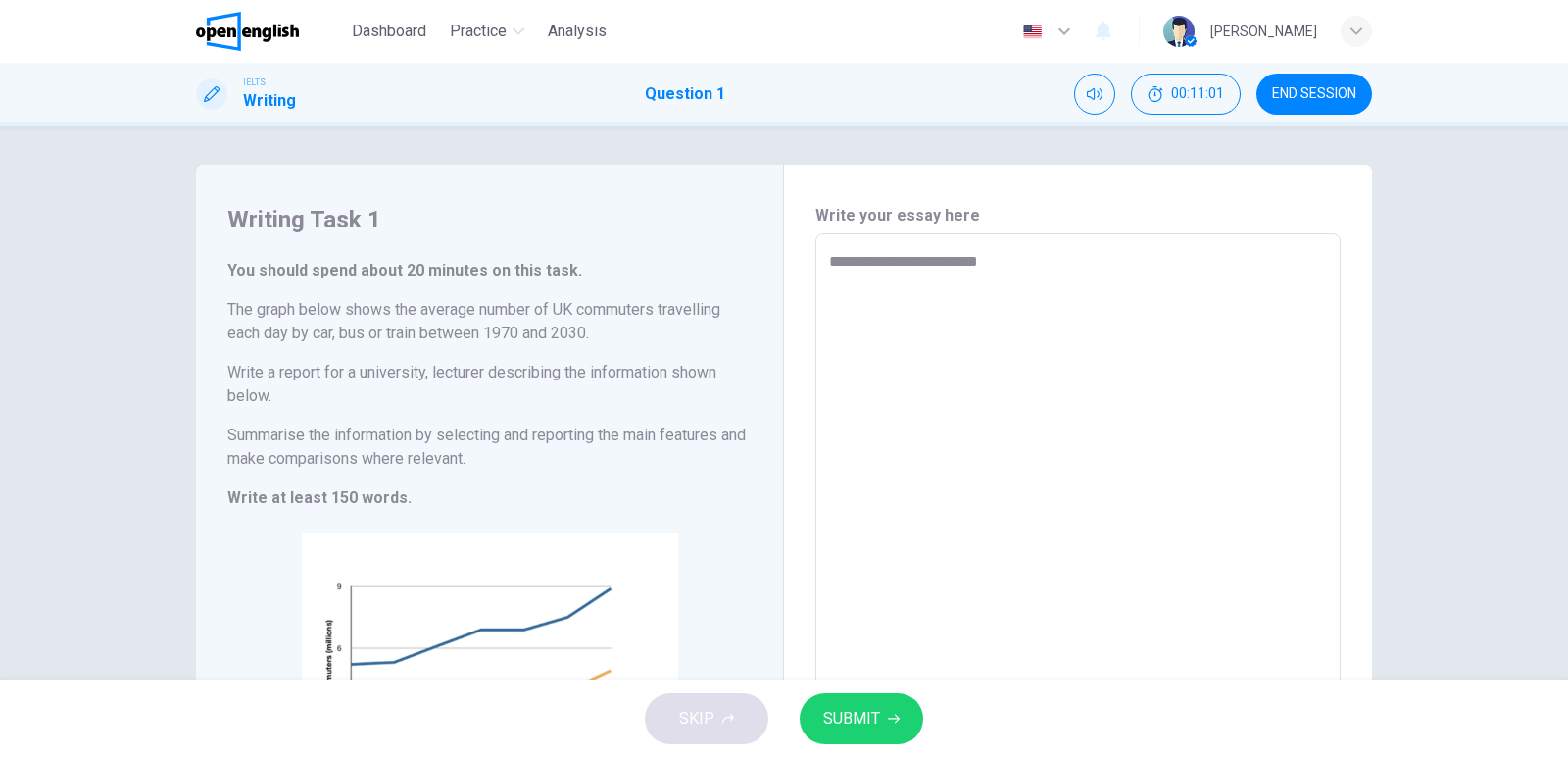 type on "*" 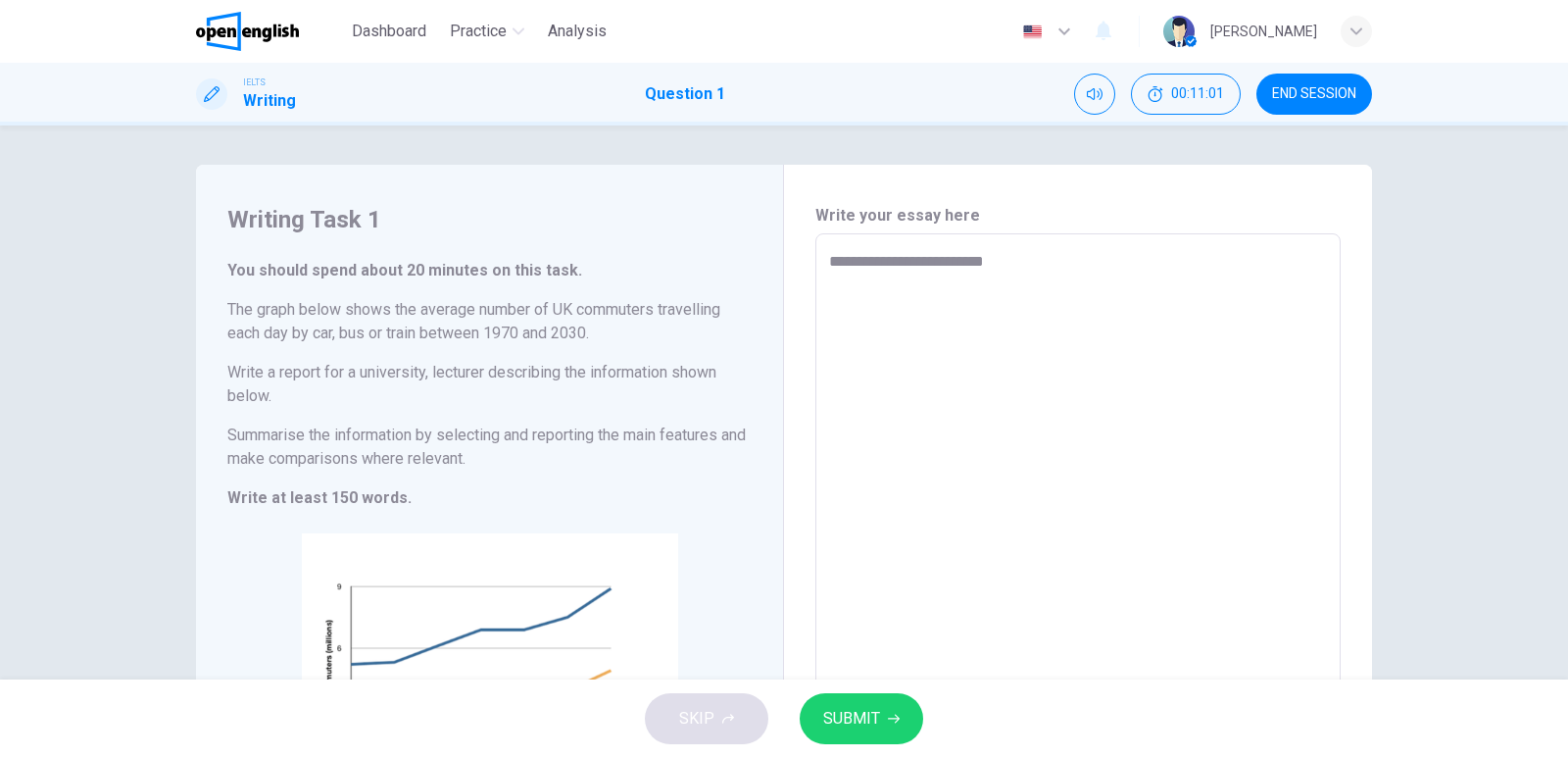 type on "*" 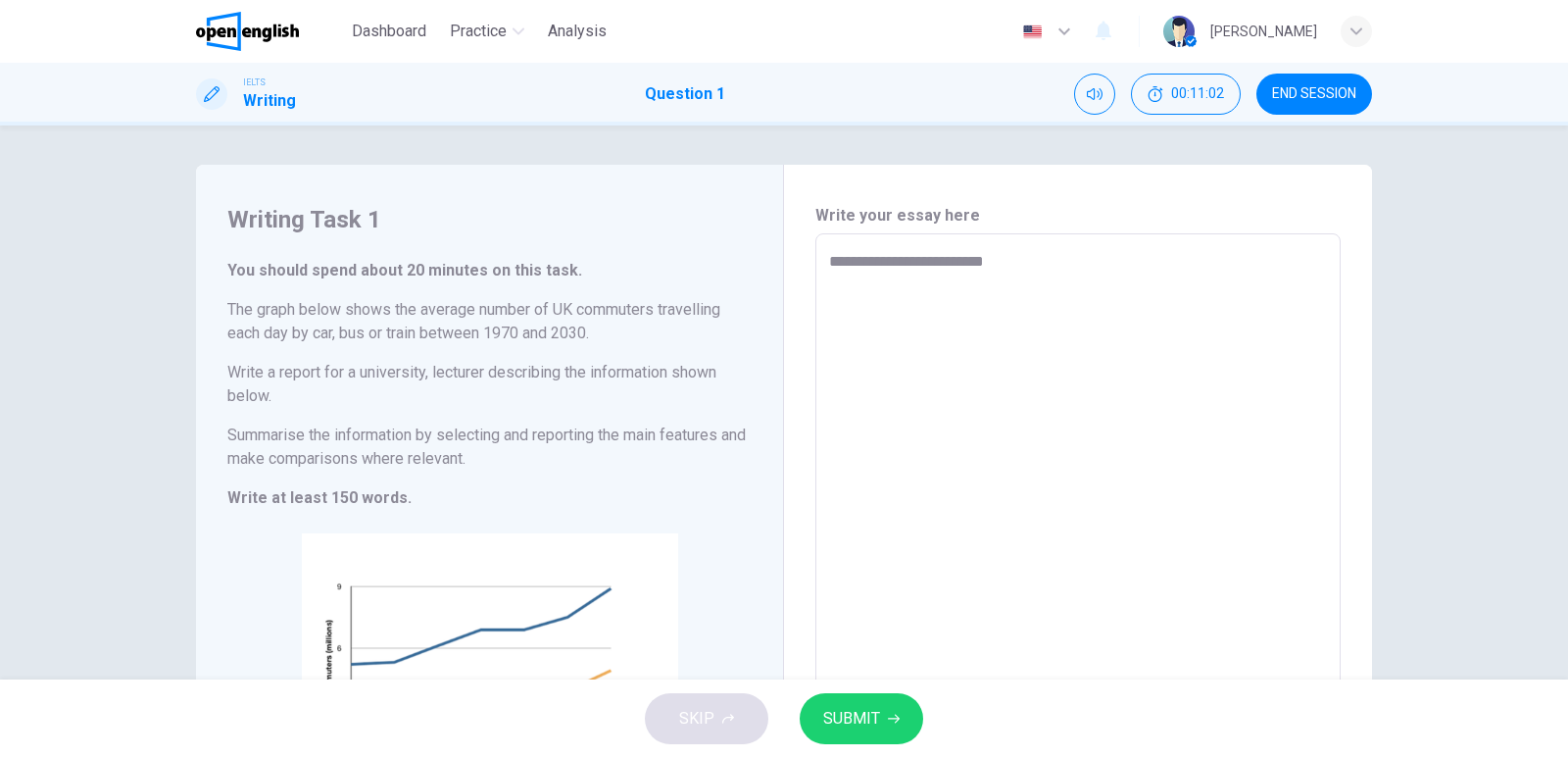 type on "**********" 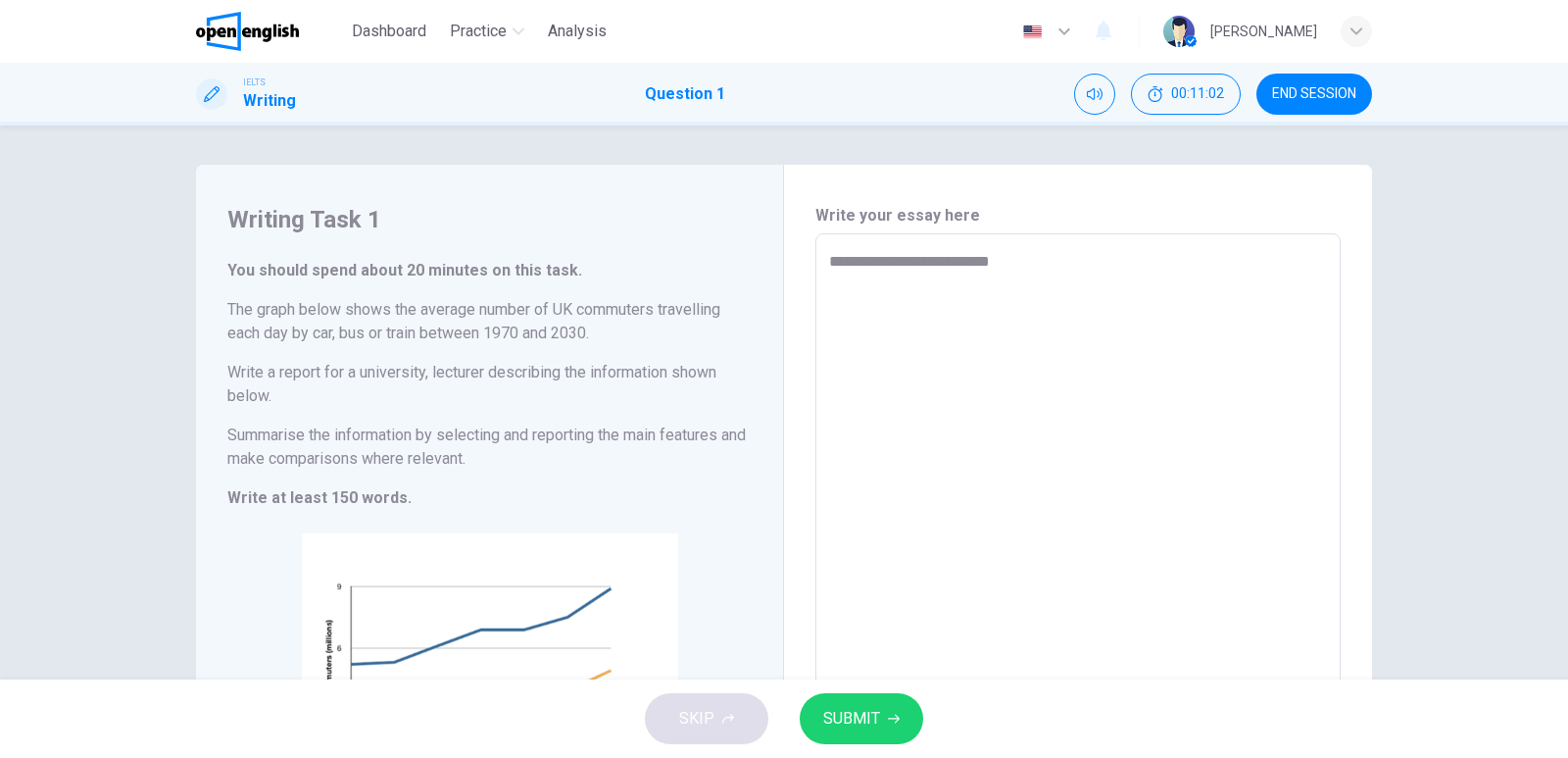 type on "*" 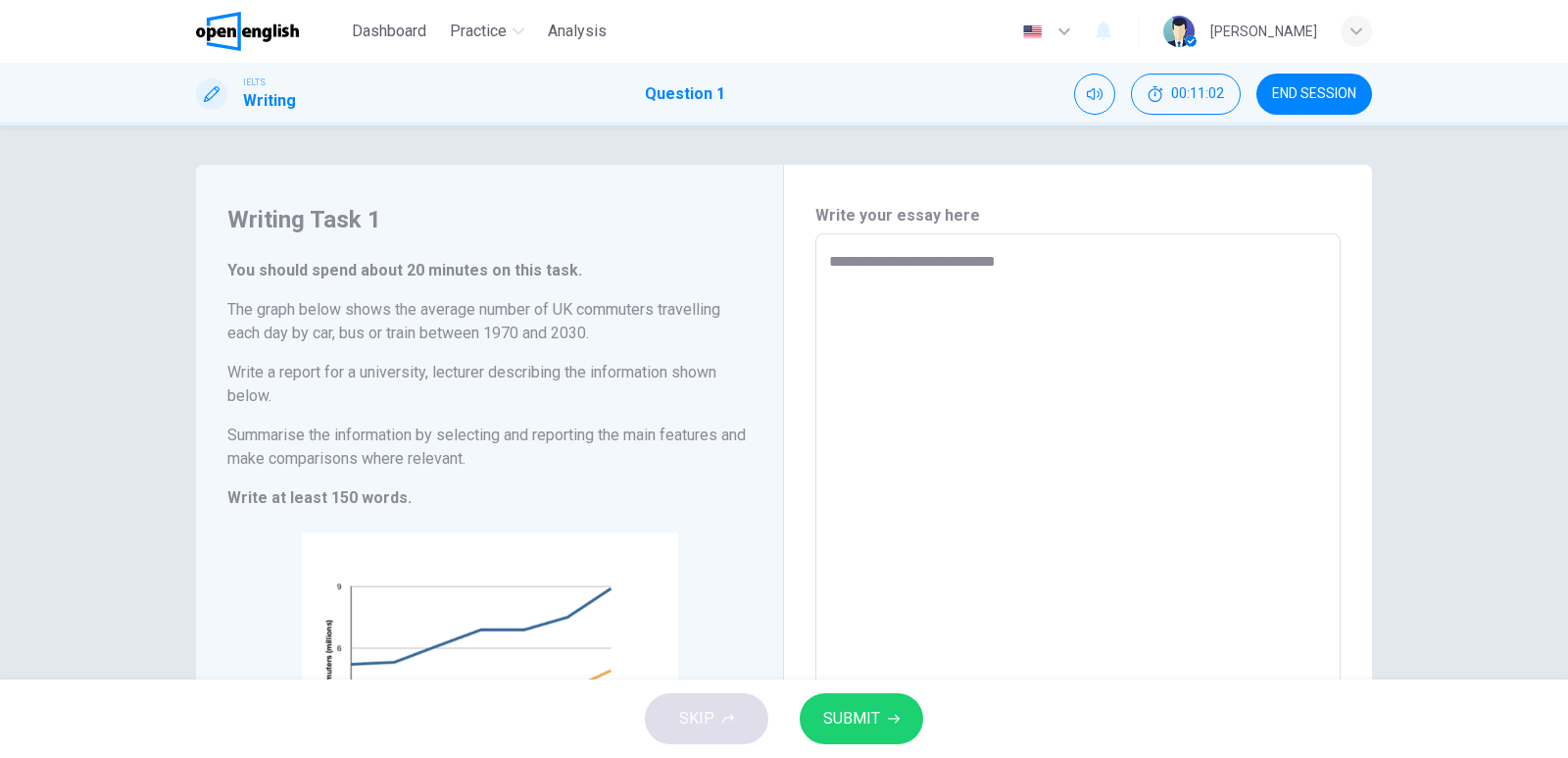 type on "**********" 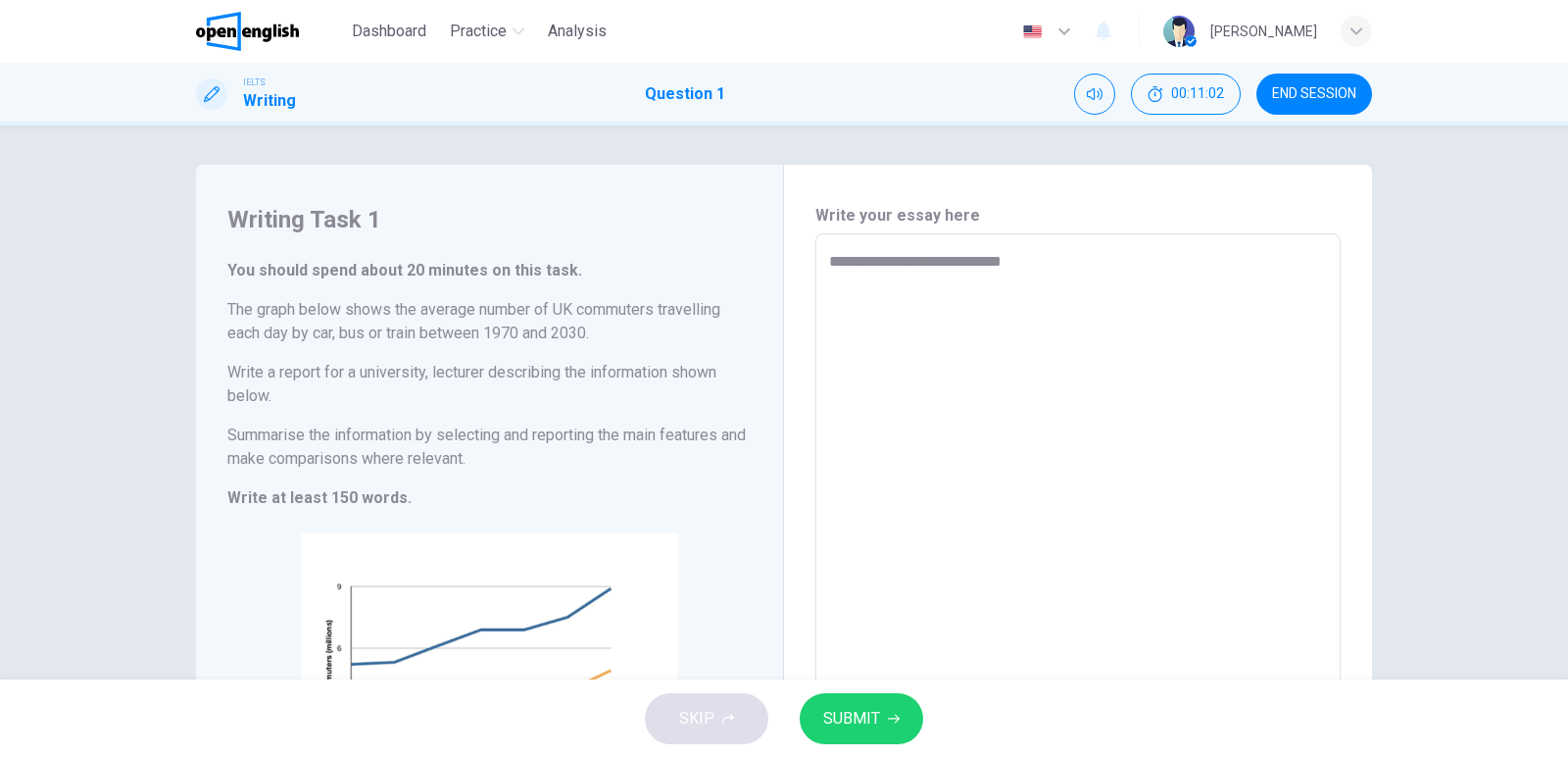 type on "*" 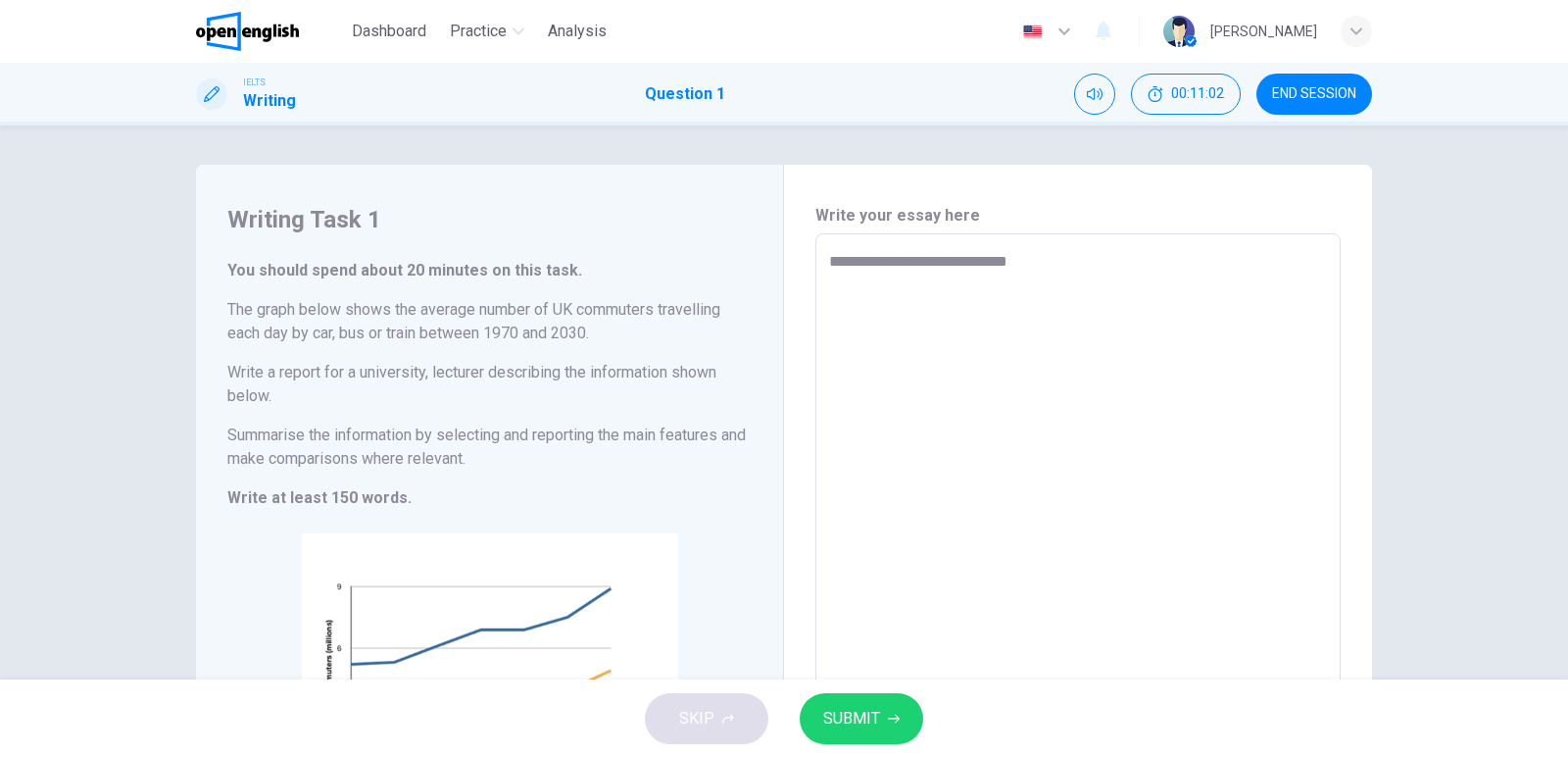 type on "*" 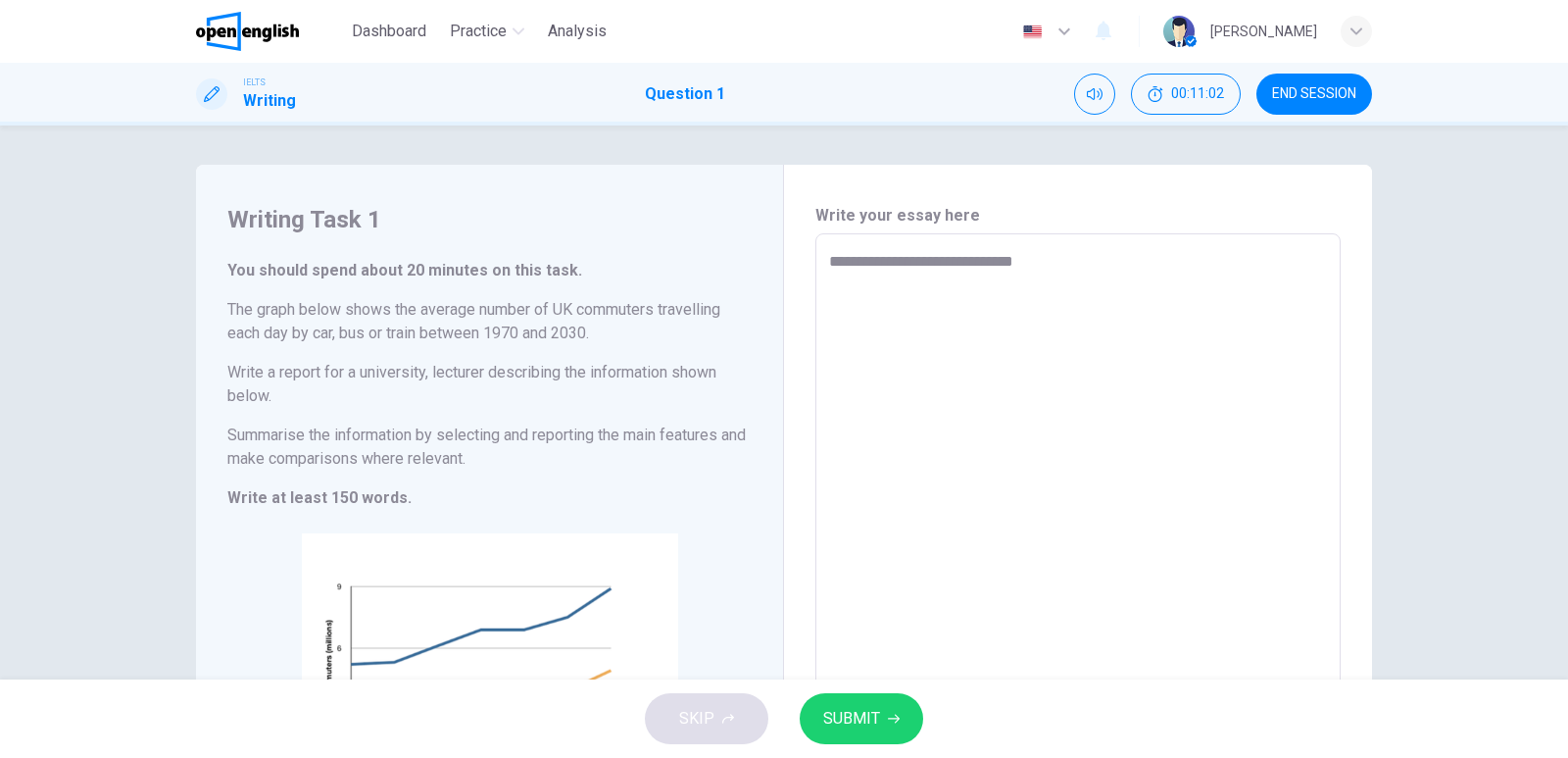 type on "*" 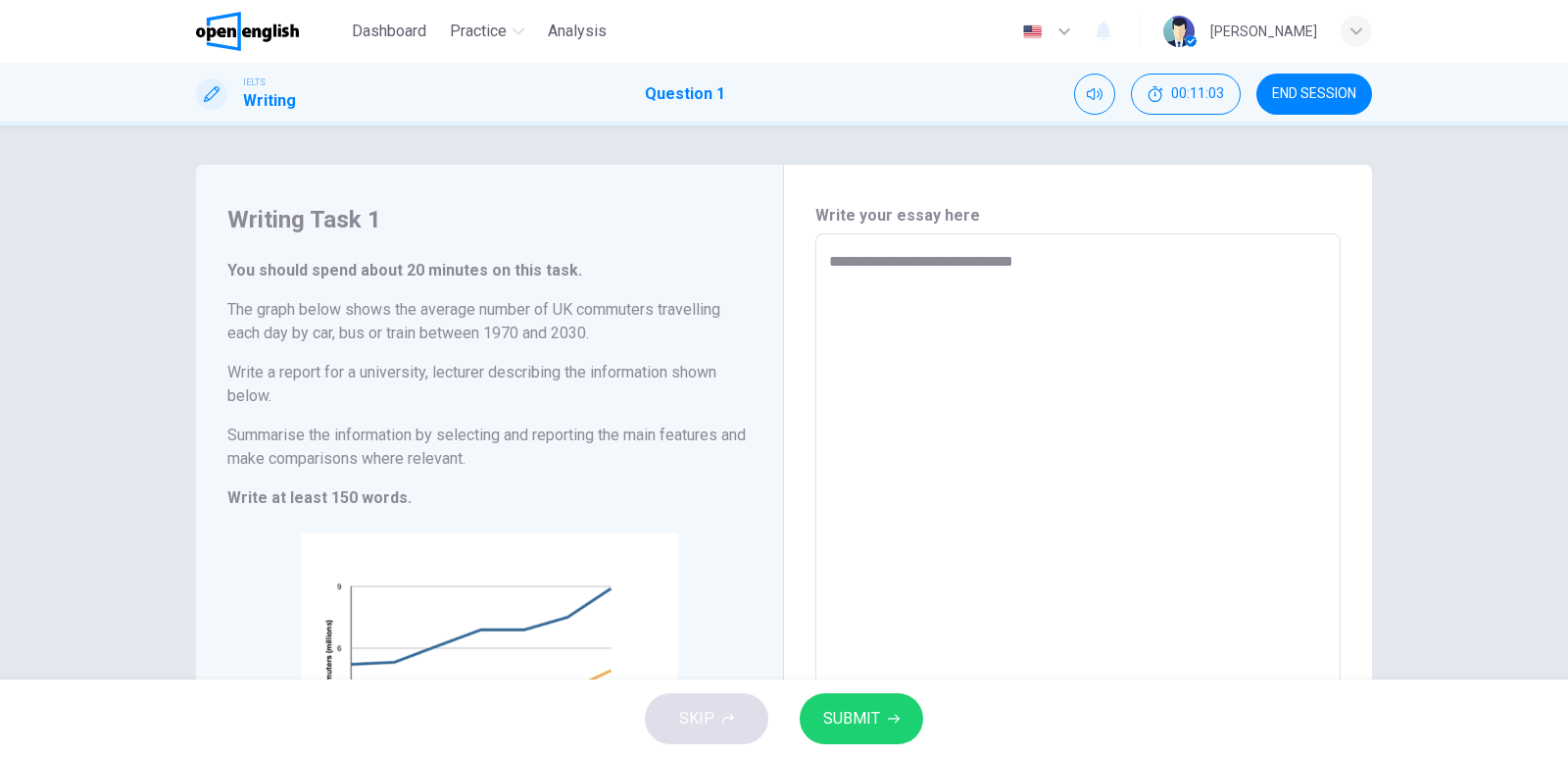 type on "**********" 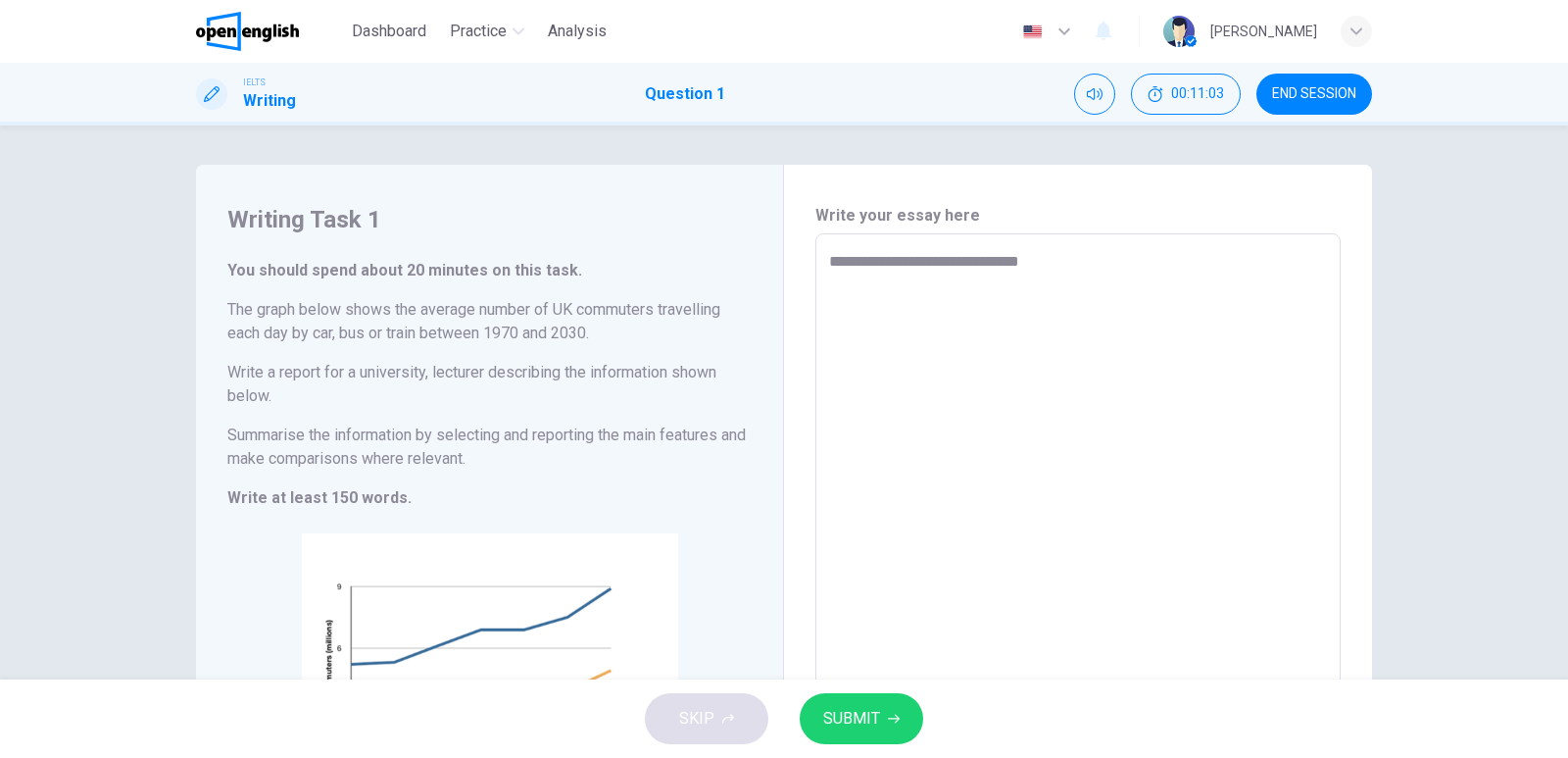 type on "*" 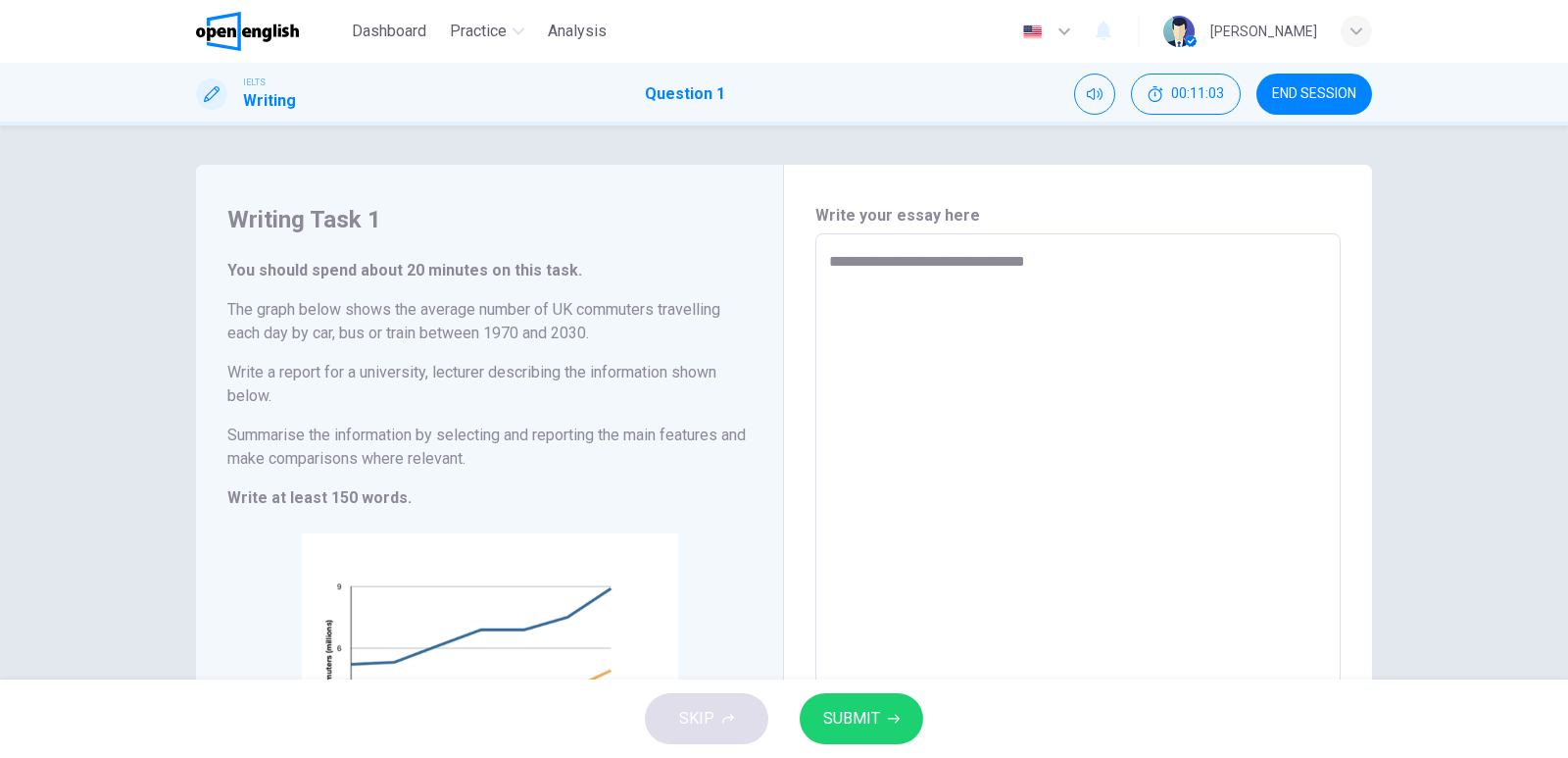 type on "*" 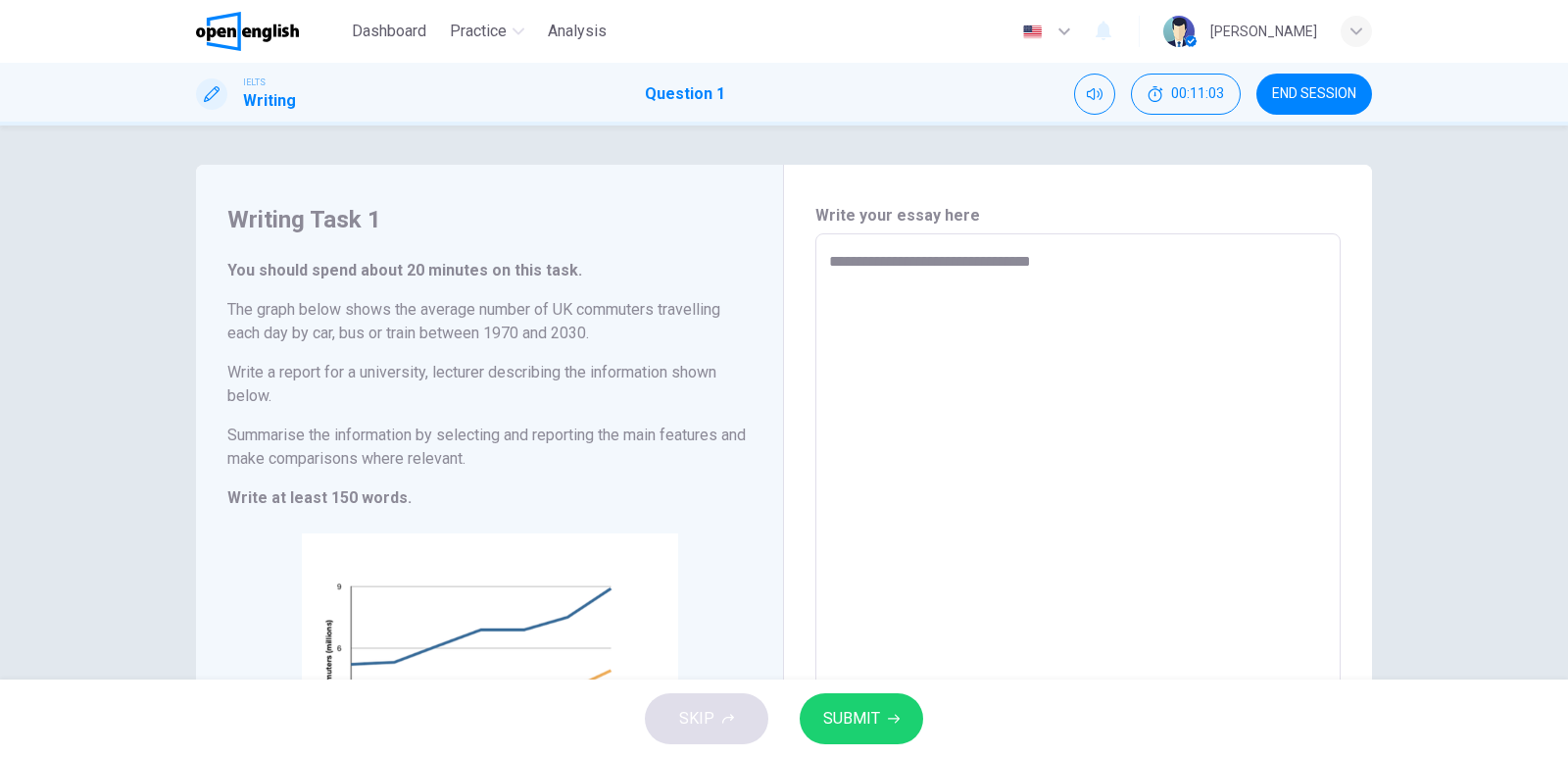 type on "*" 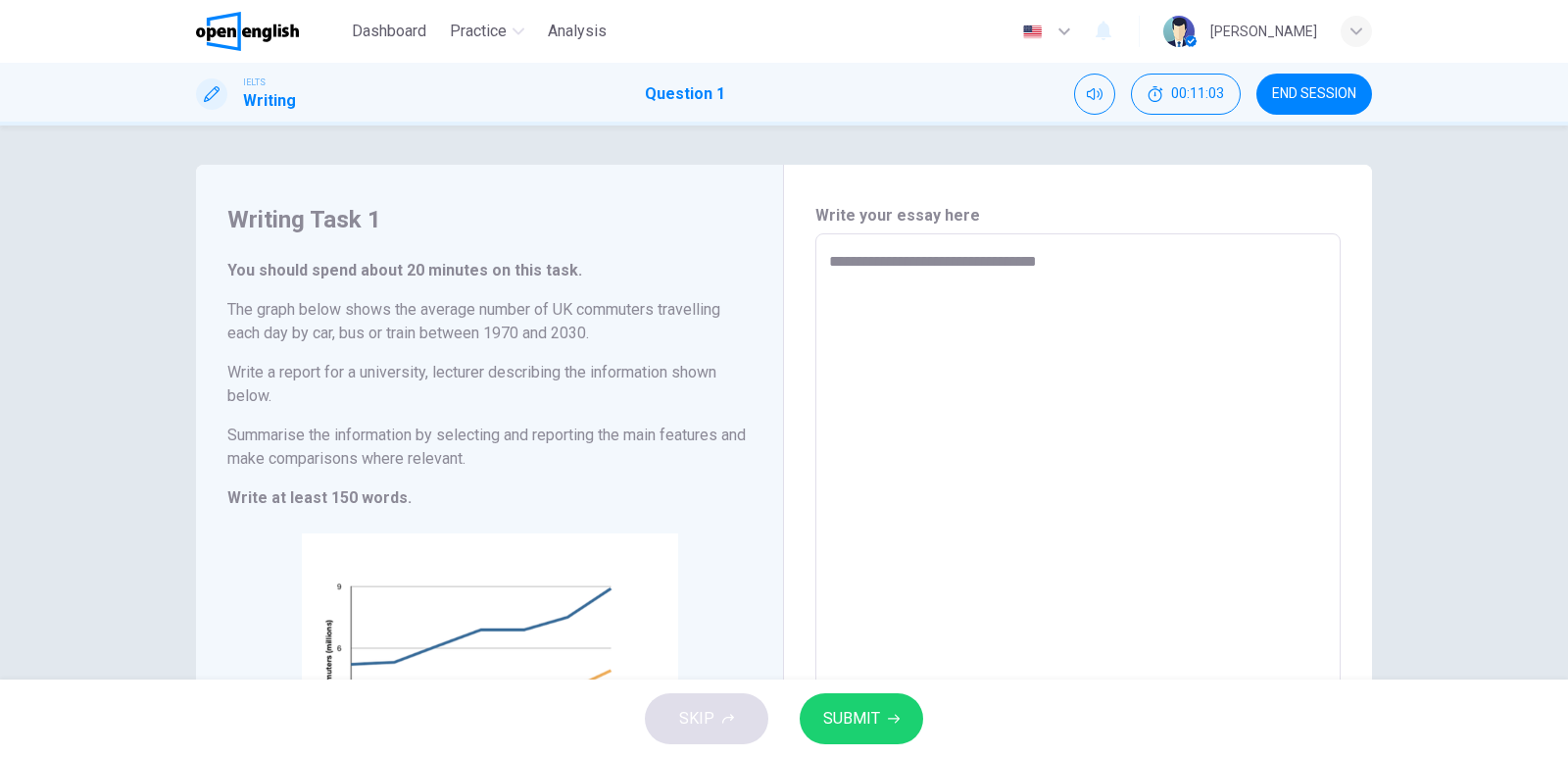 type on "*" 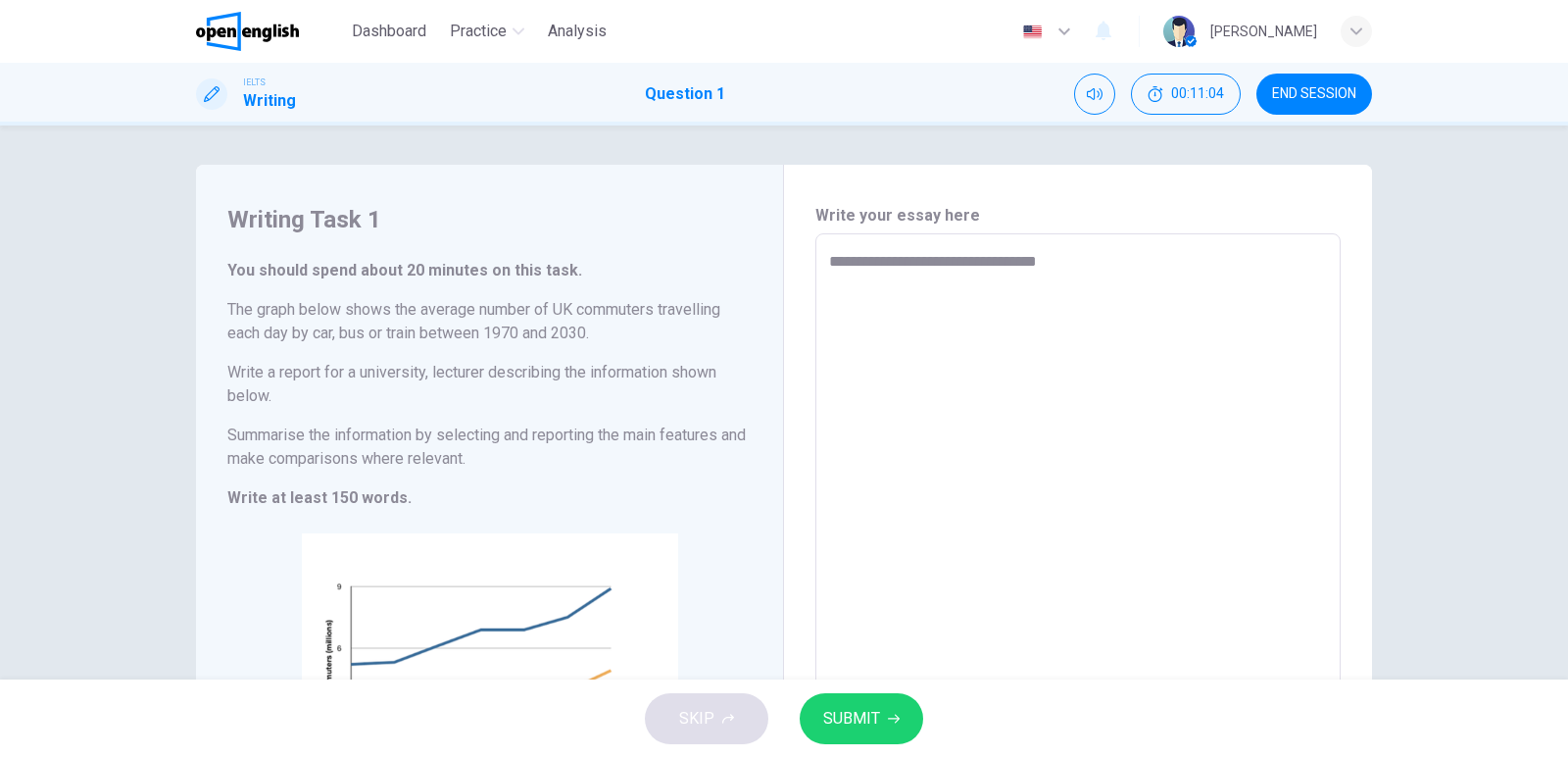 type on "**********" 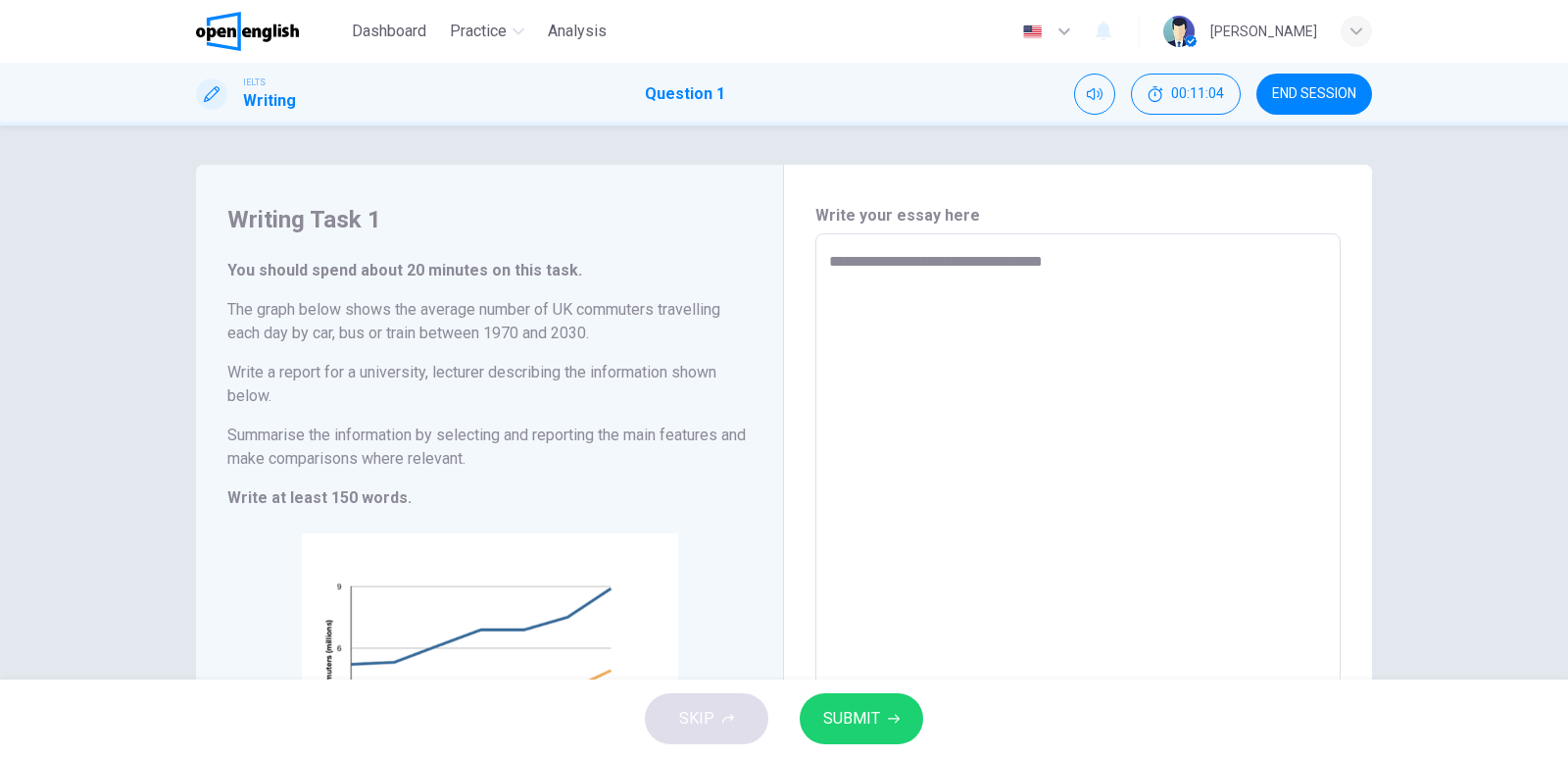 type on "**********" 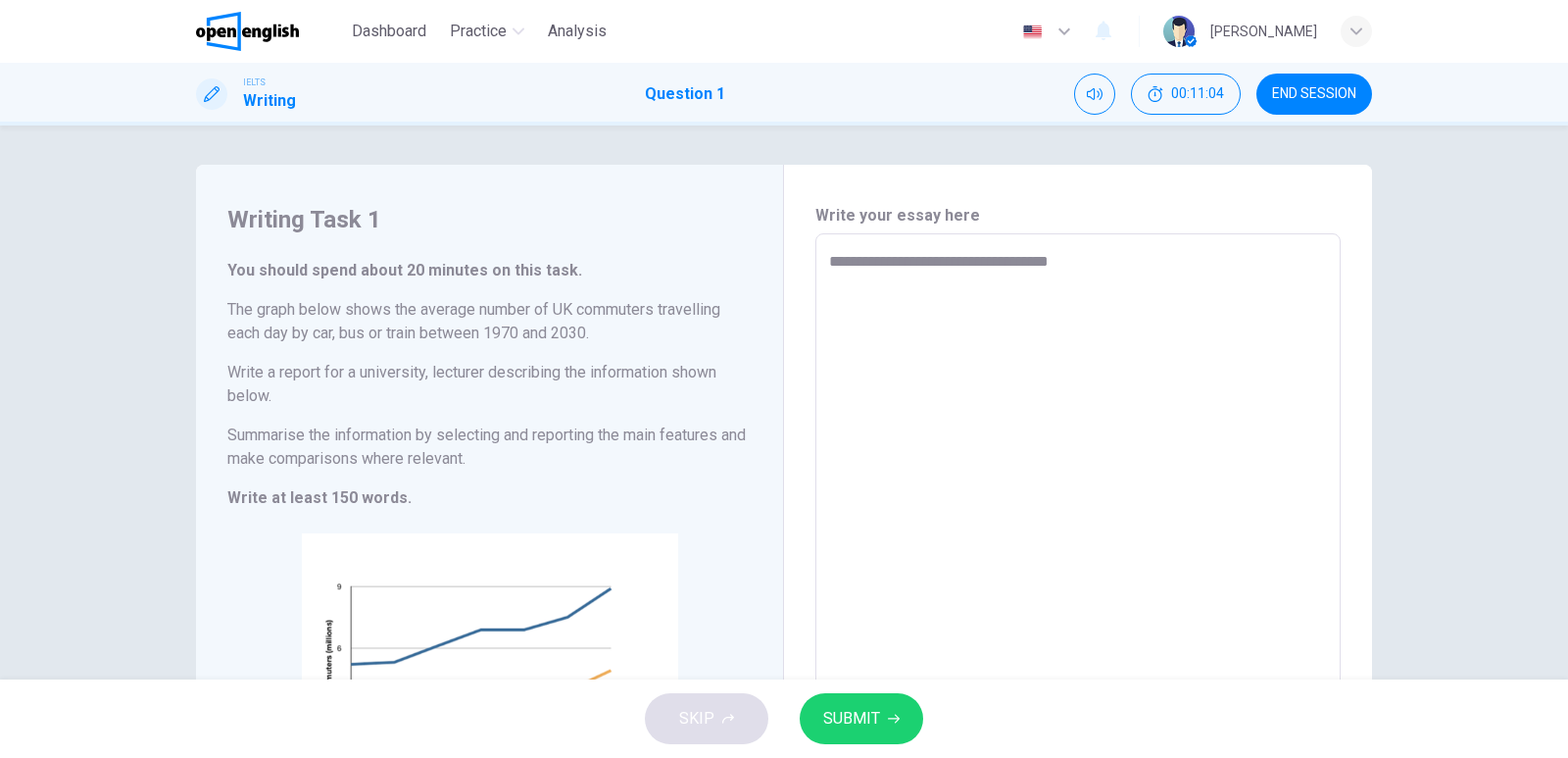 type on "*" 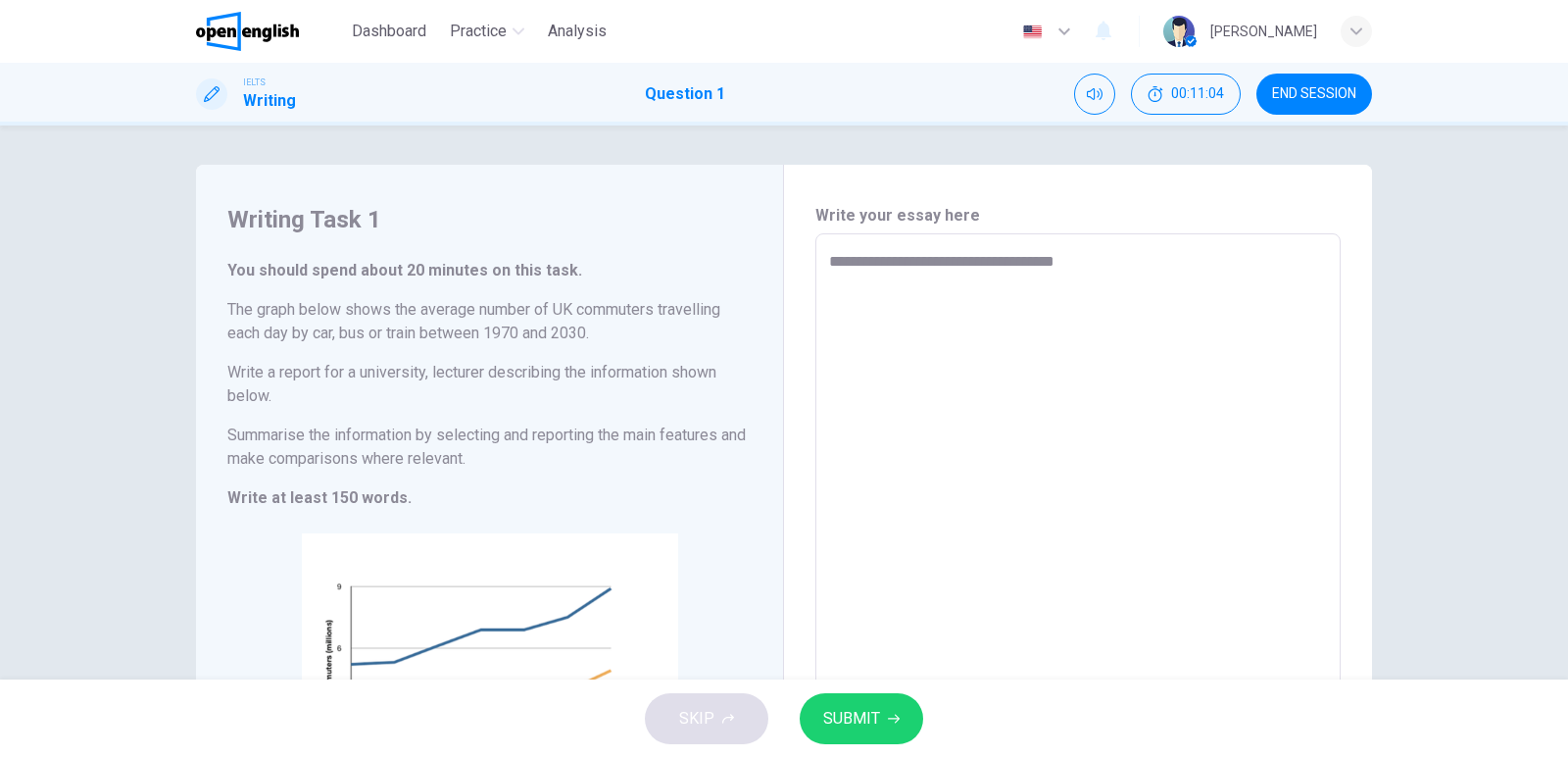 type on "*" 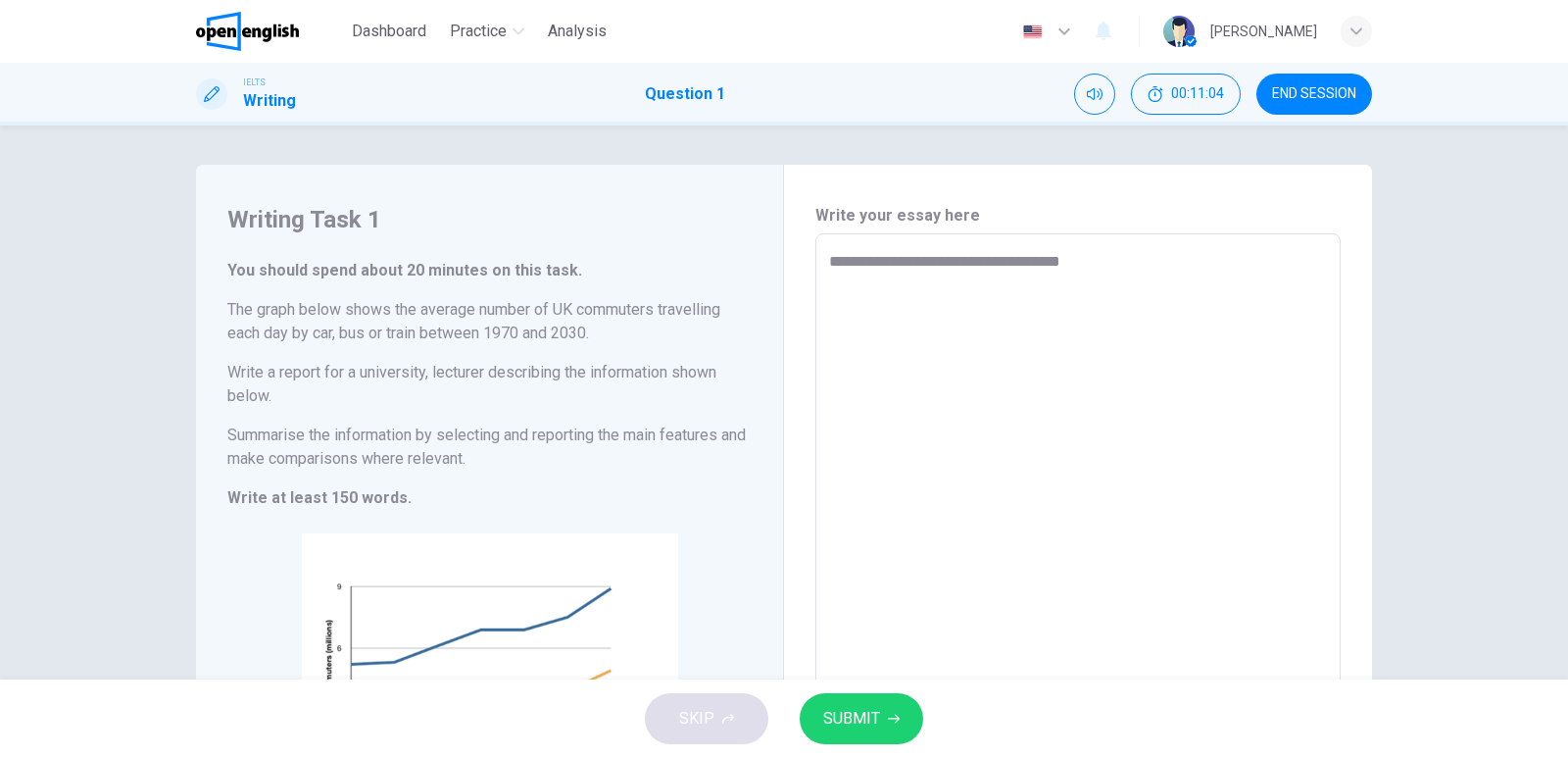 type on "*" 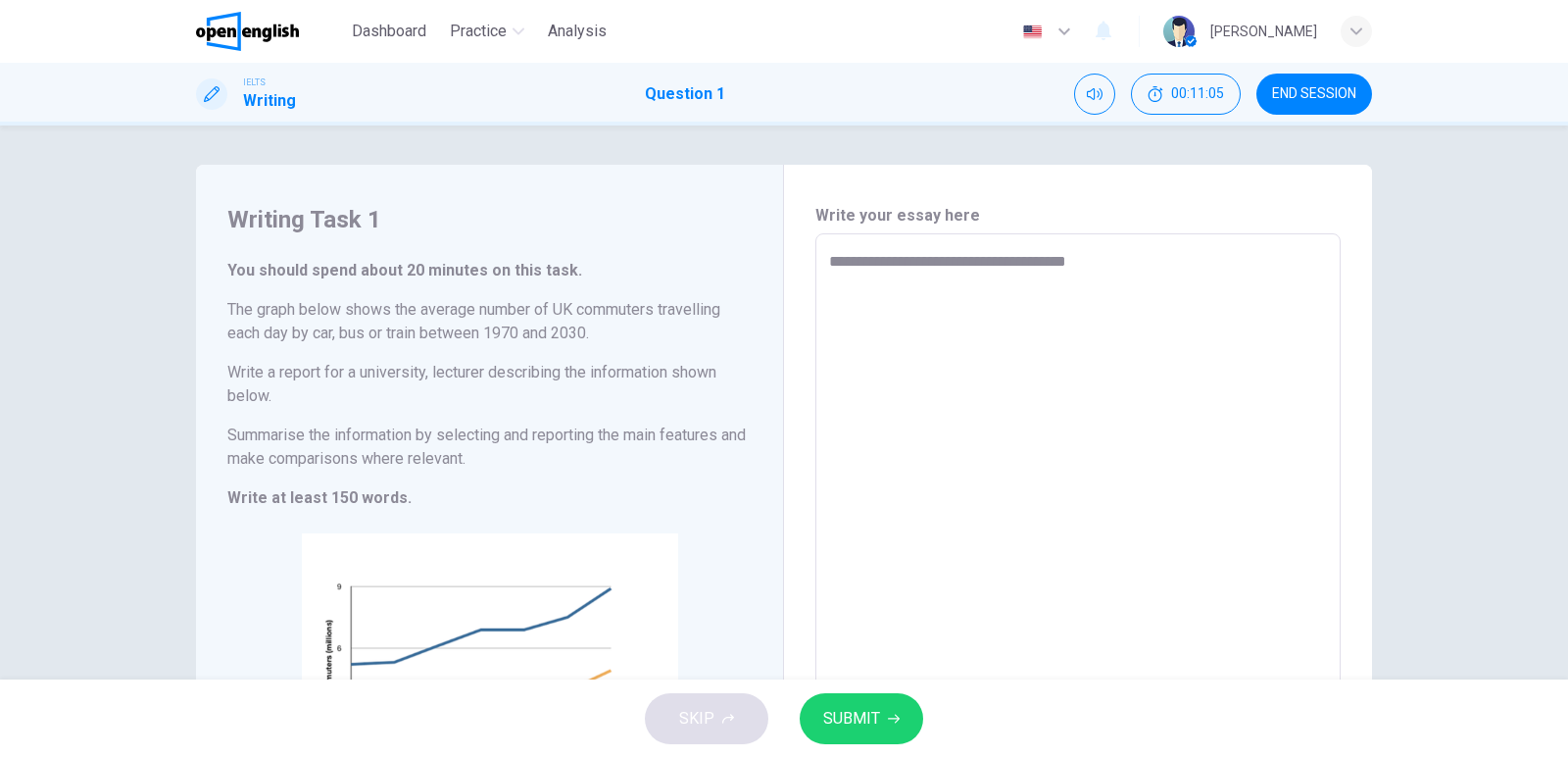 type on "*" 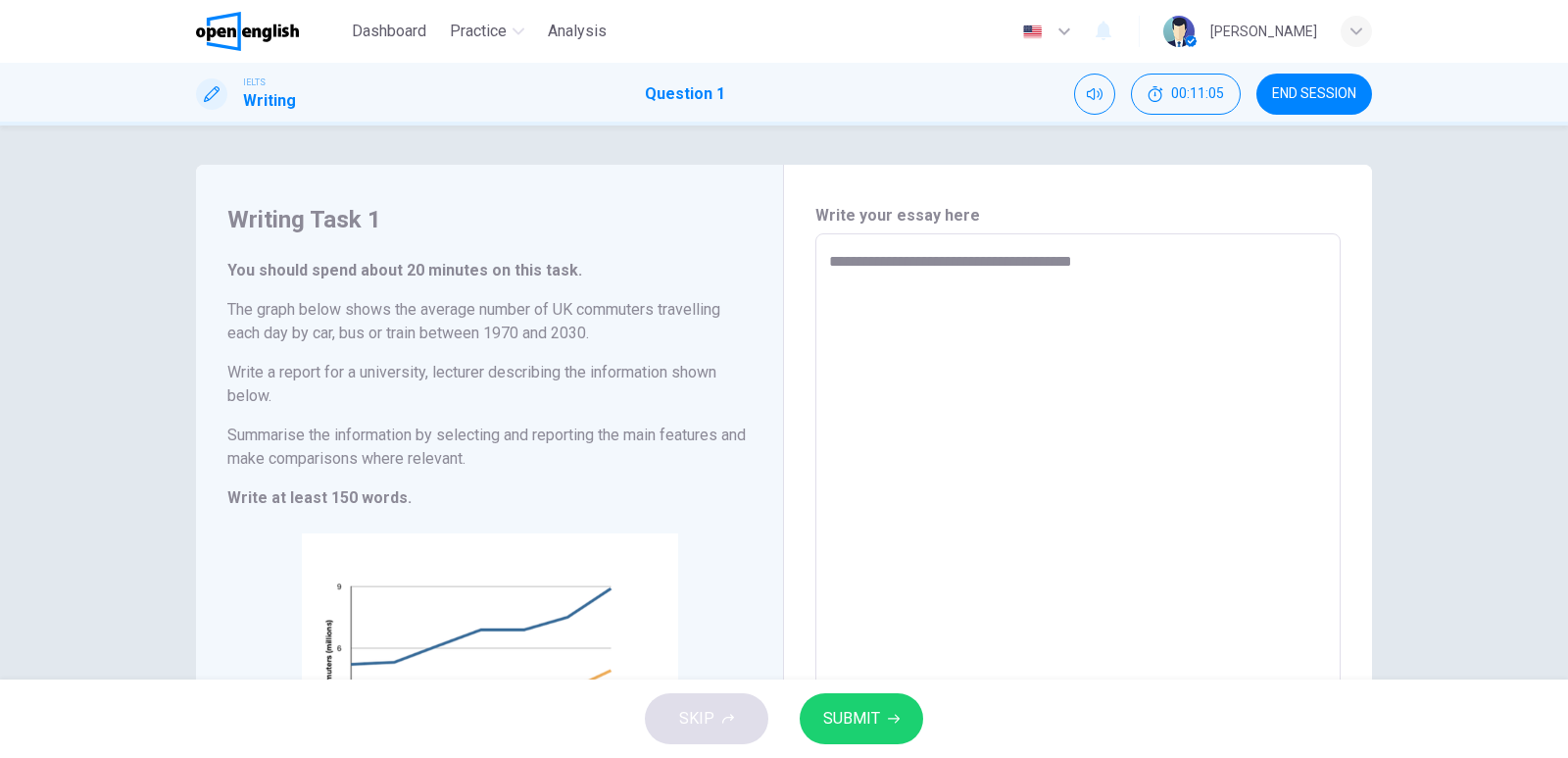 type on "*" 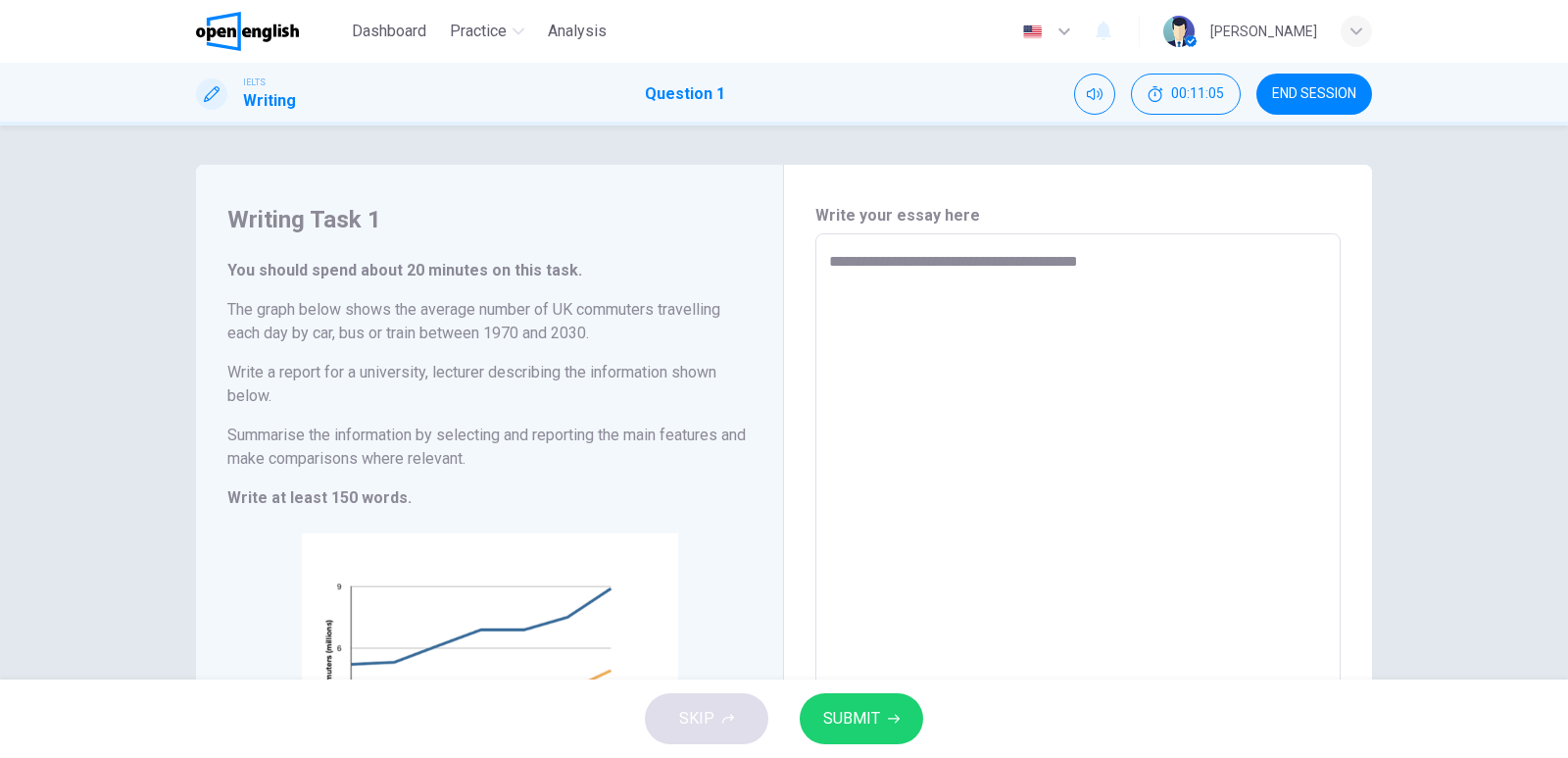 type on "*" 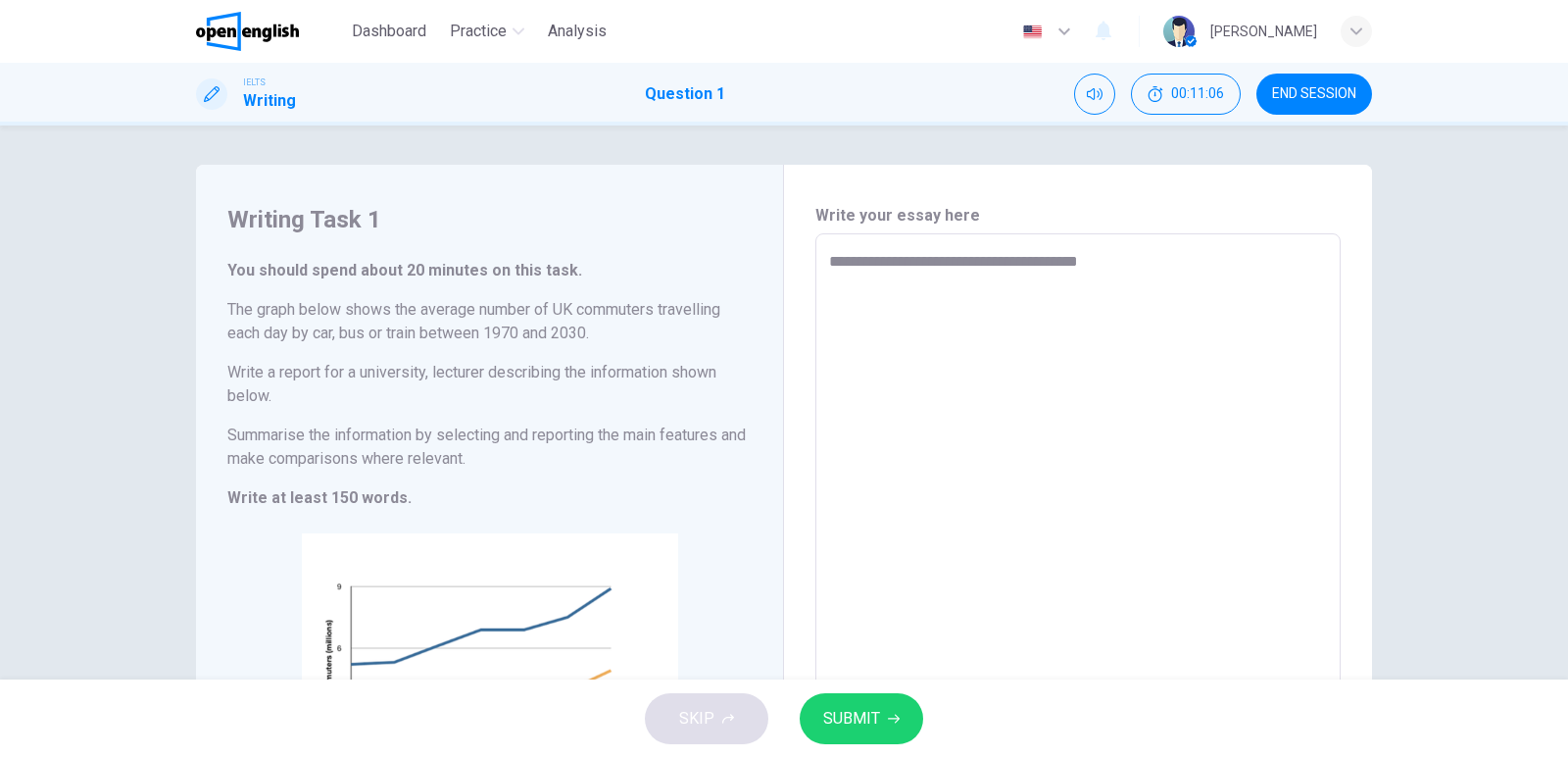 type on "**********" 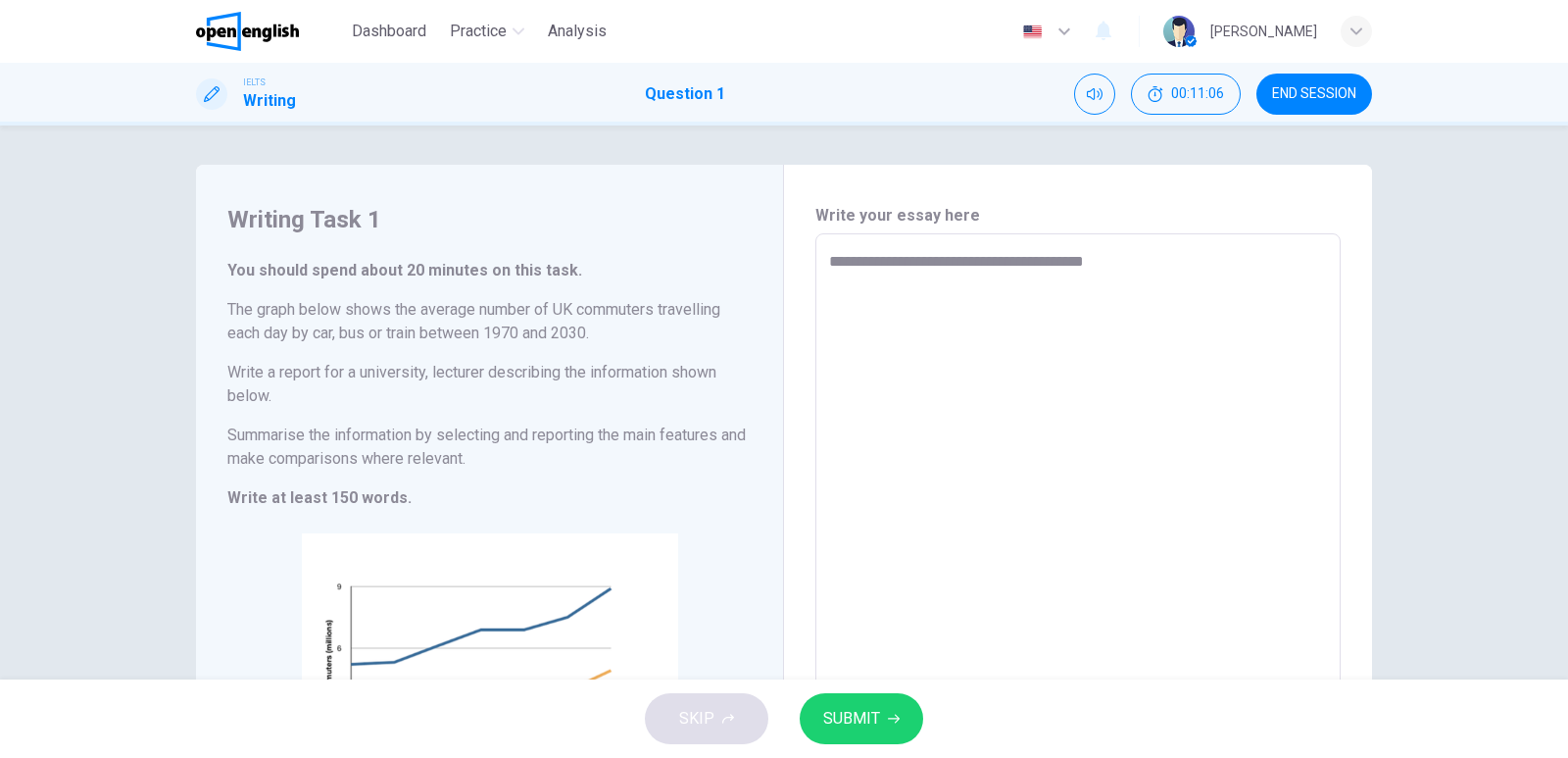 type on "*" 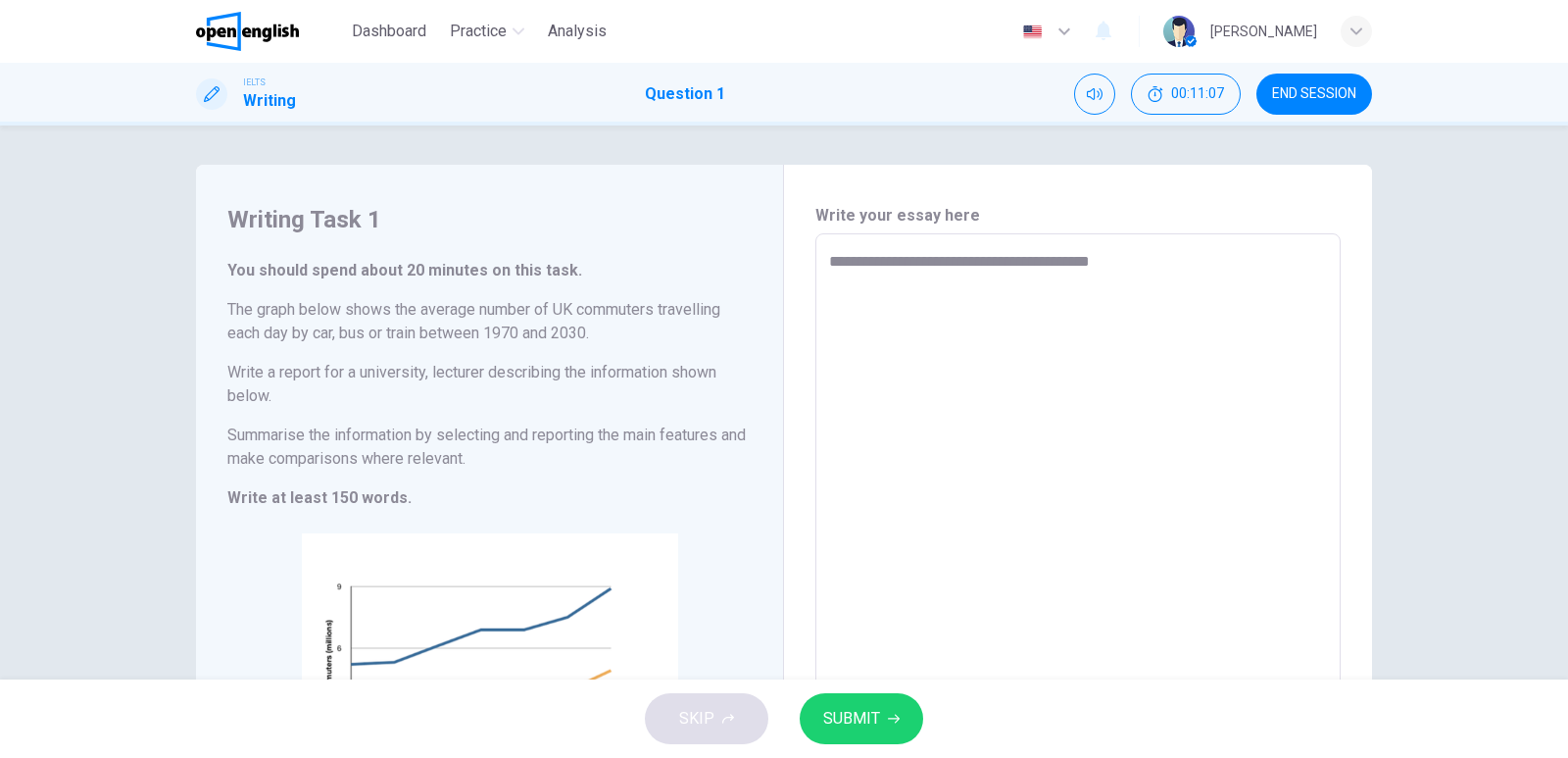 type on "**********" 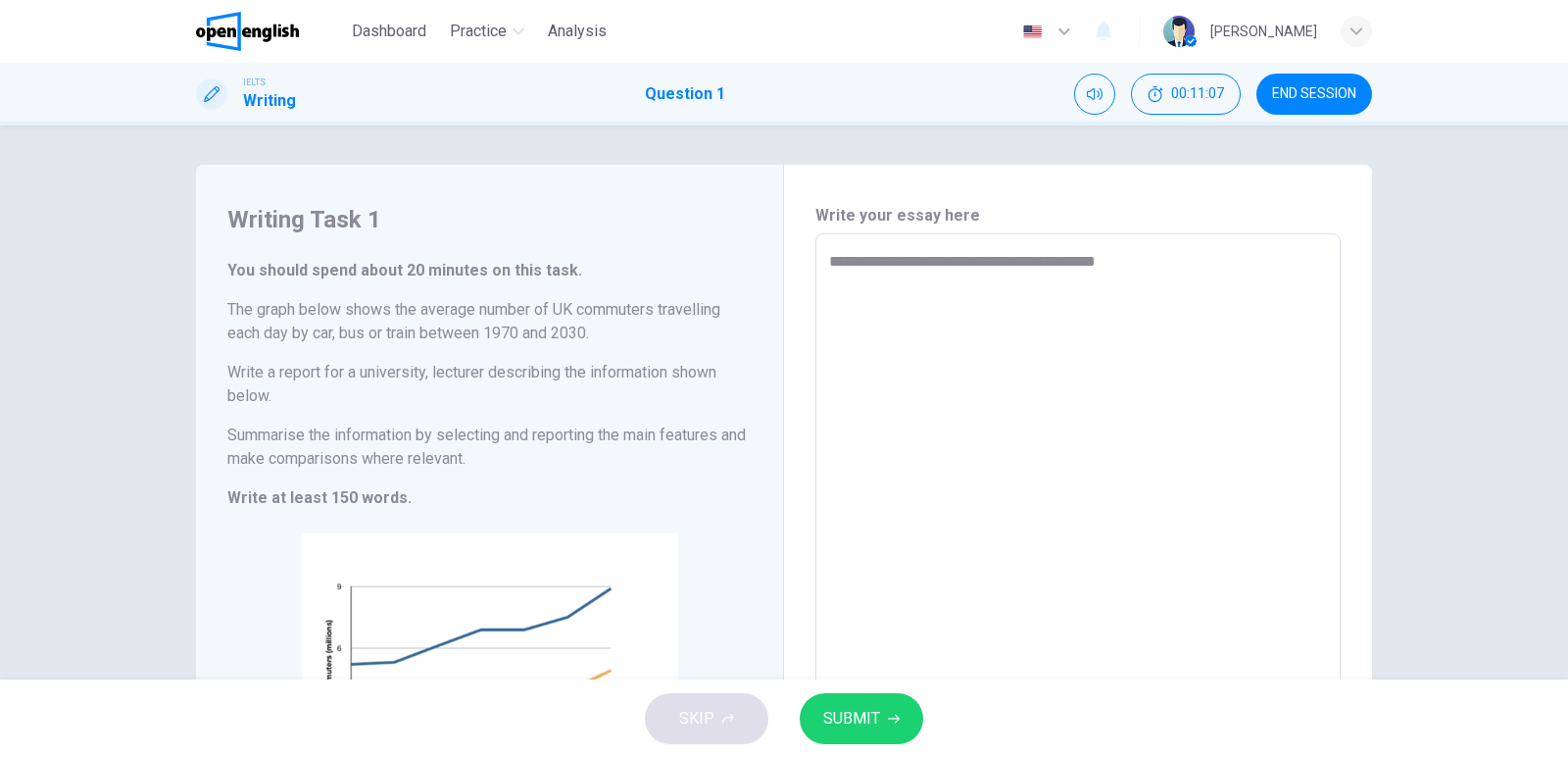 type on "*" 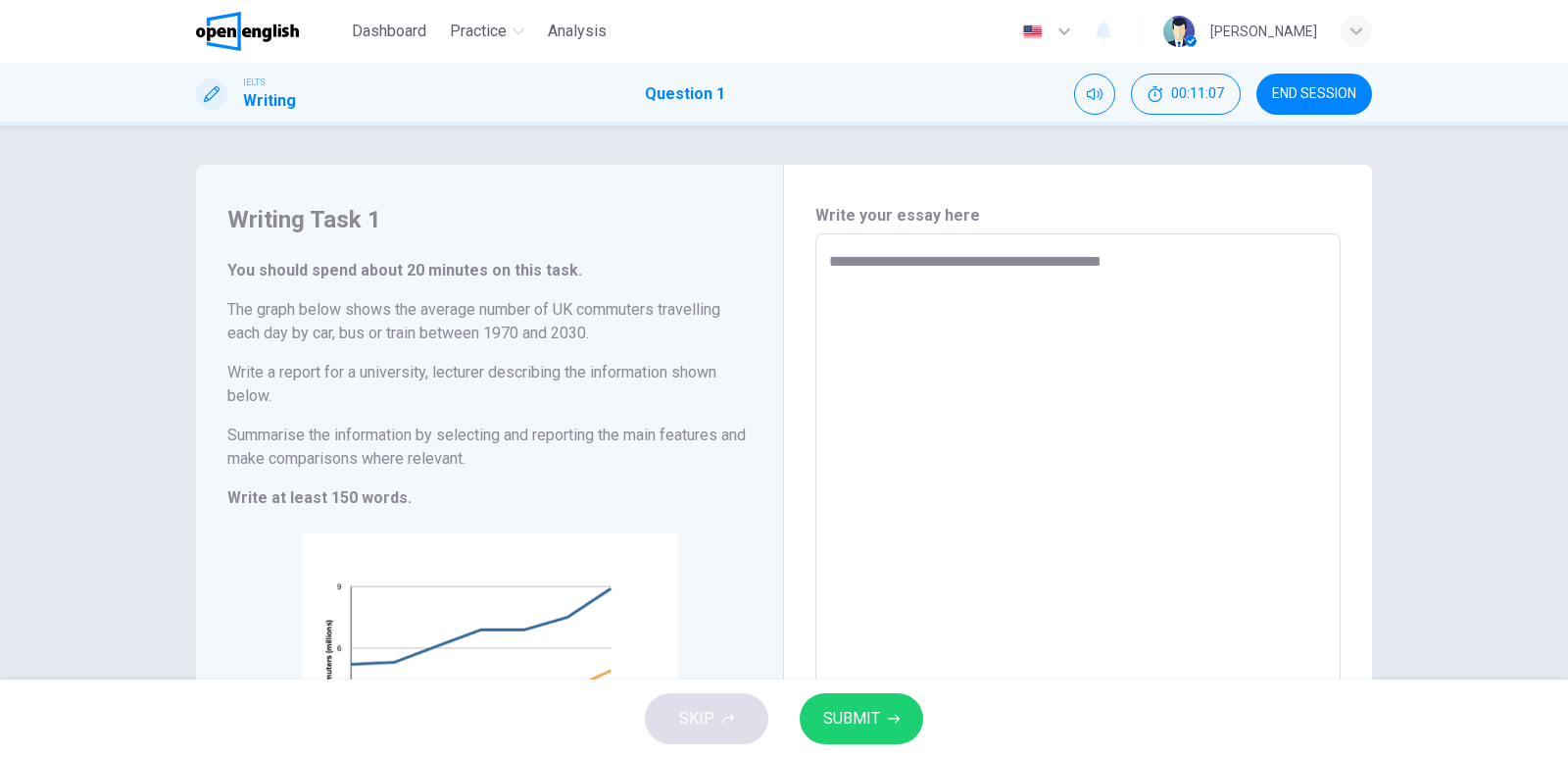 type on "*" 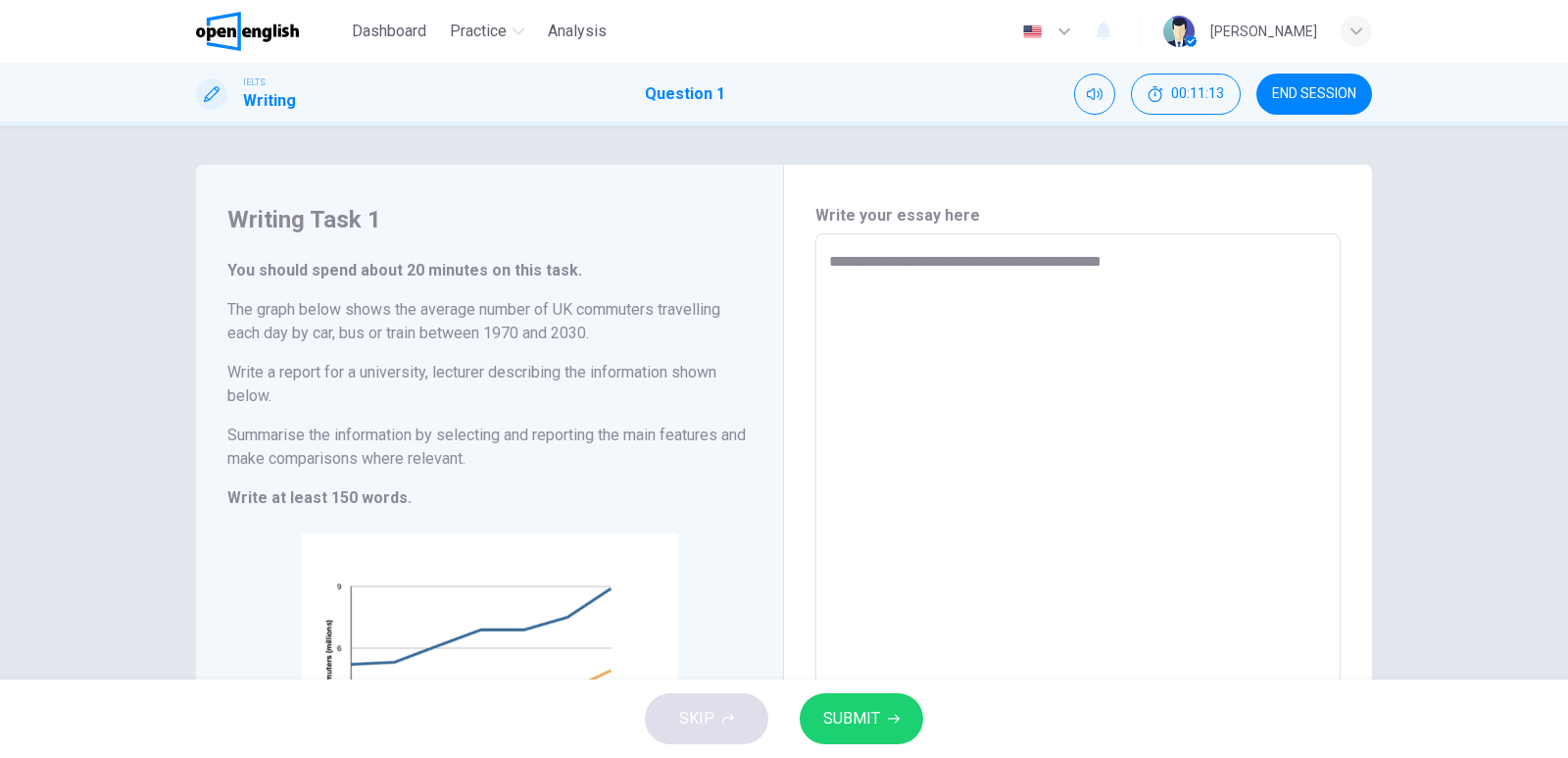 type on "**********" 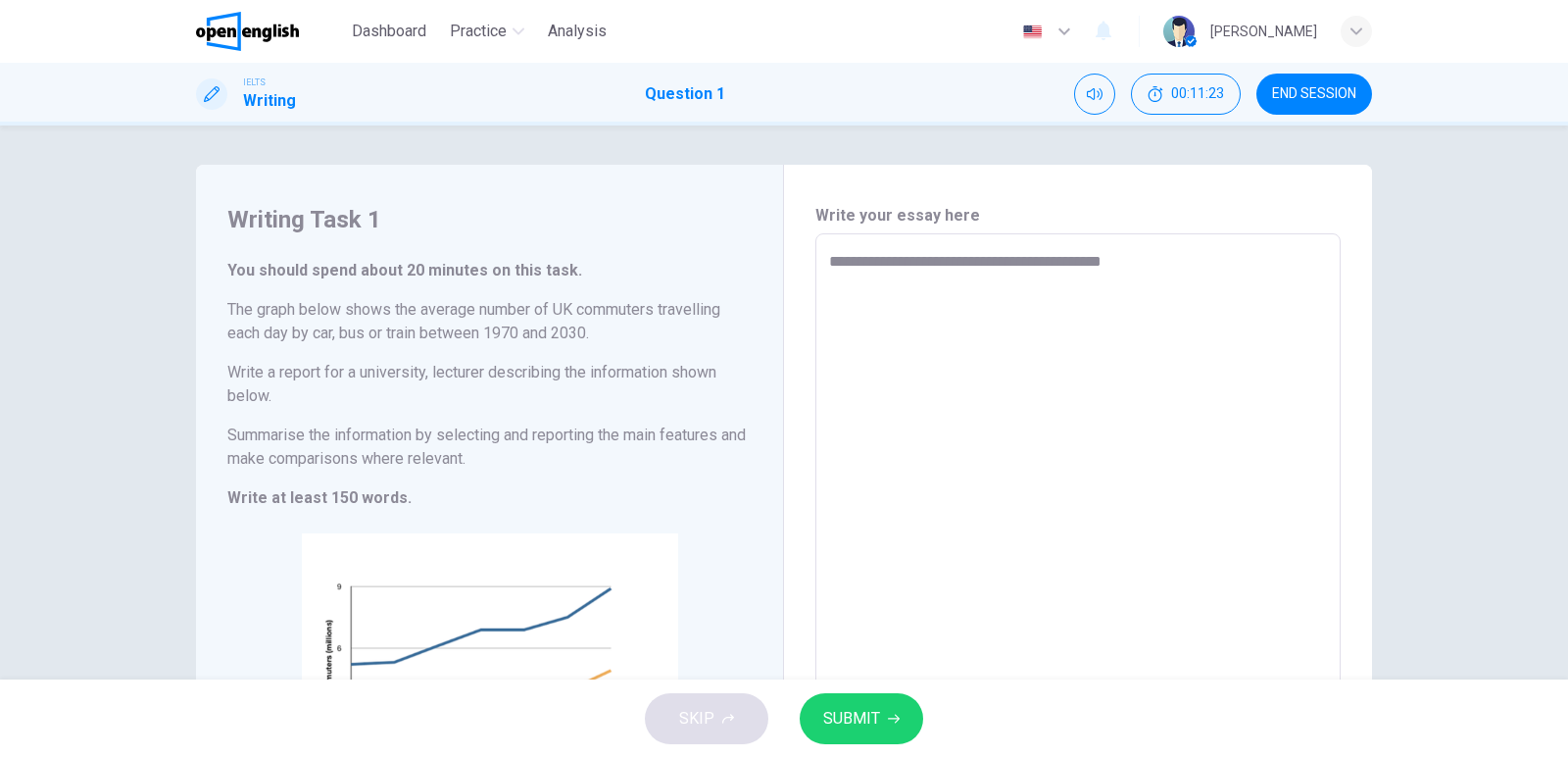 type on "*" 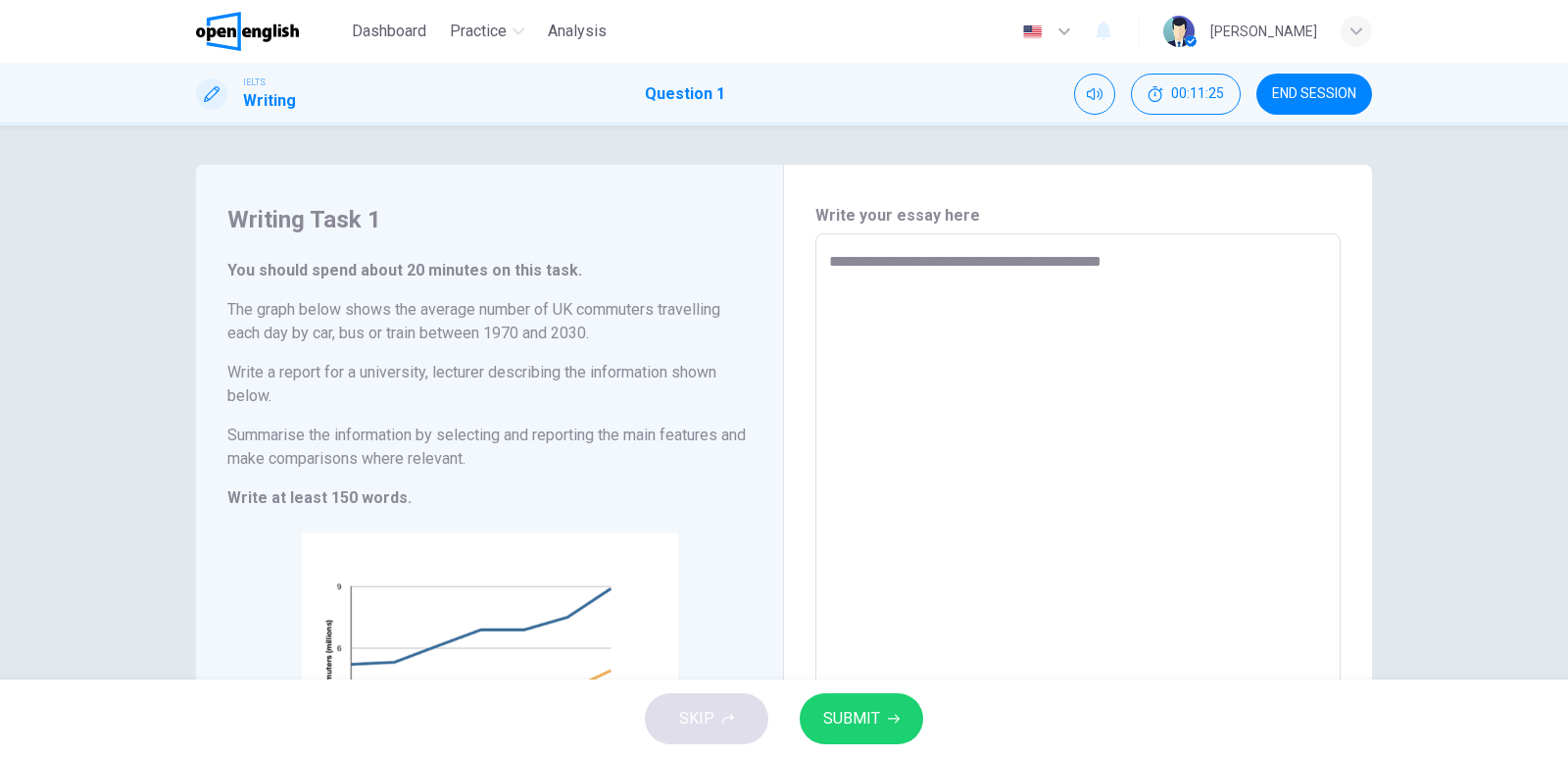 type on "**********" 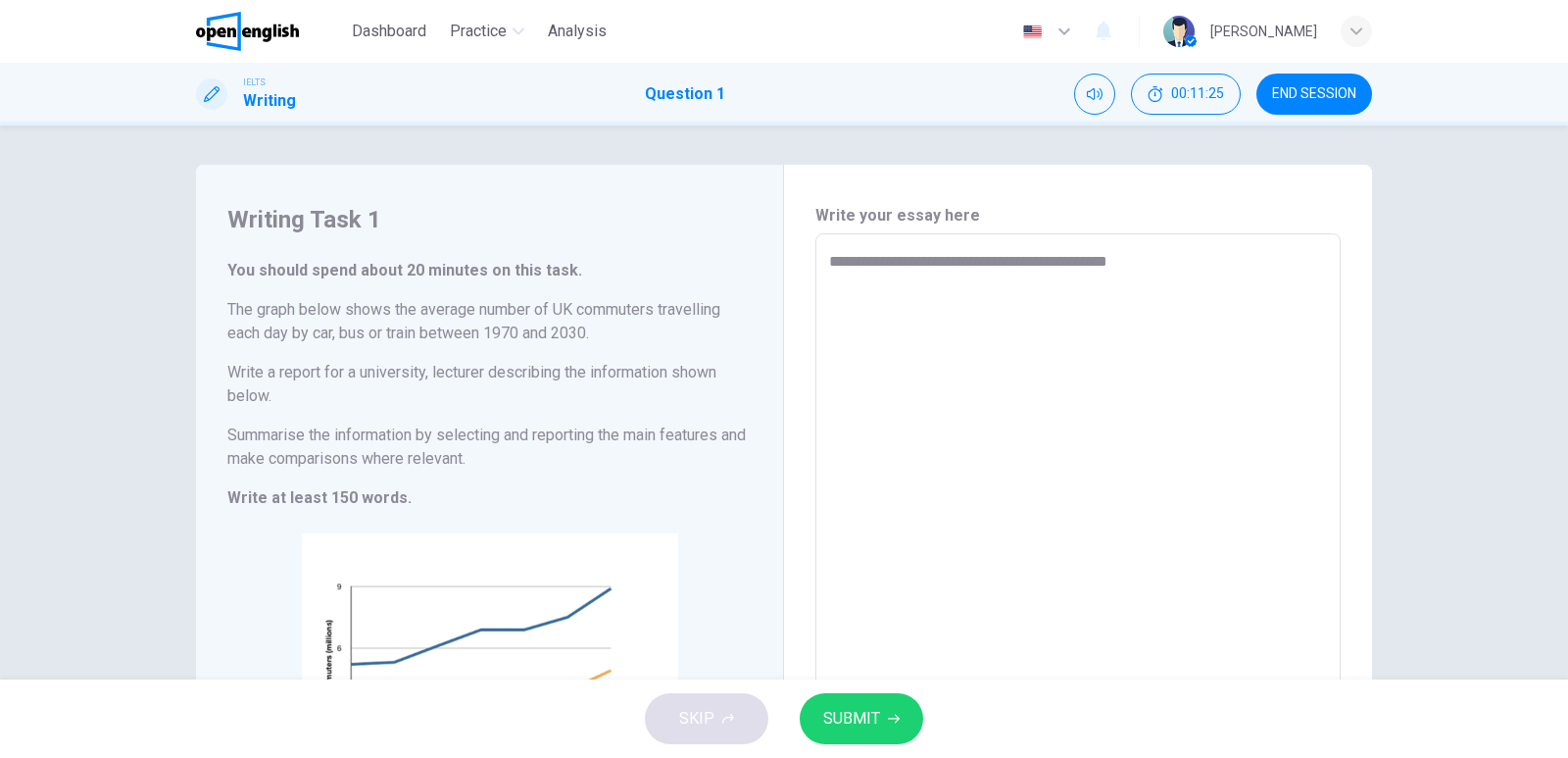 type on "**********" 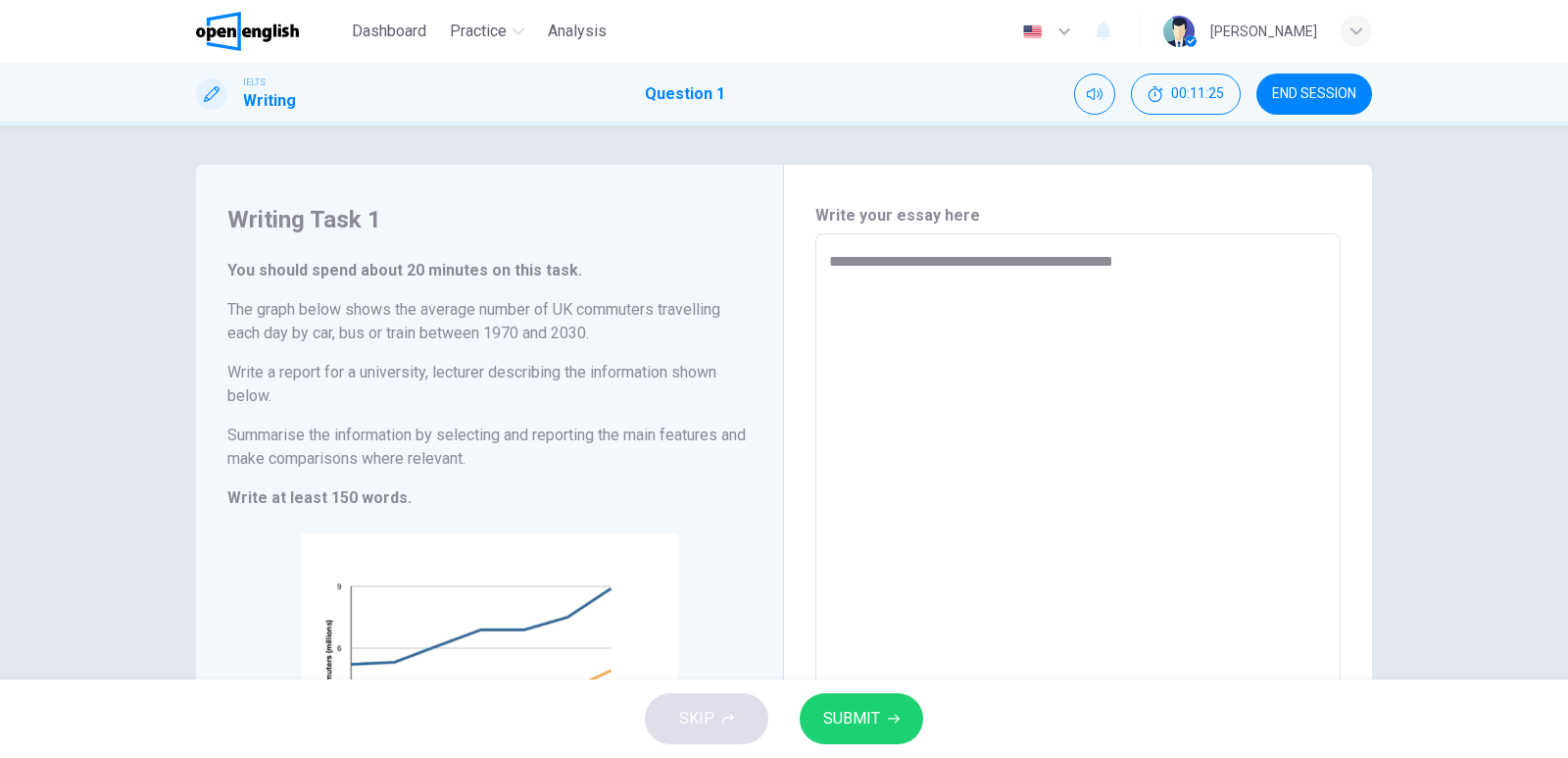 type on "*" 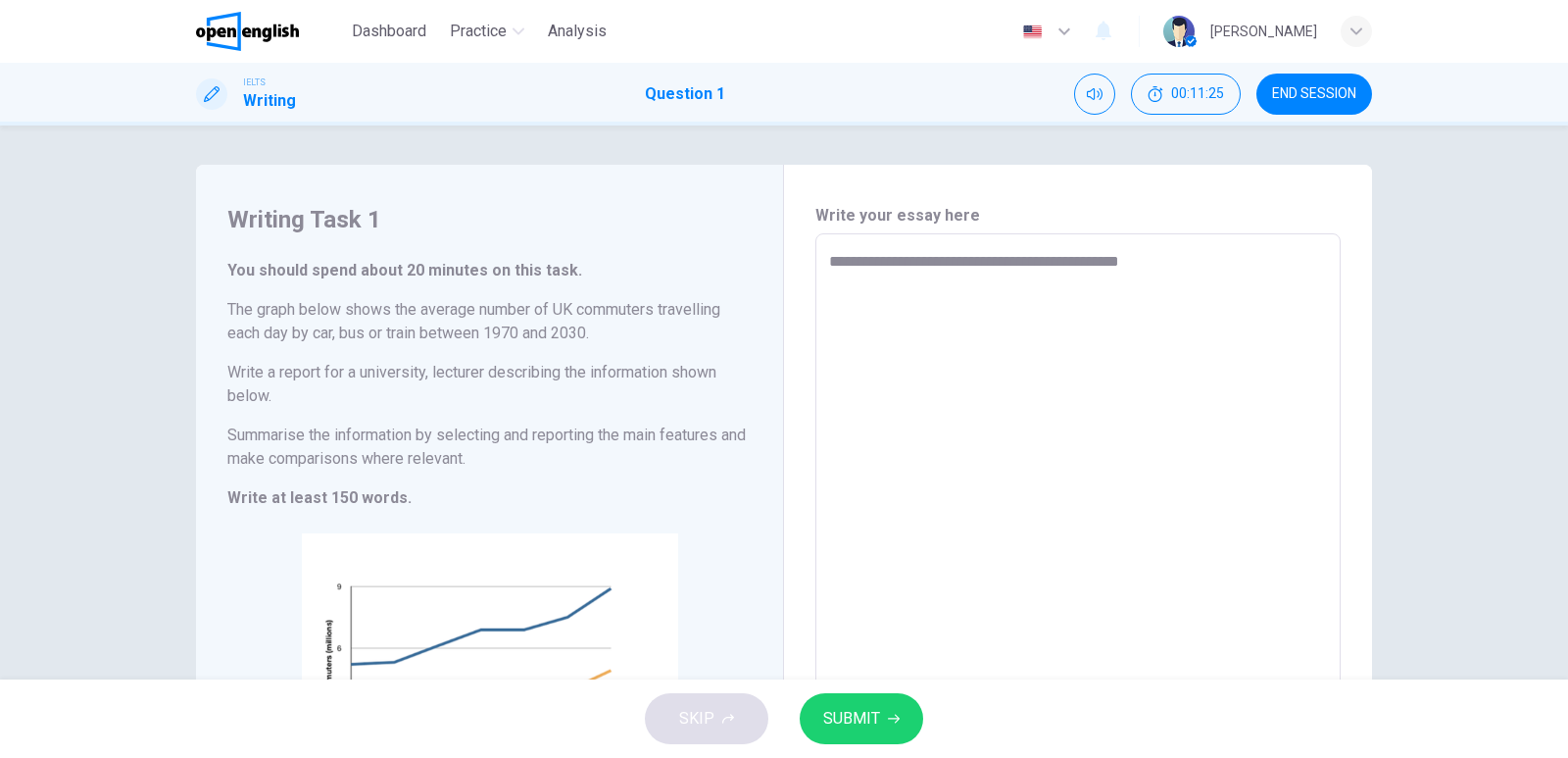 type on "*" 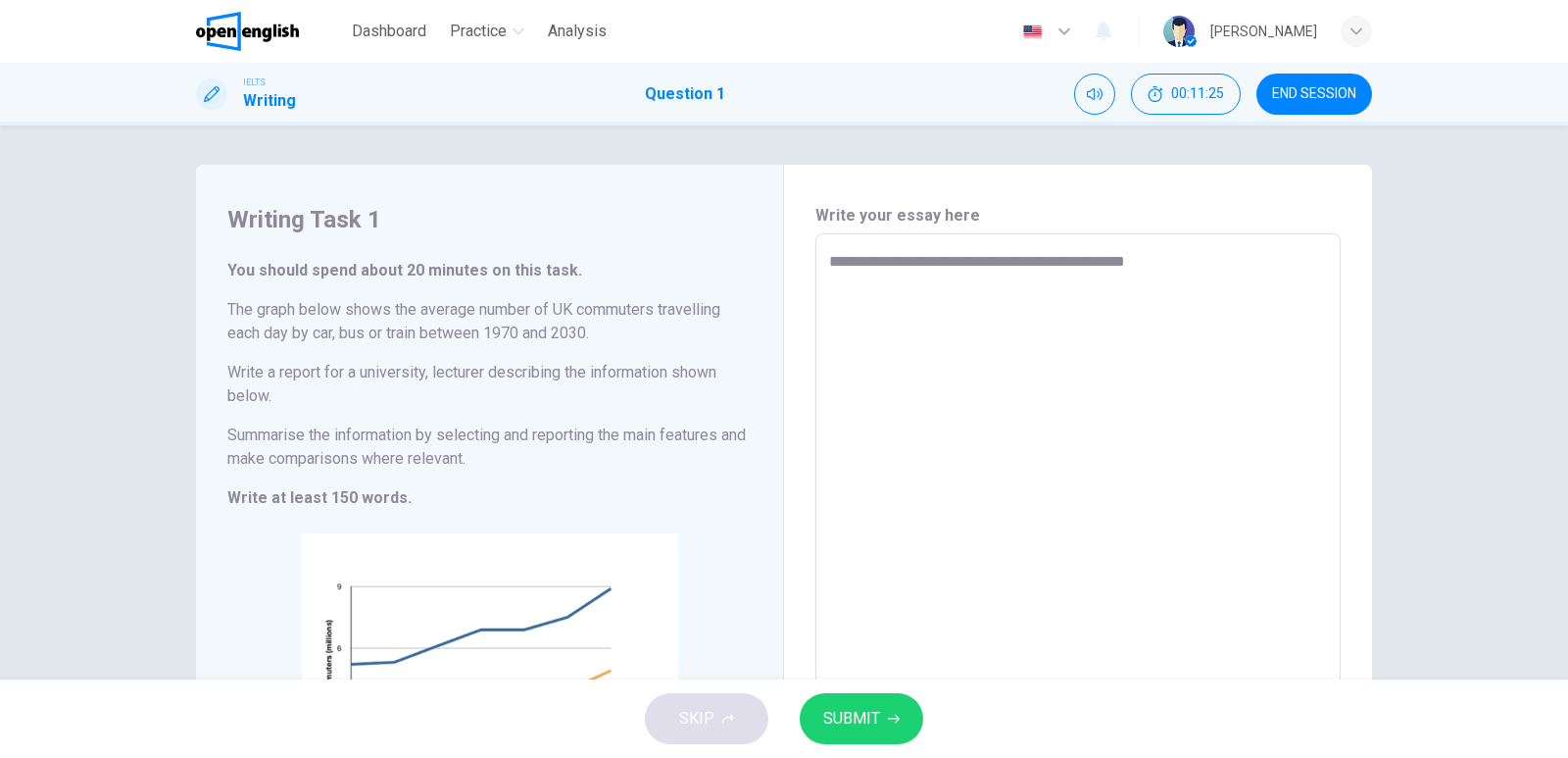 type on "*" 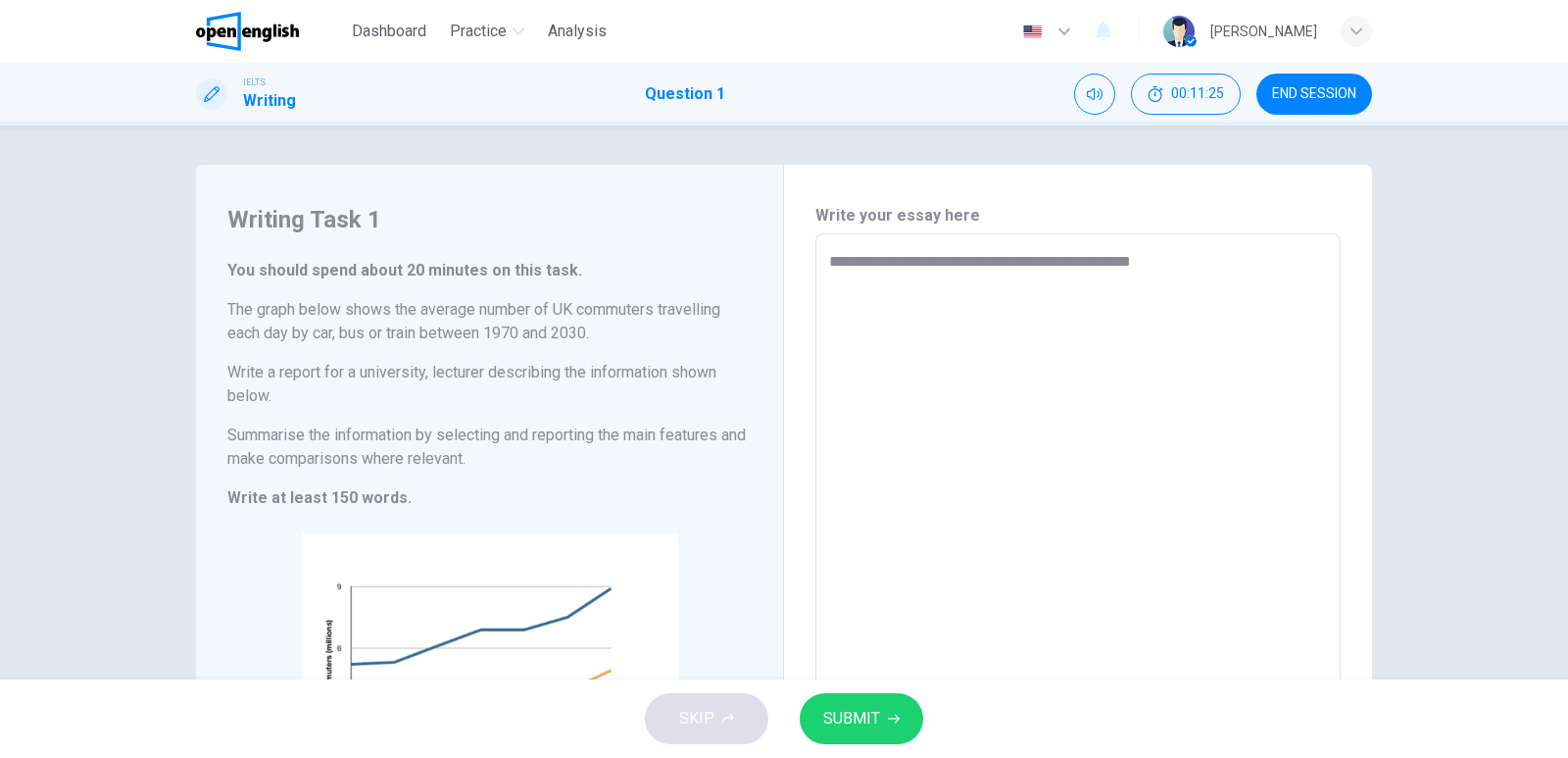 type on "**********" 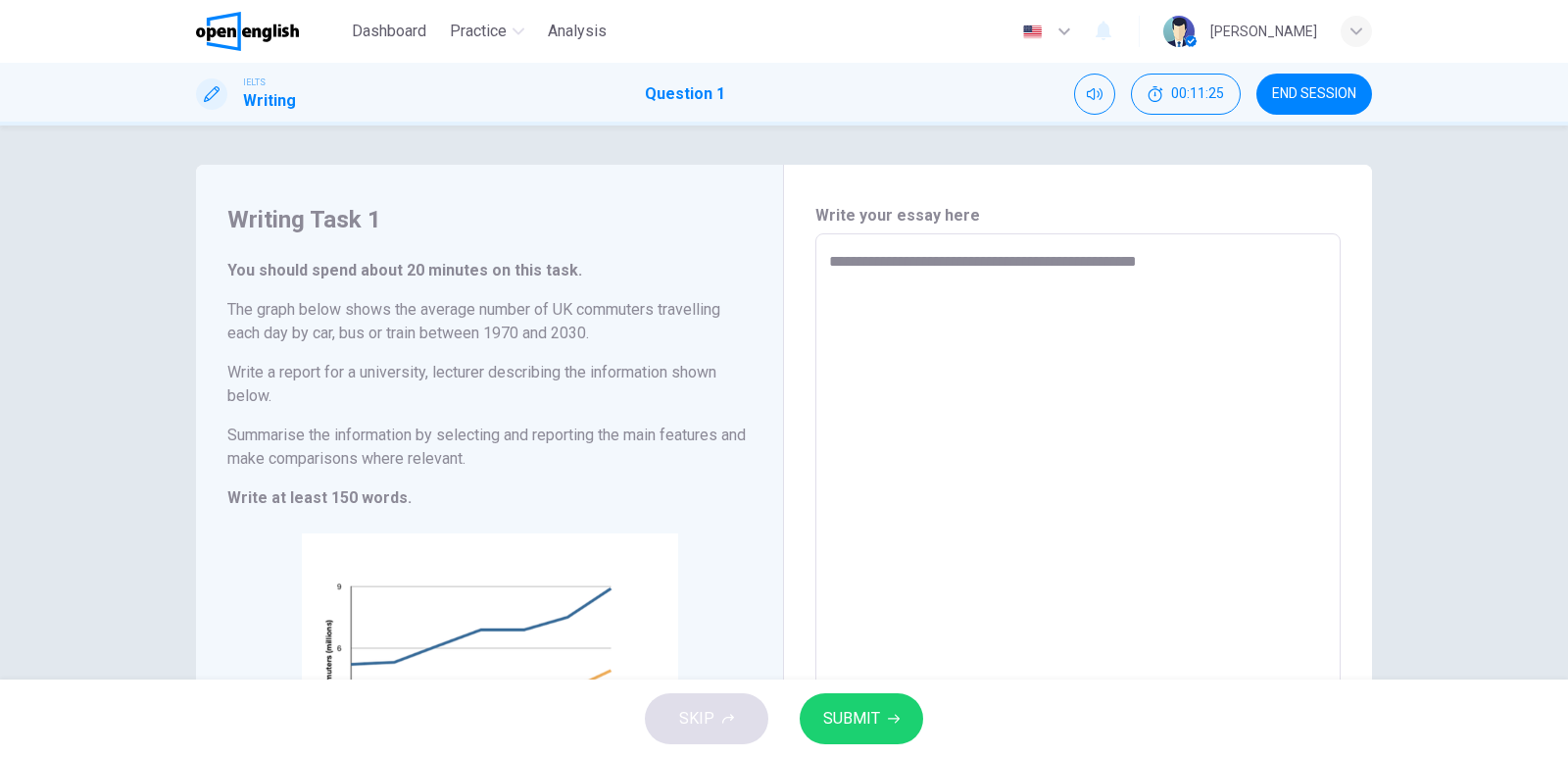 type on "*" 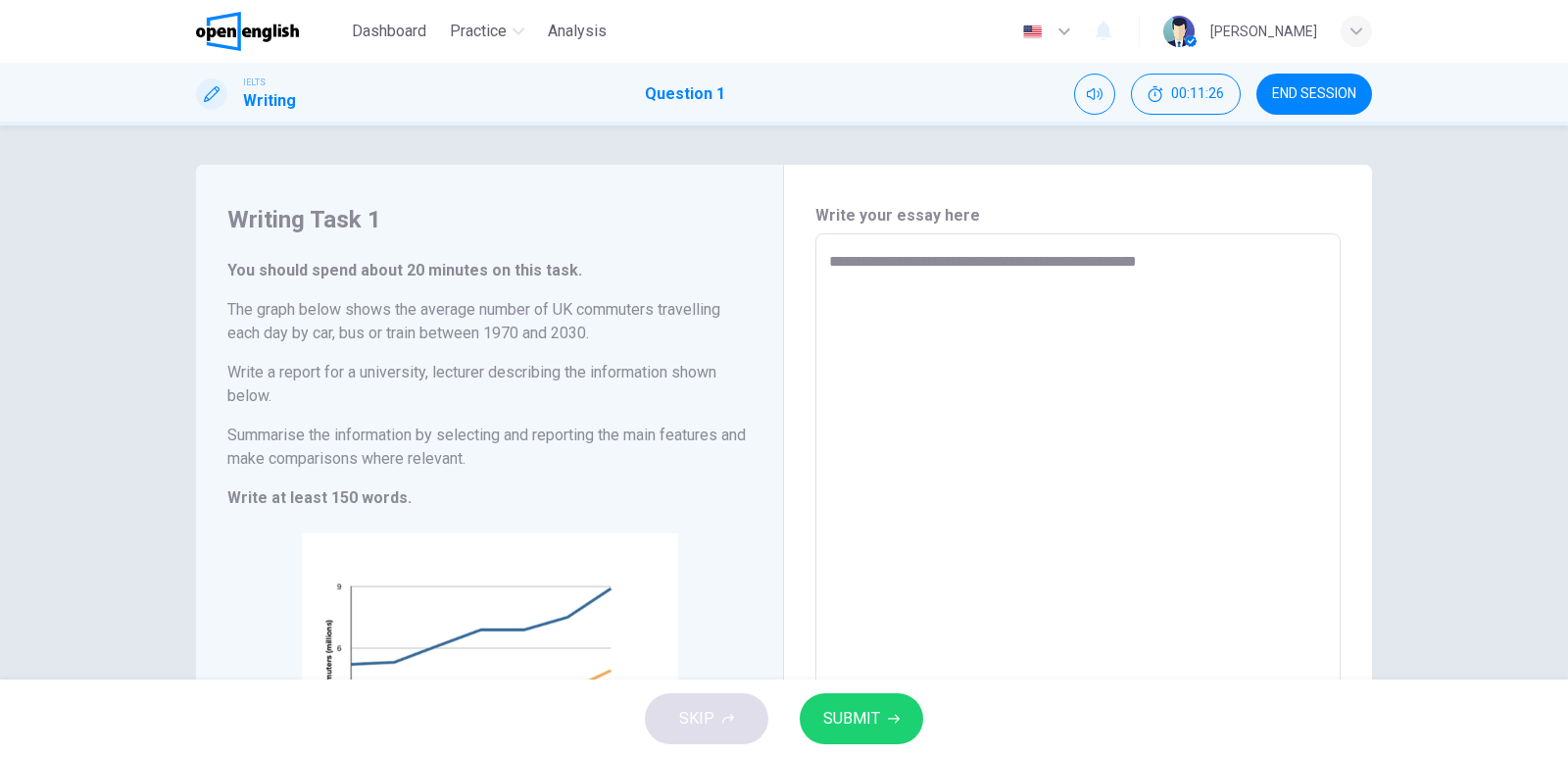 type on "**********" 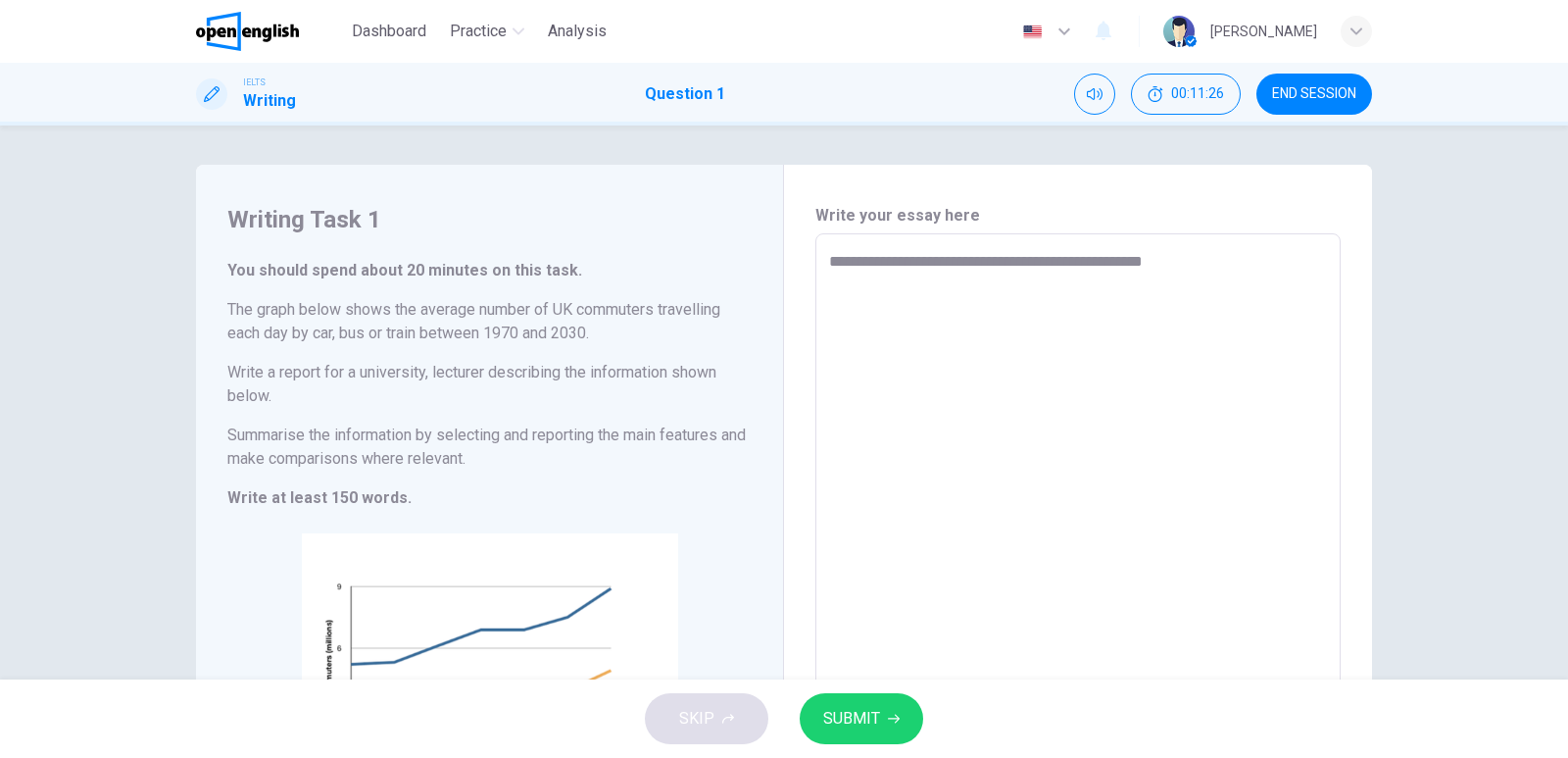 type on "*" 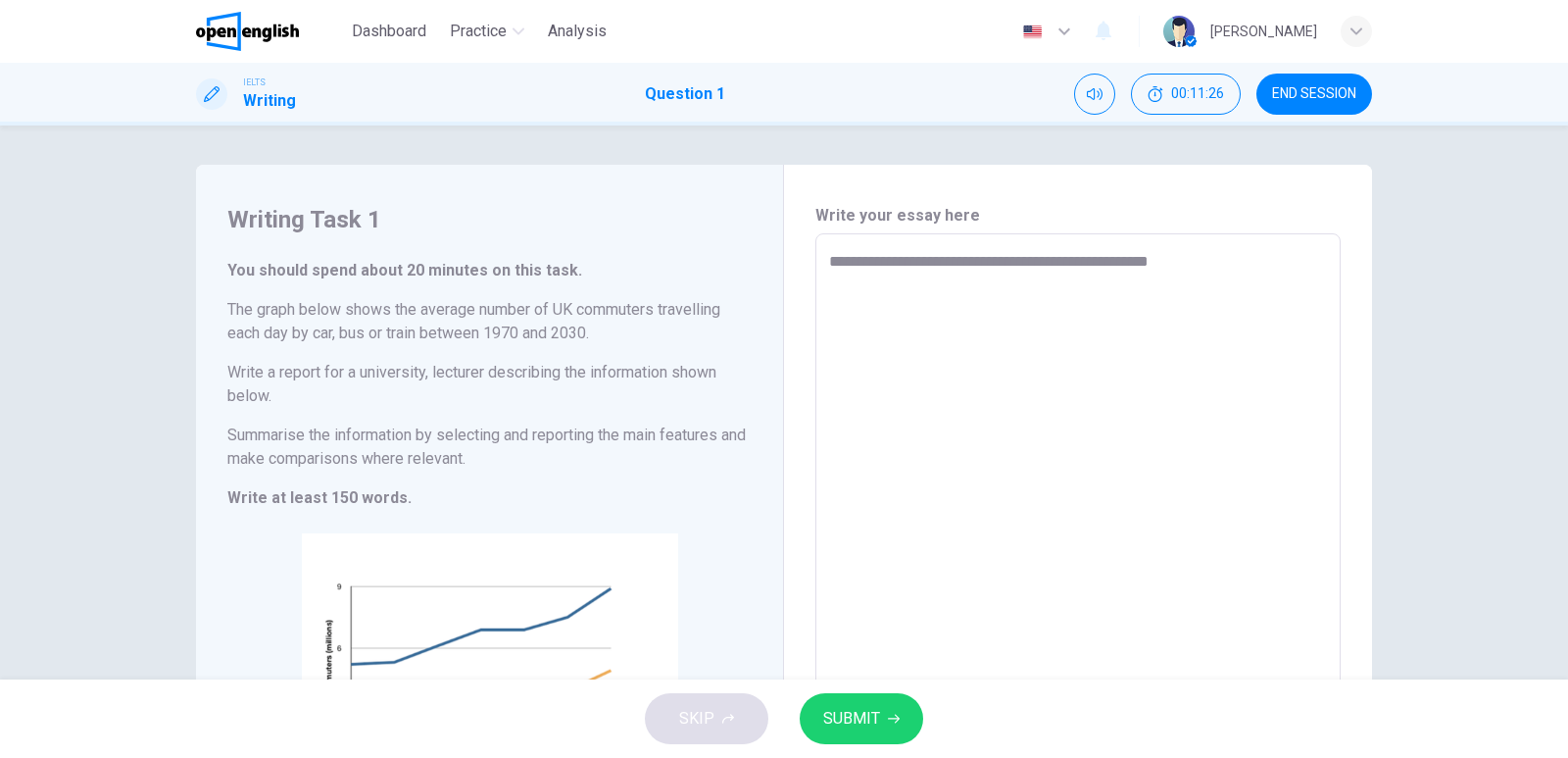 type on "*" 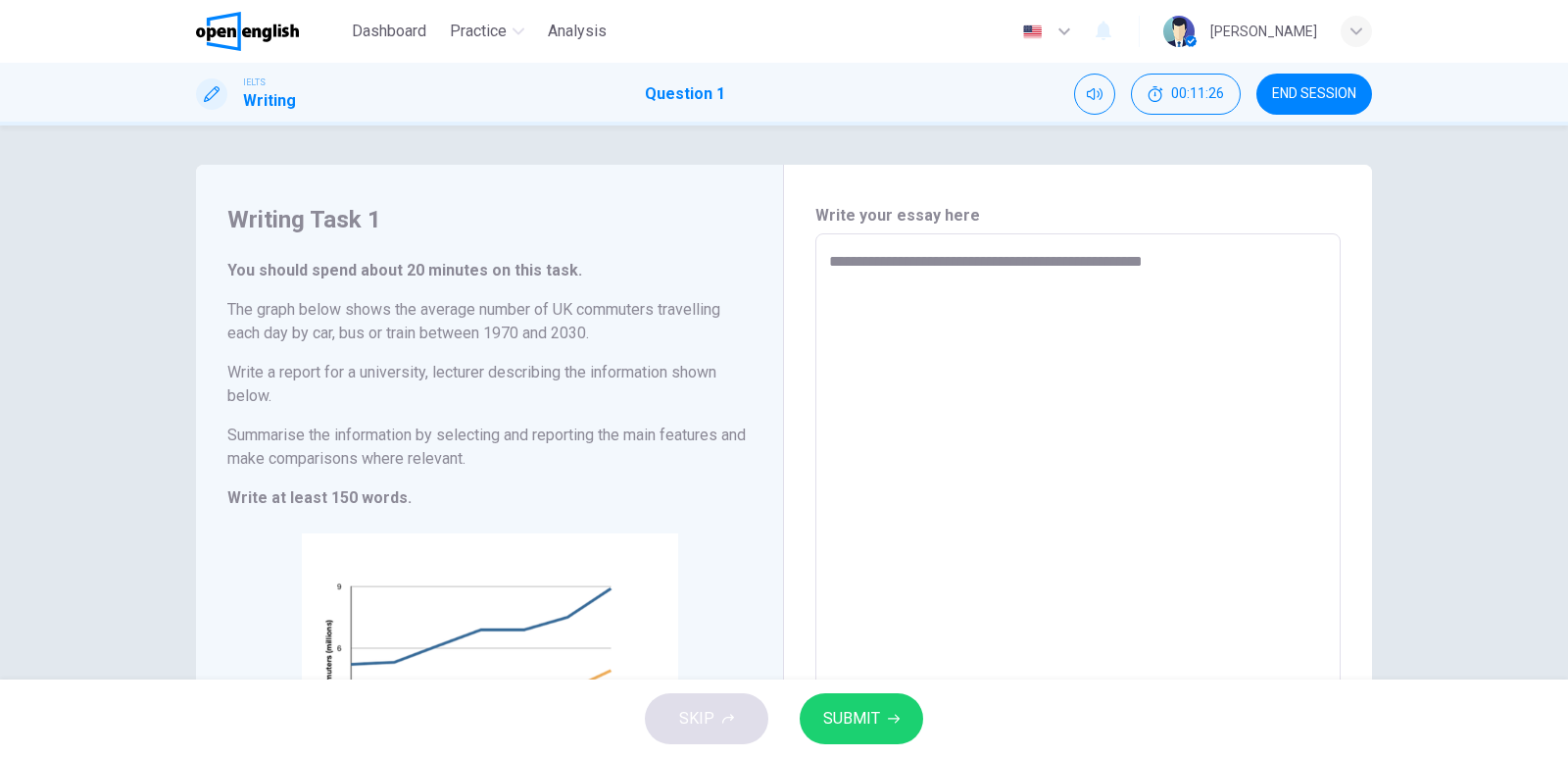 type on "*" 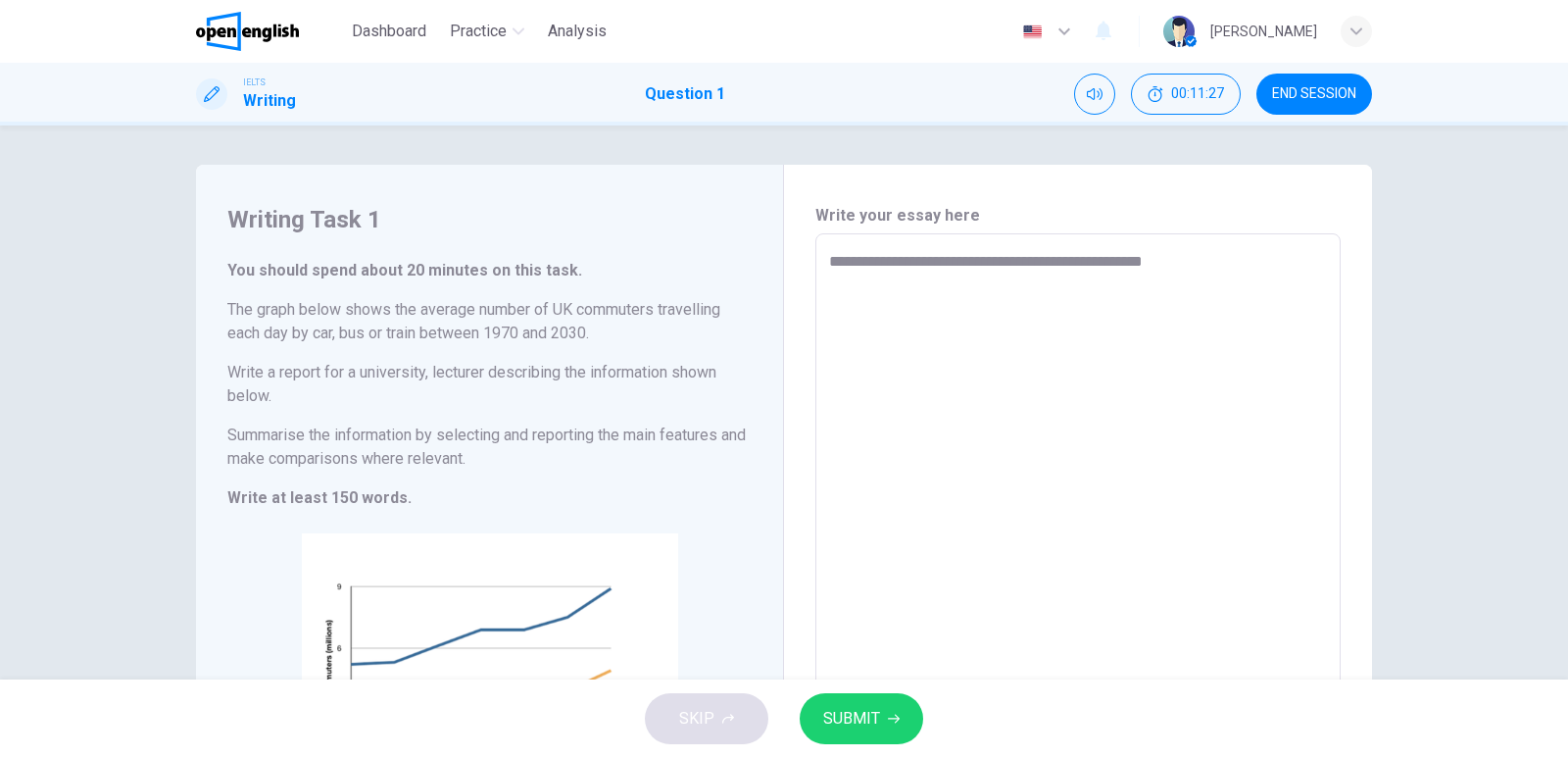 type on "**********" 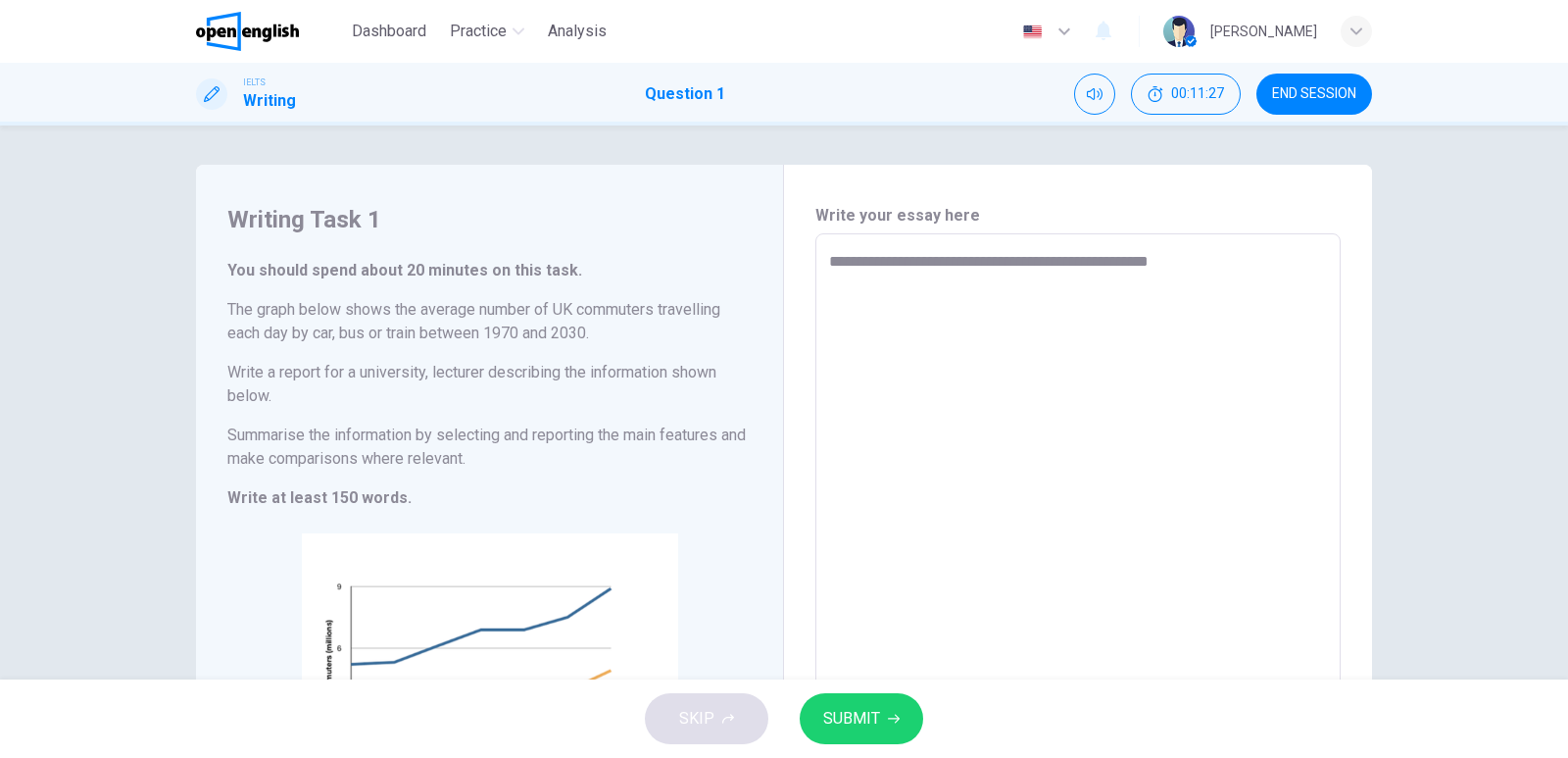 type on "*" 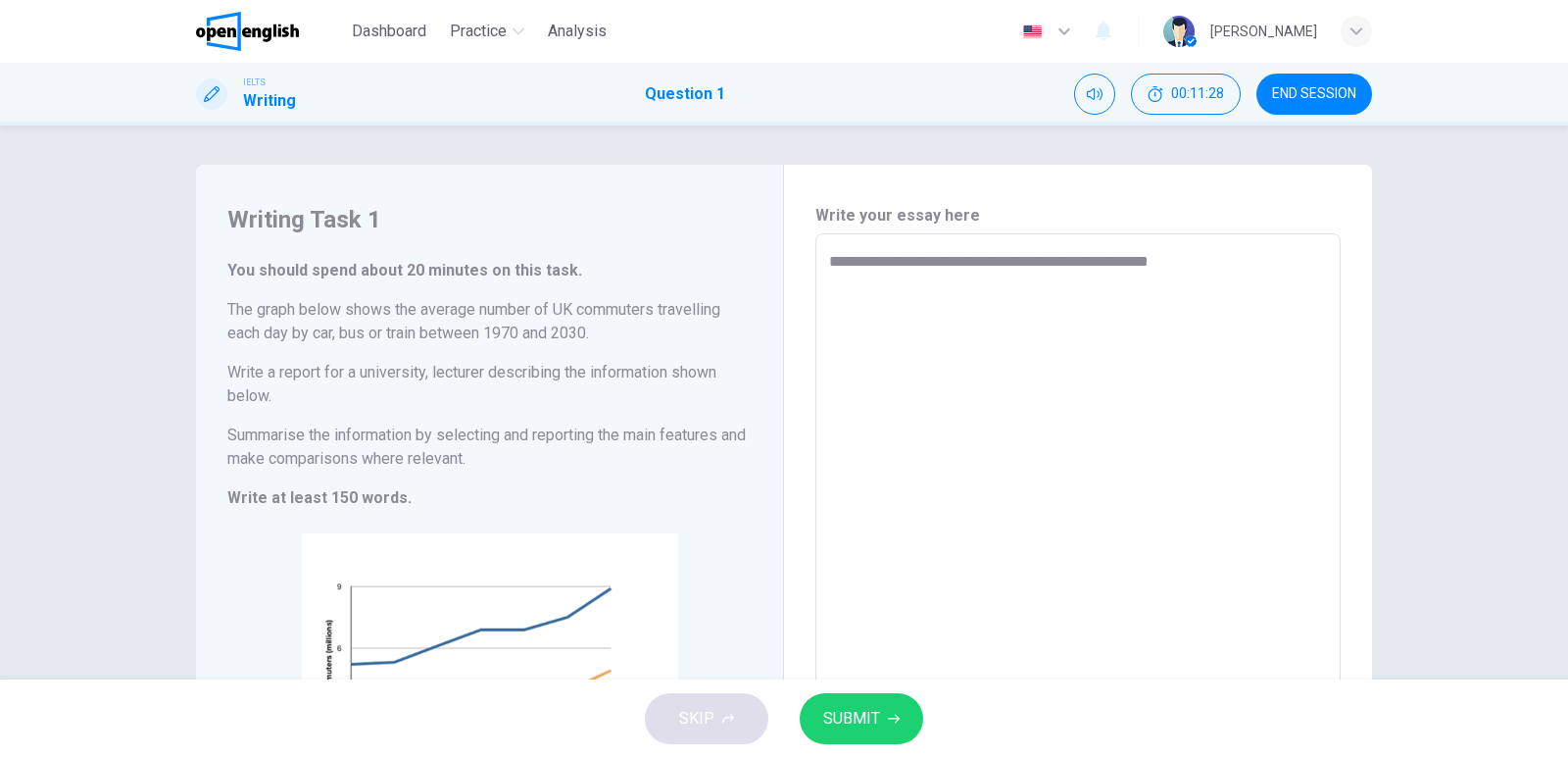 type on "**********" 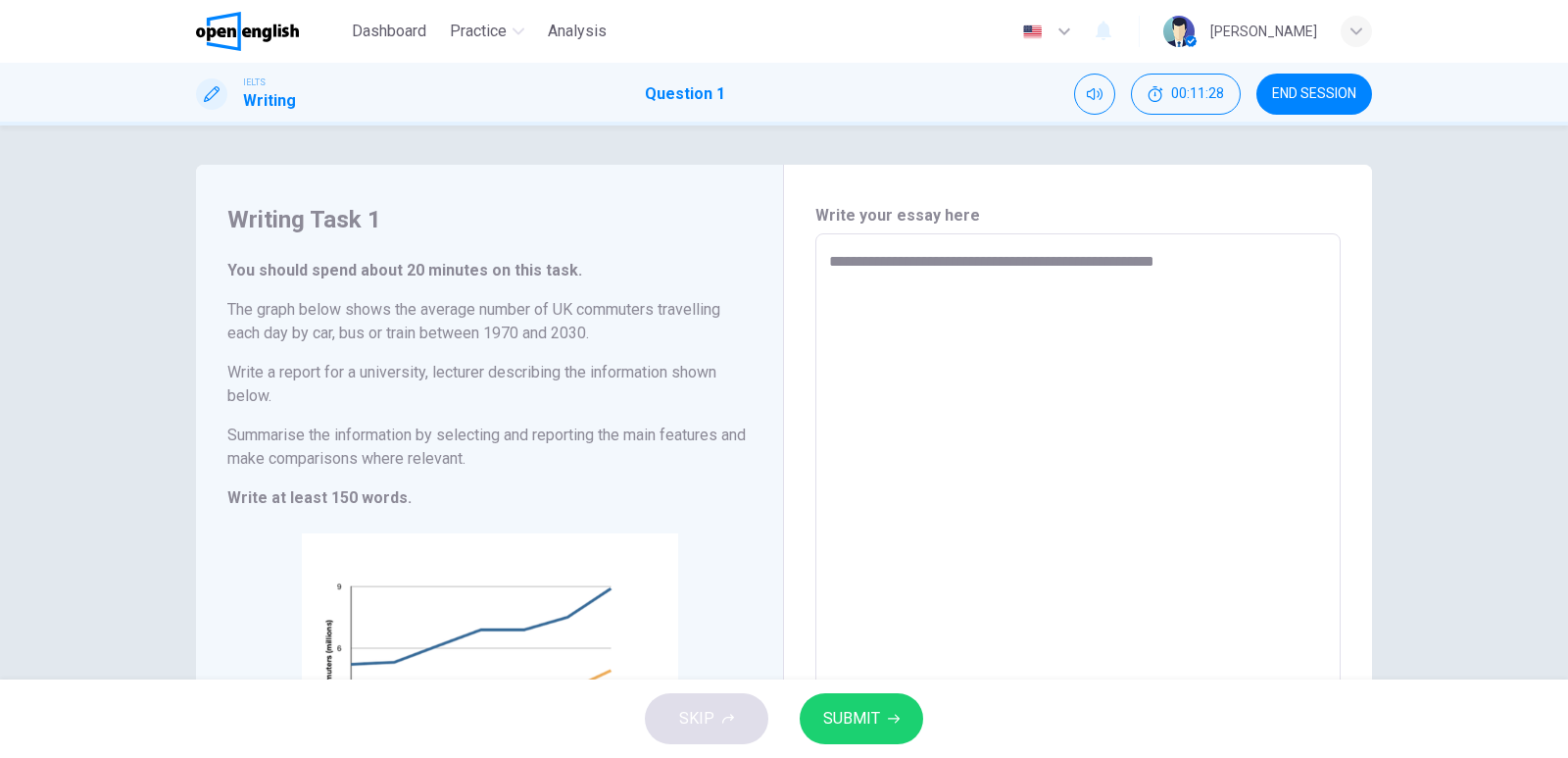type on "*" 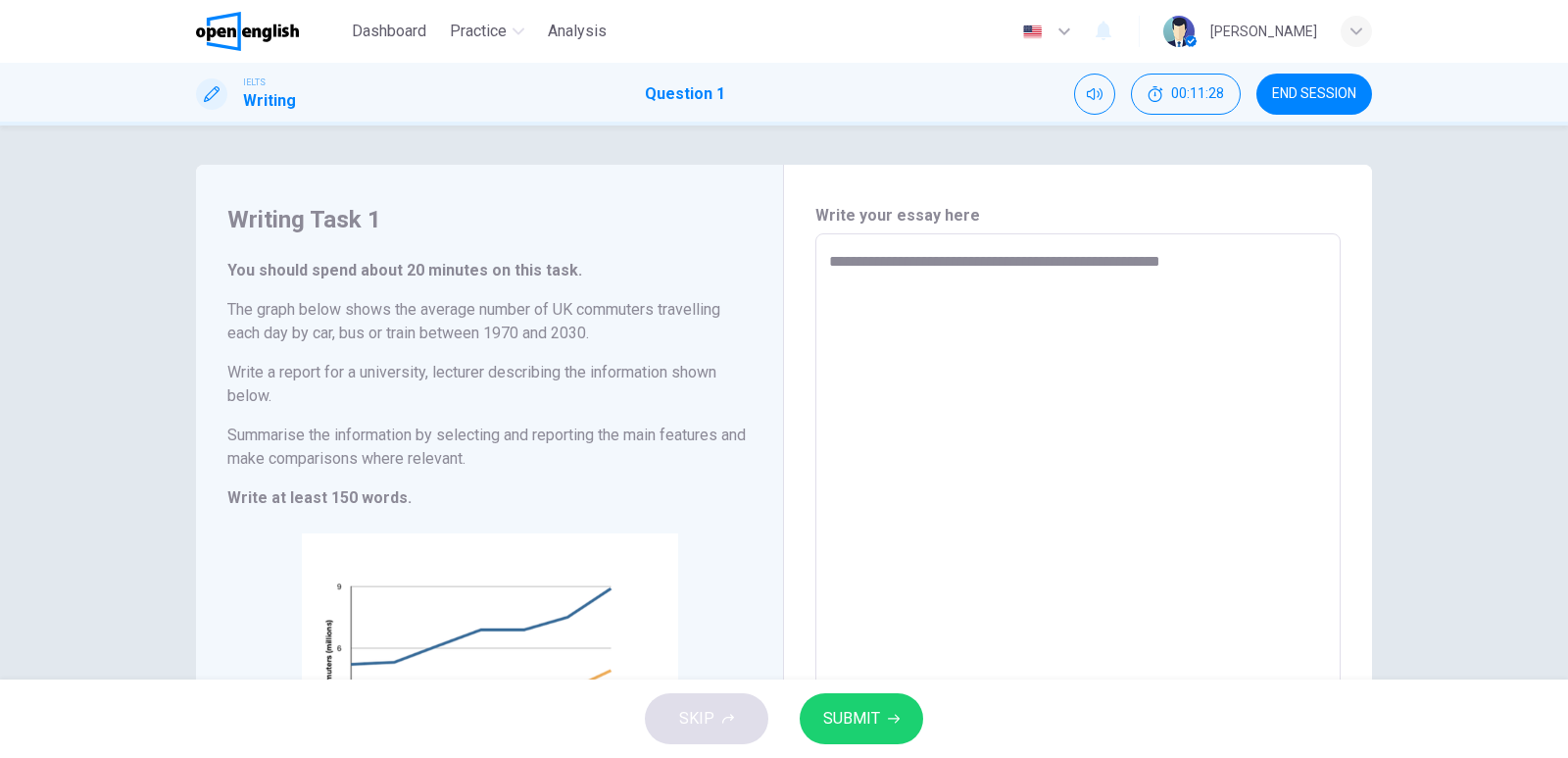 type on "*" 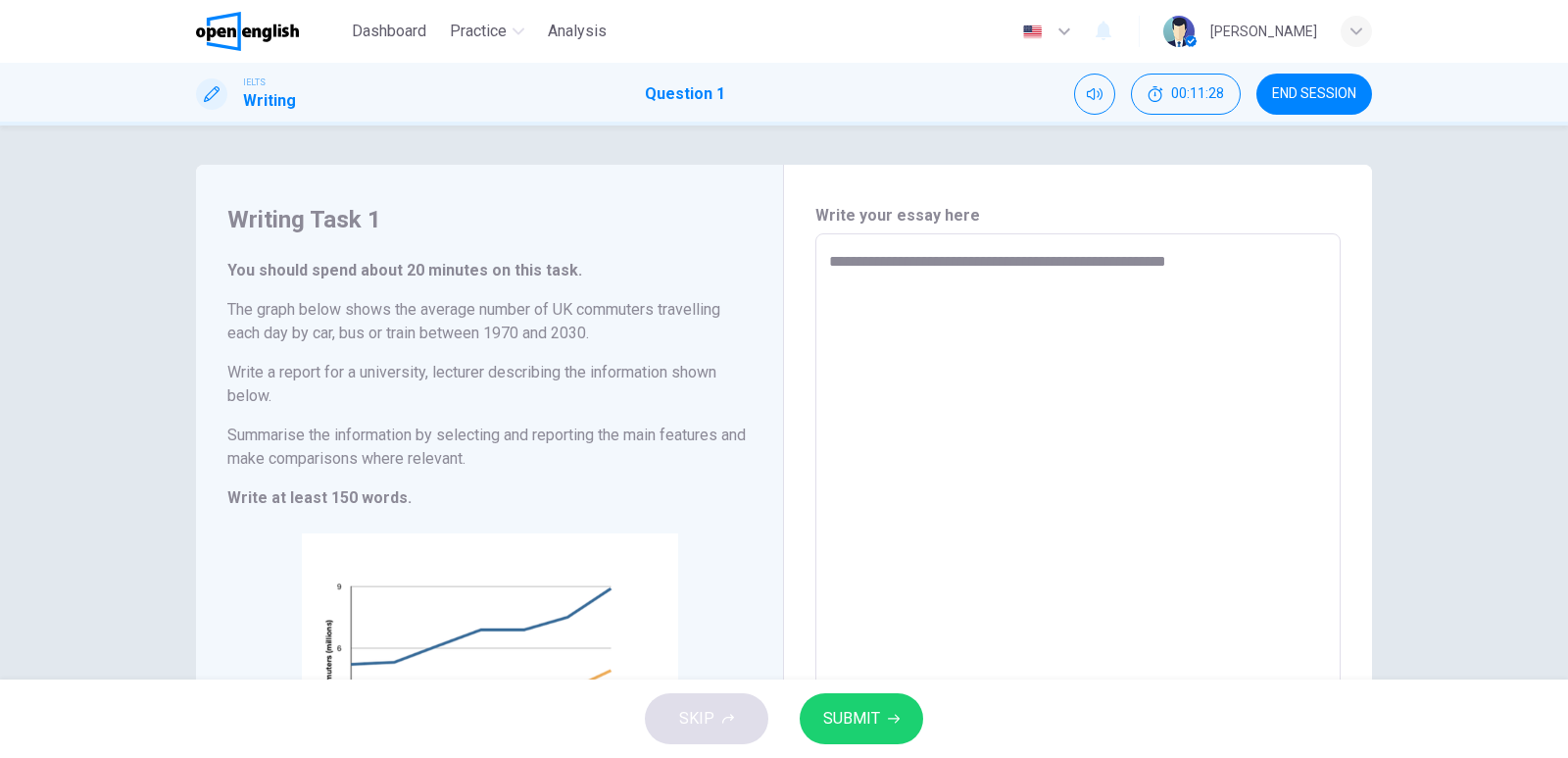 type on "*" 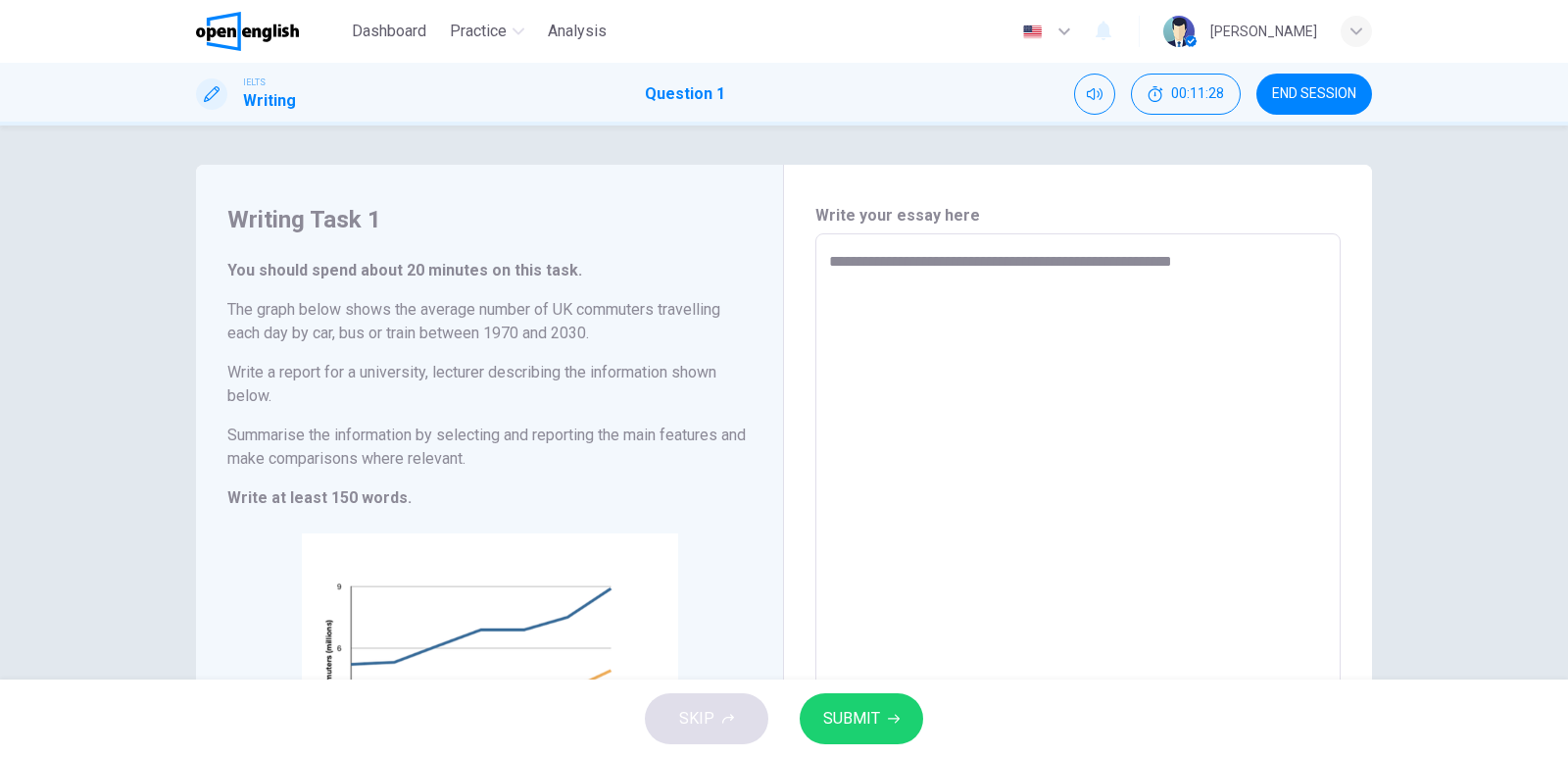 type on "**********" 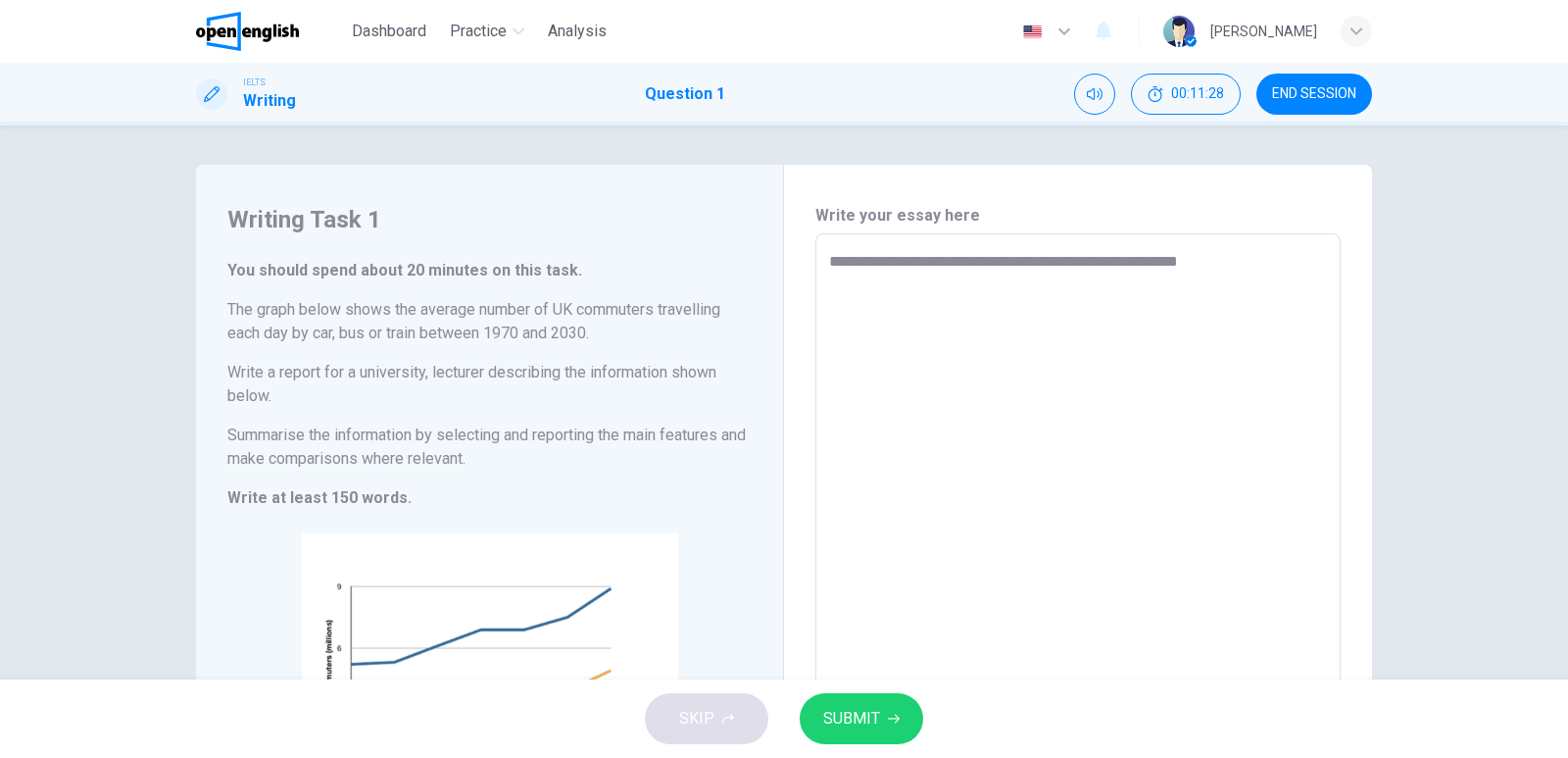 type on "*" 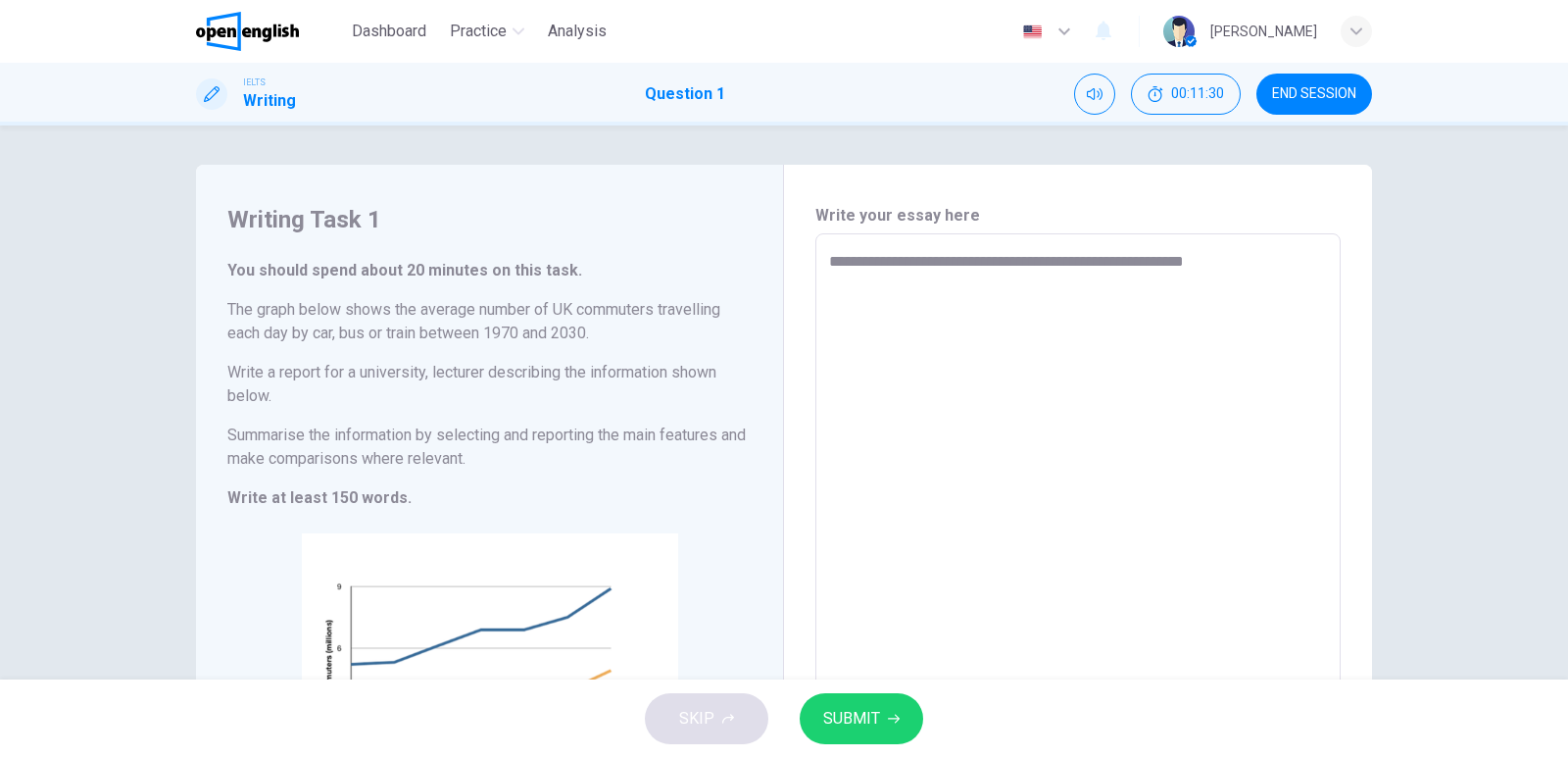 type on "**********" 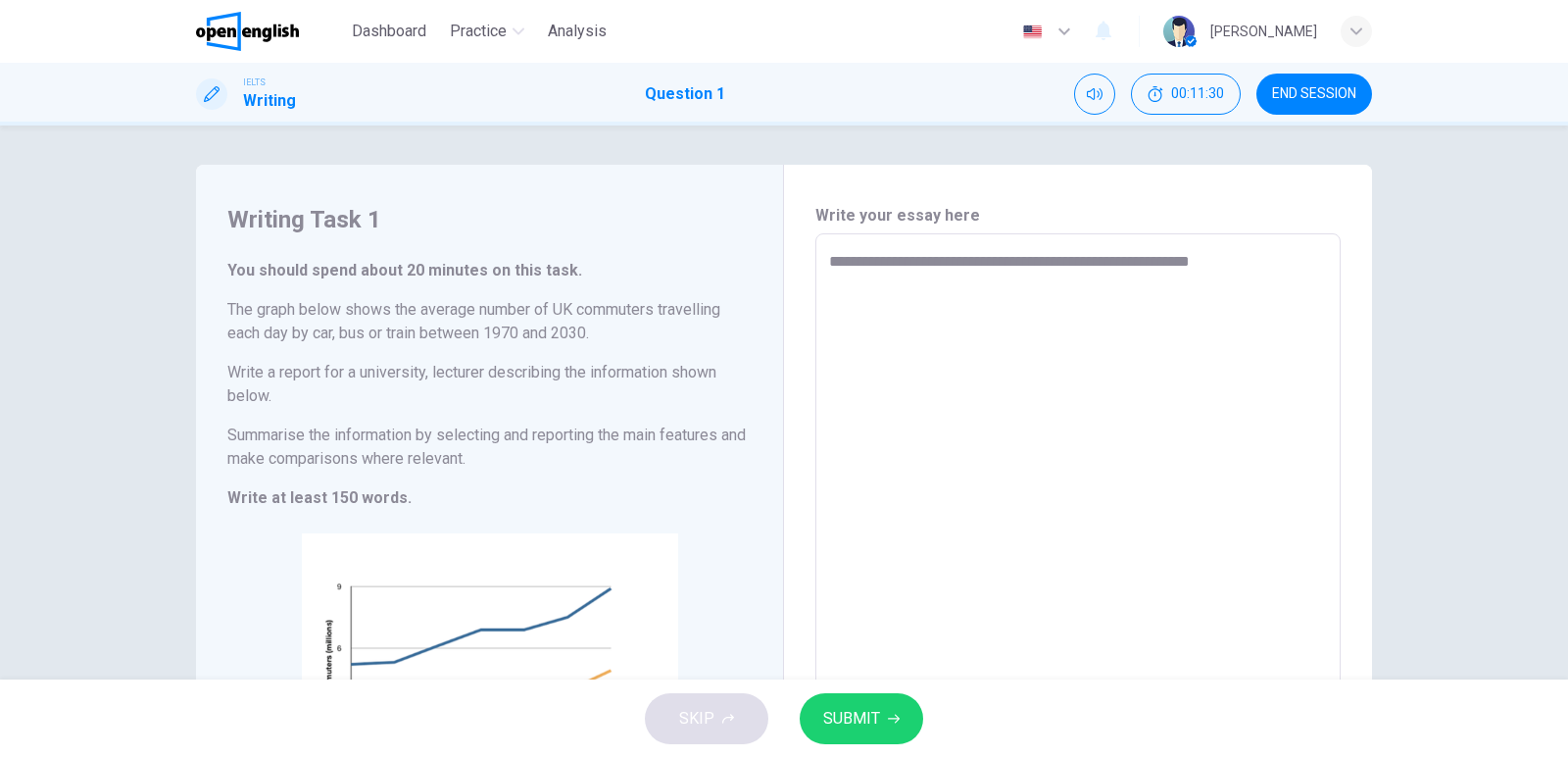 type on "*" 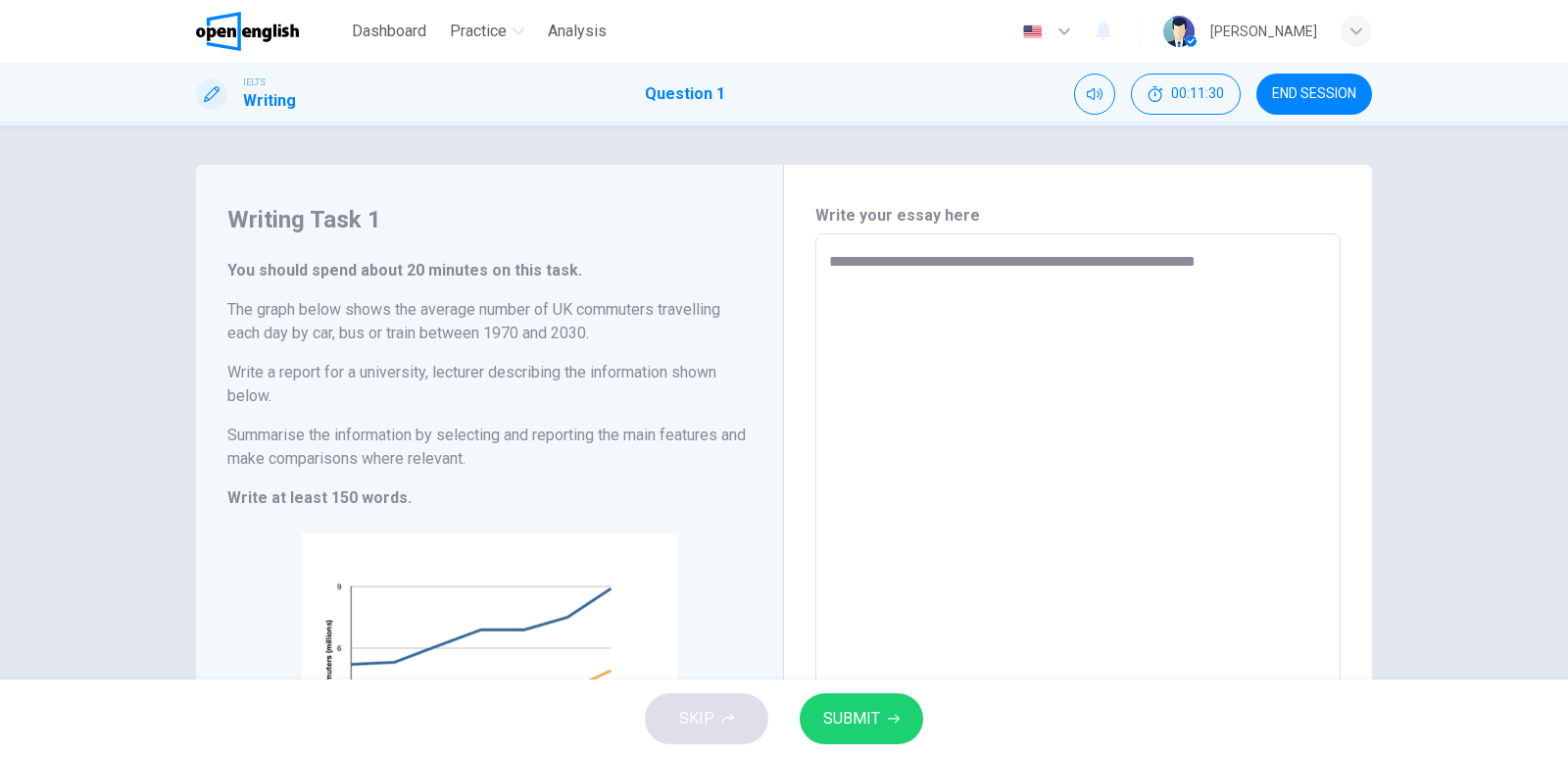 type on "*" 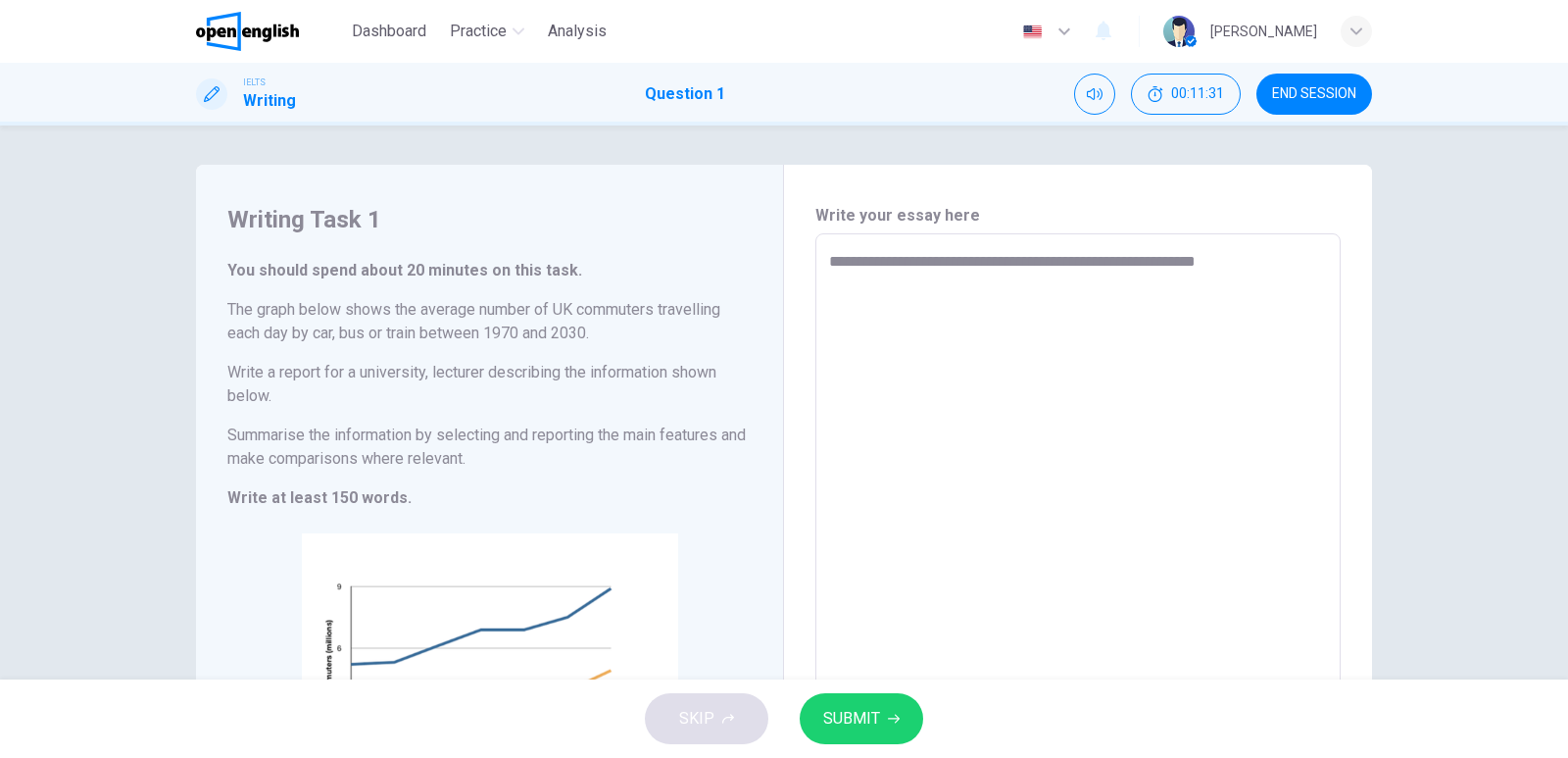 type on "**********" 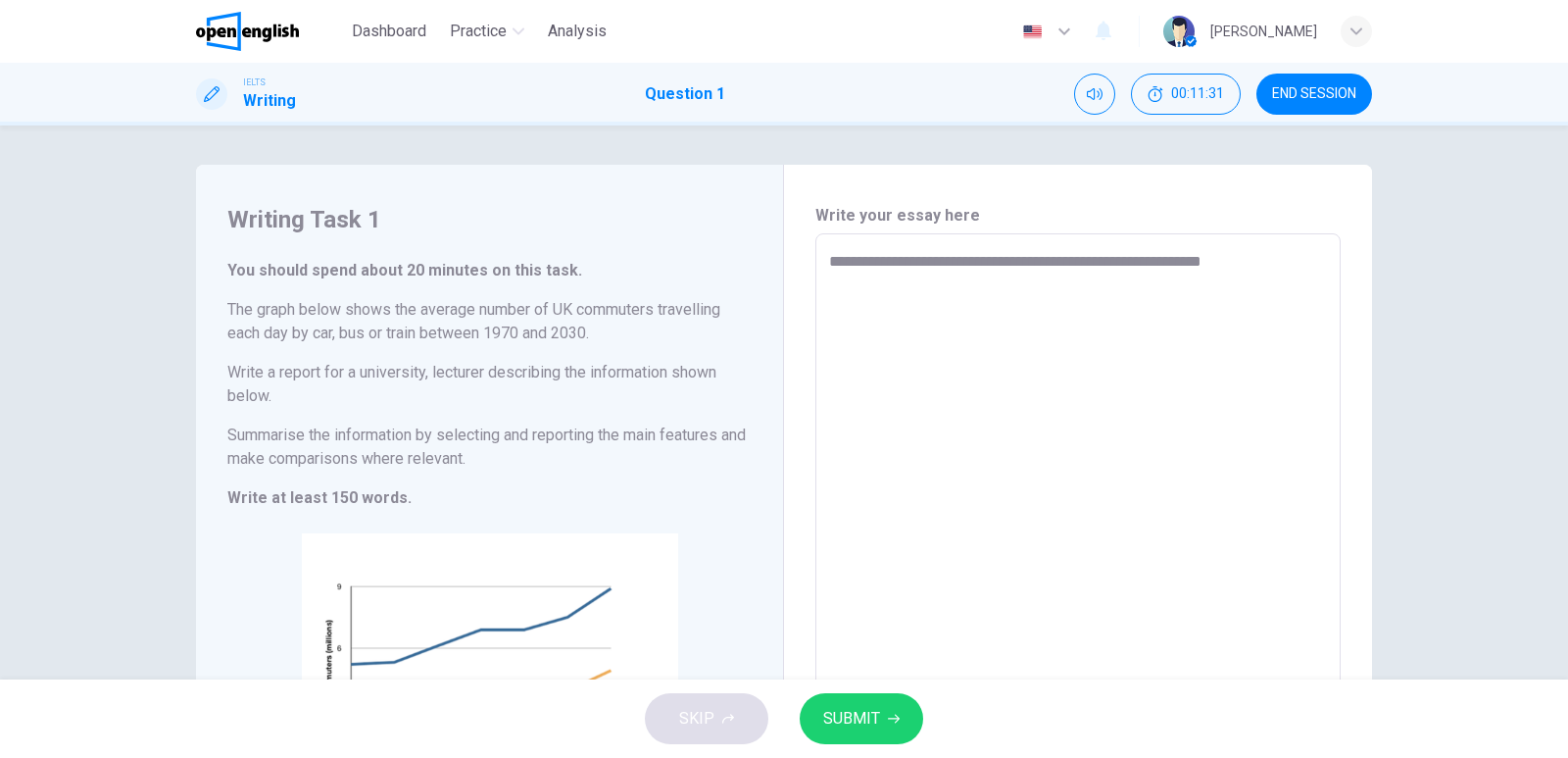 type on "*" 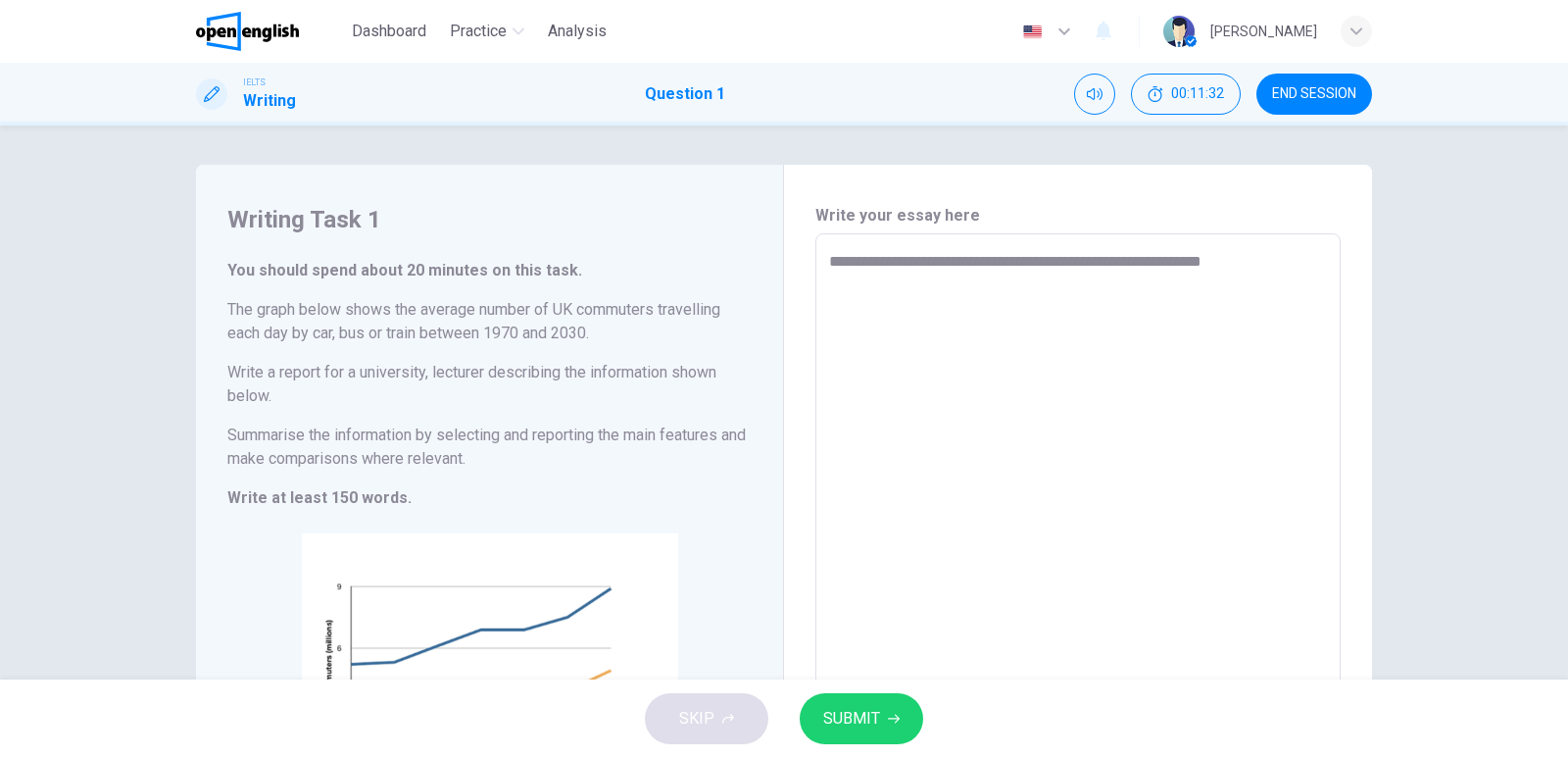type on "**********" 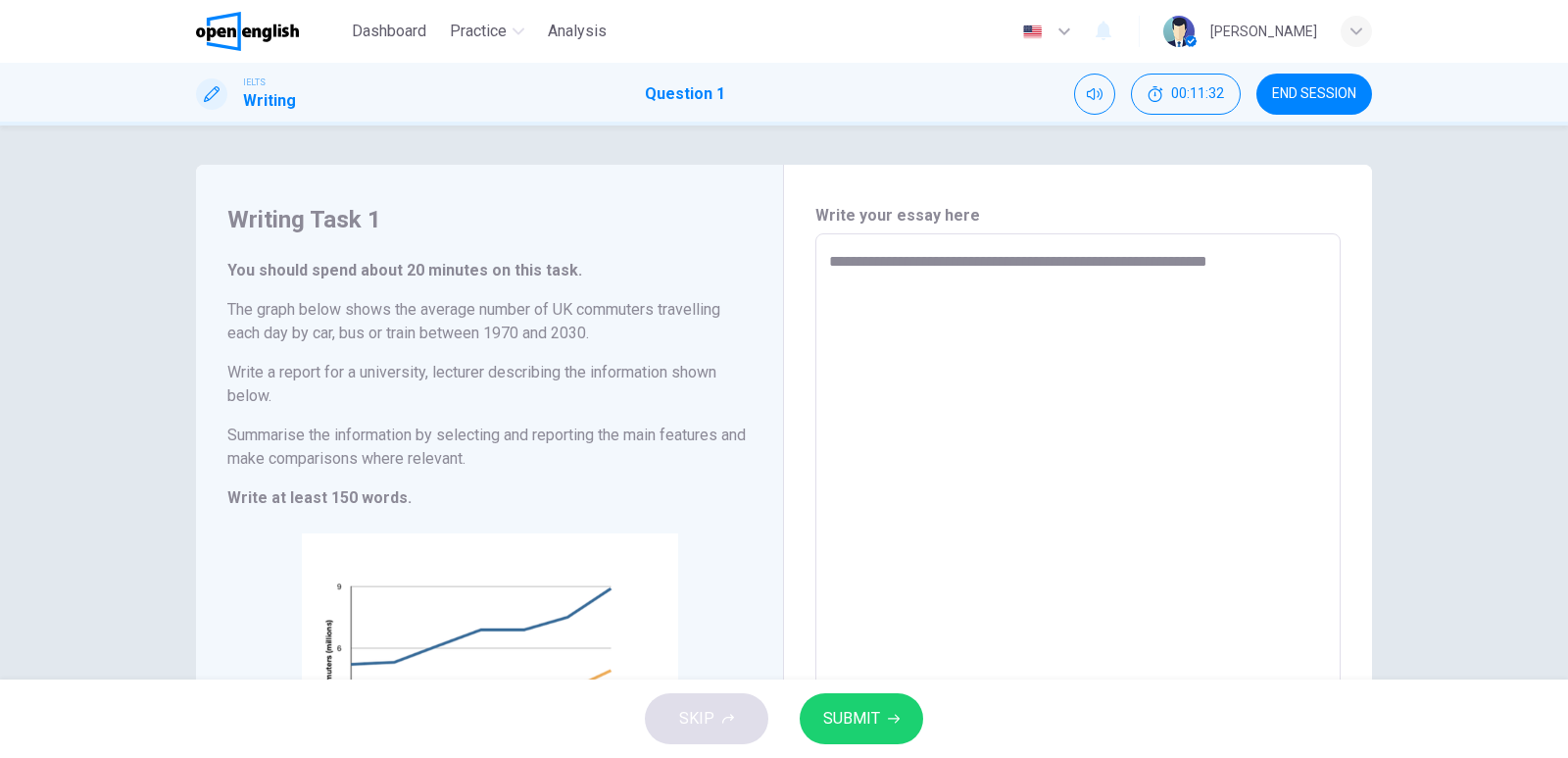 type on "**********" 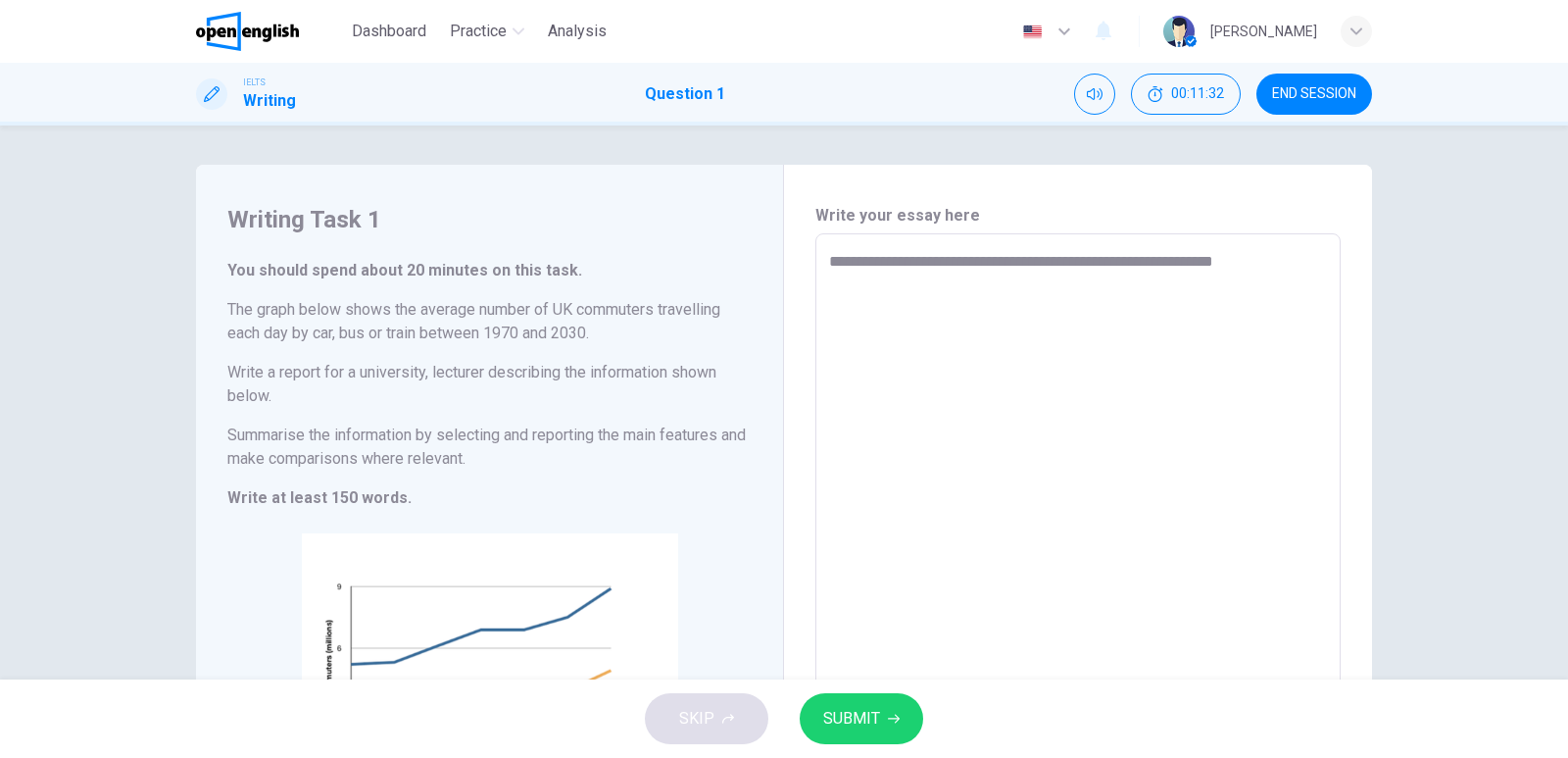 type on "*" 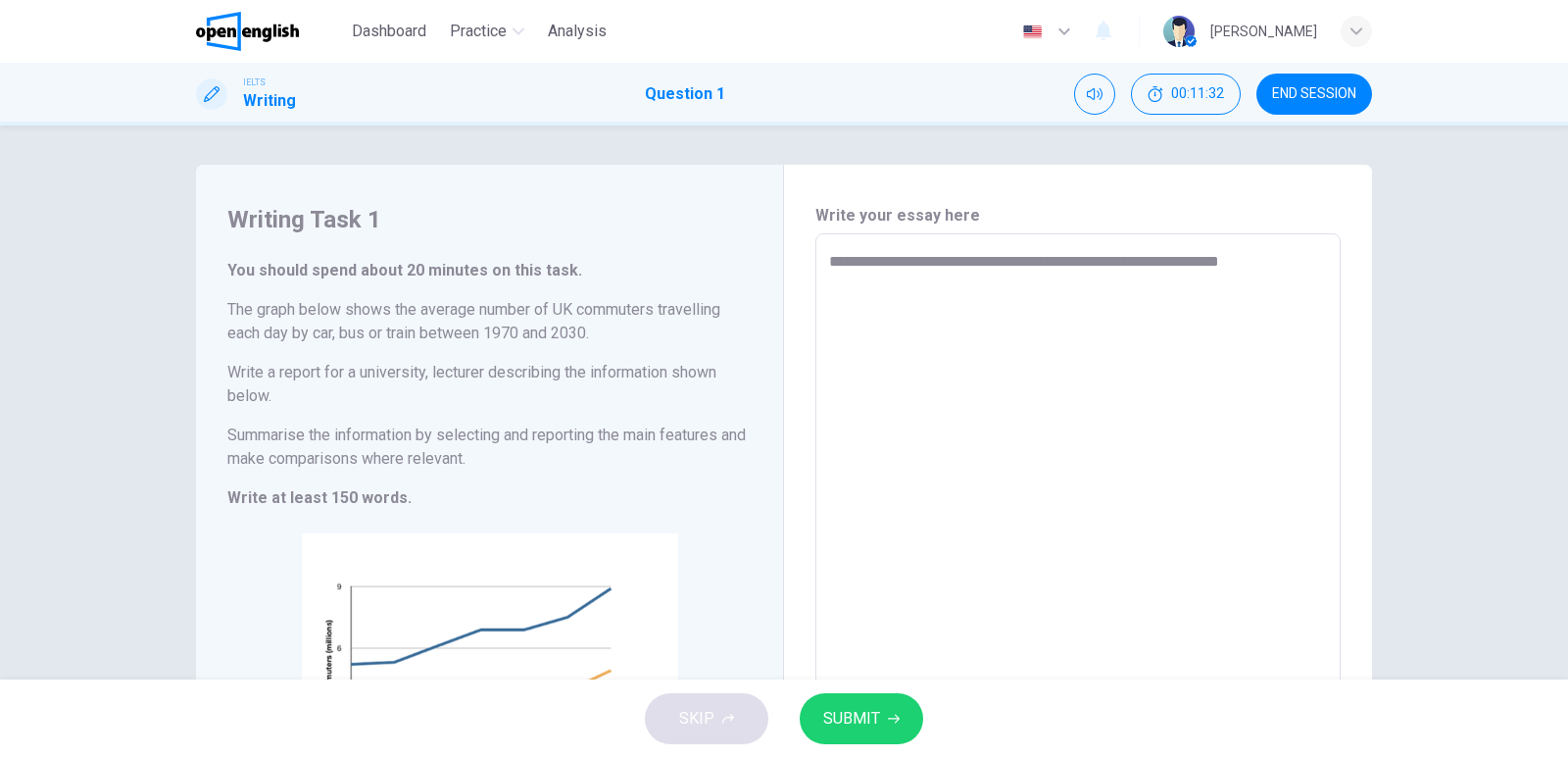 type on "*" 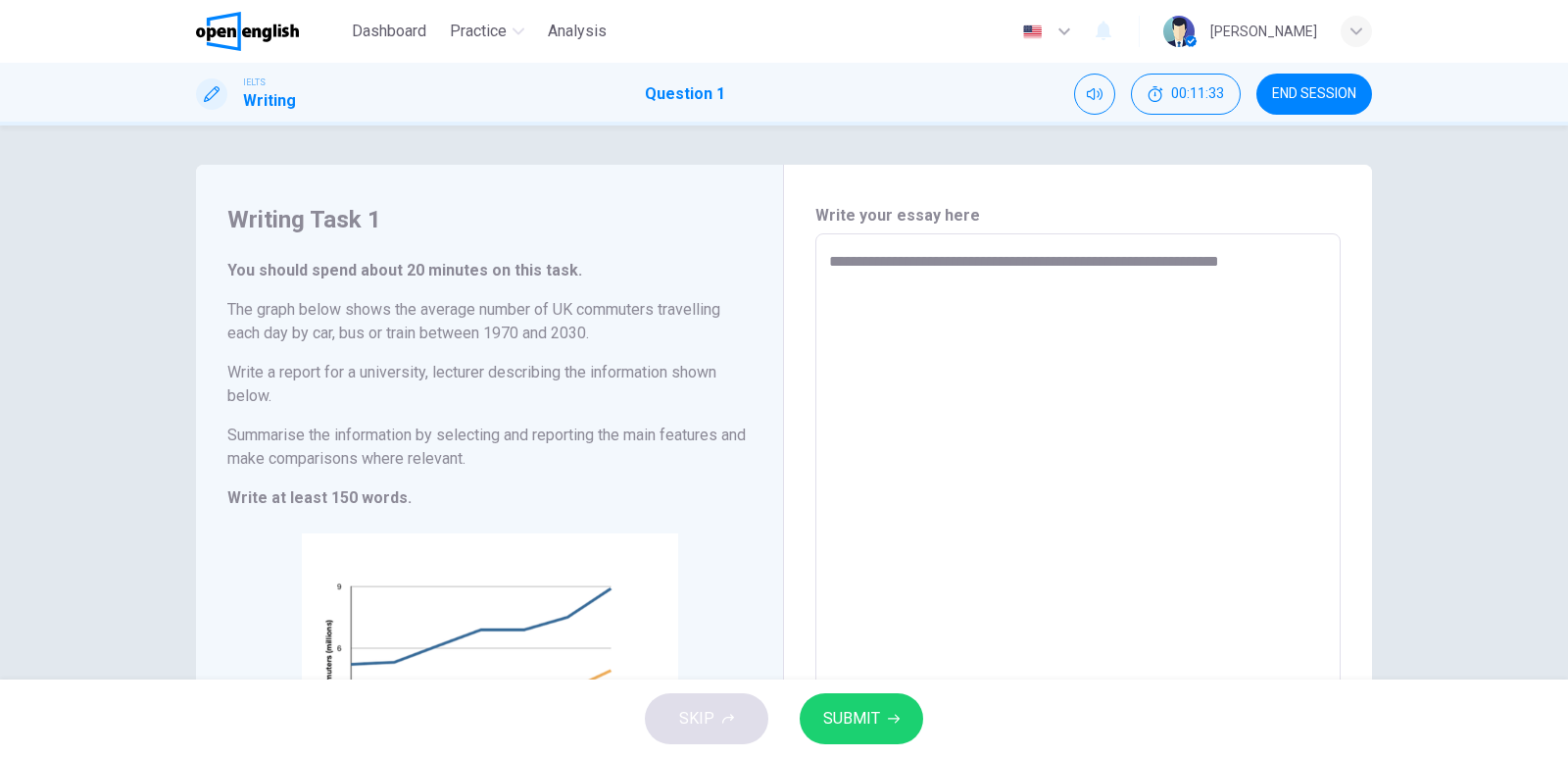type on "**********" 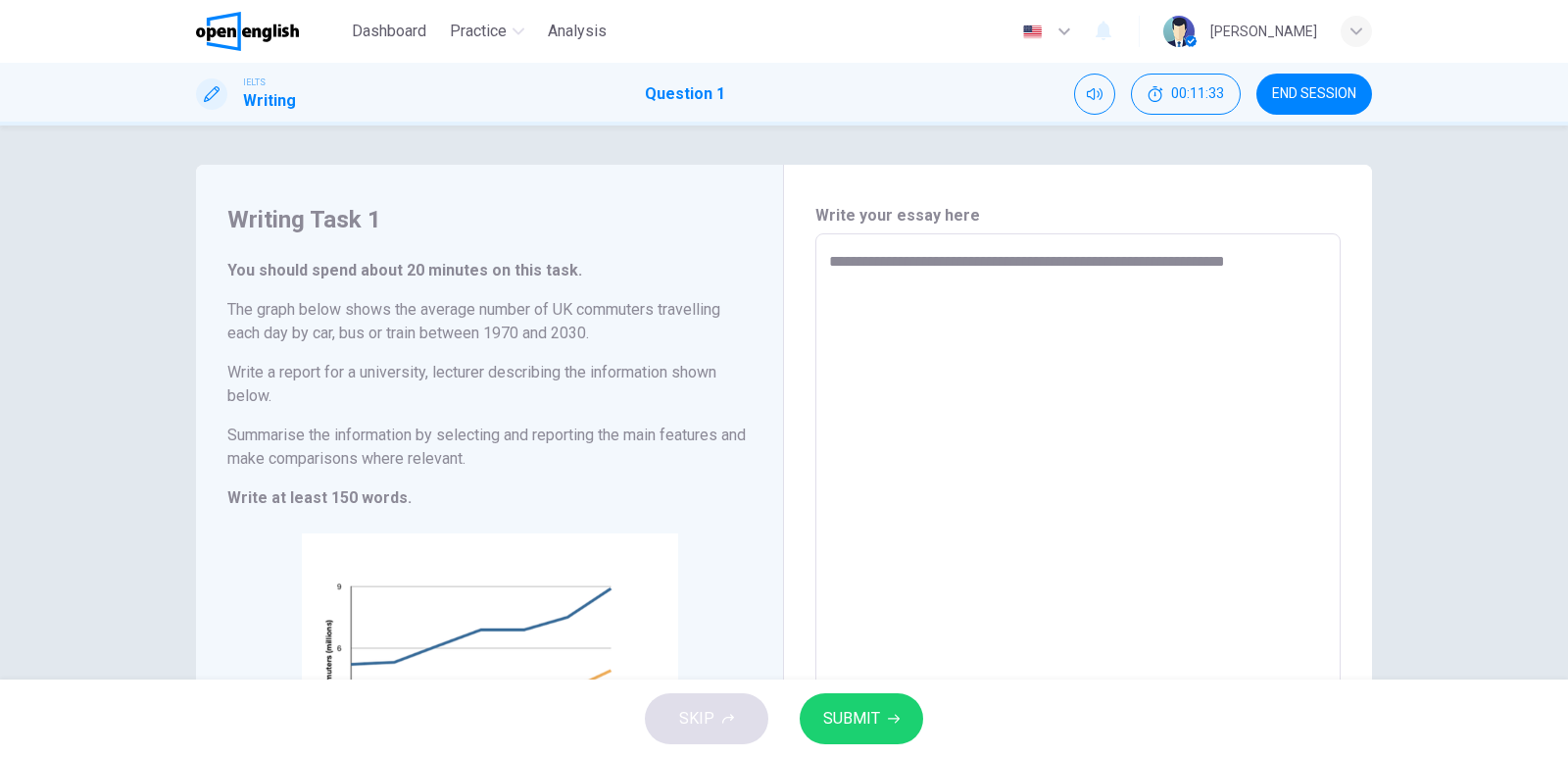 type on "*" 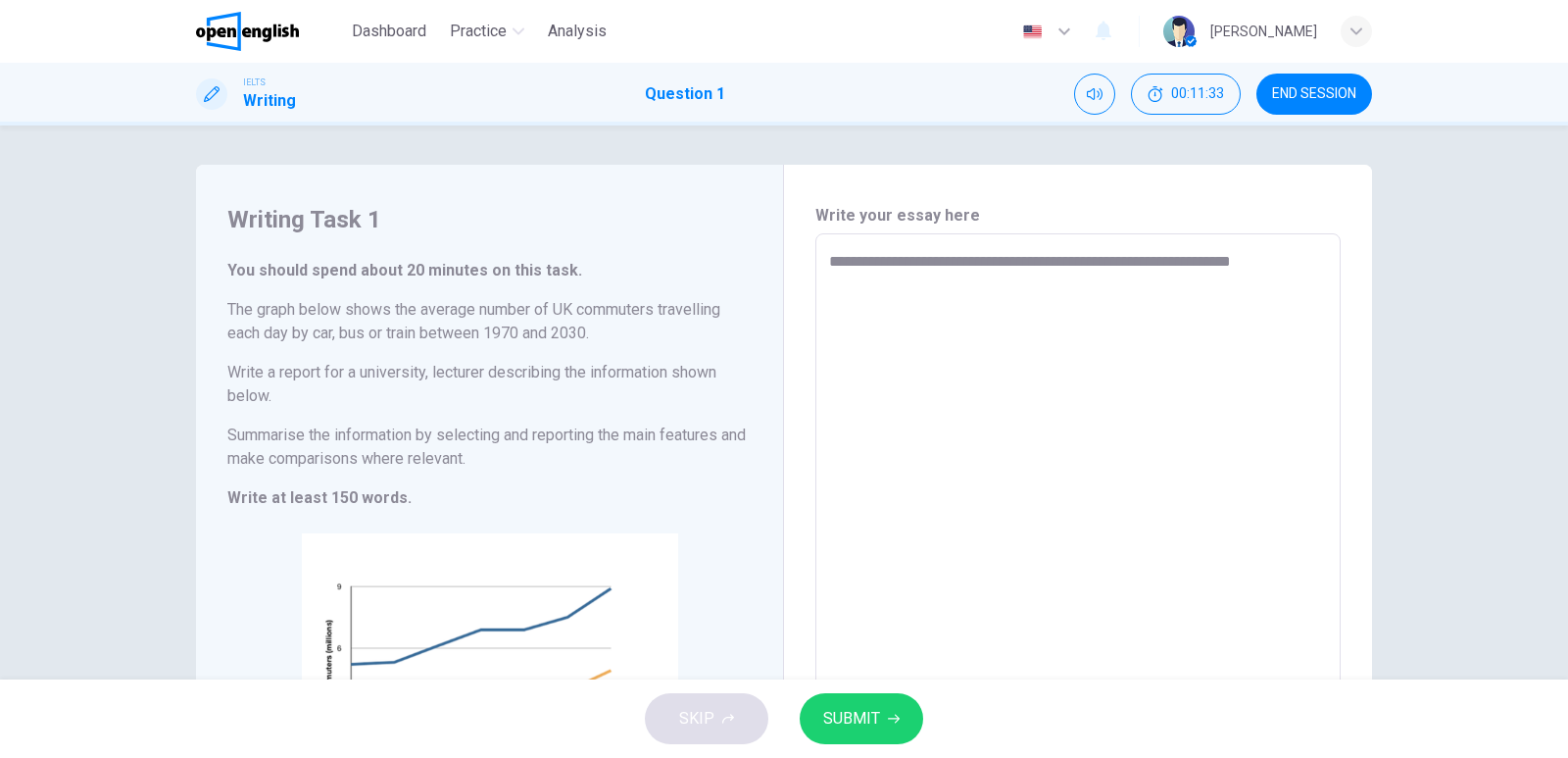 type on "*" 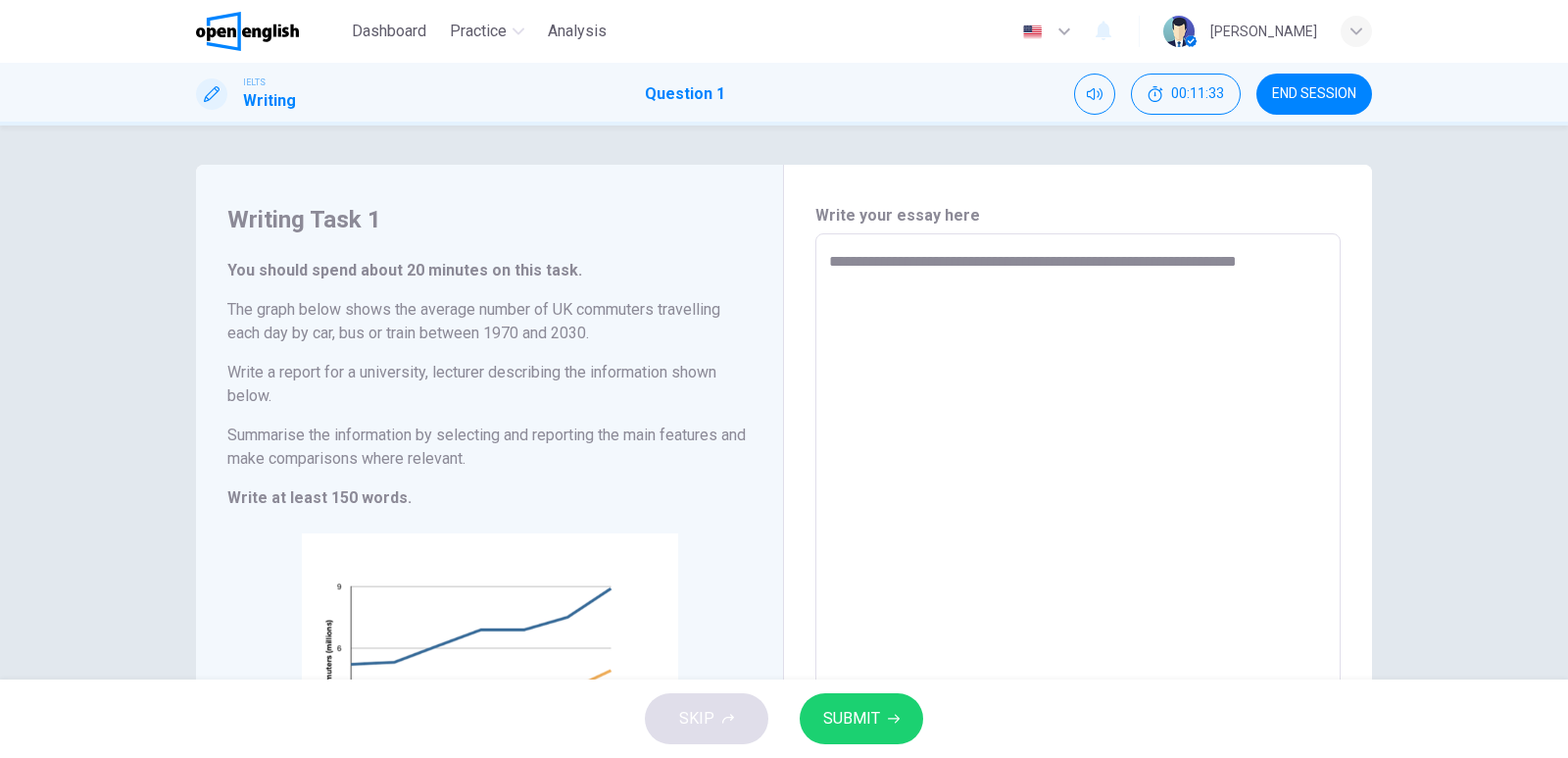 type on "*" 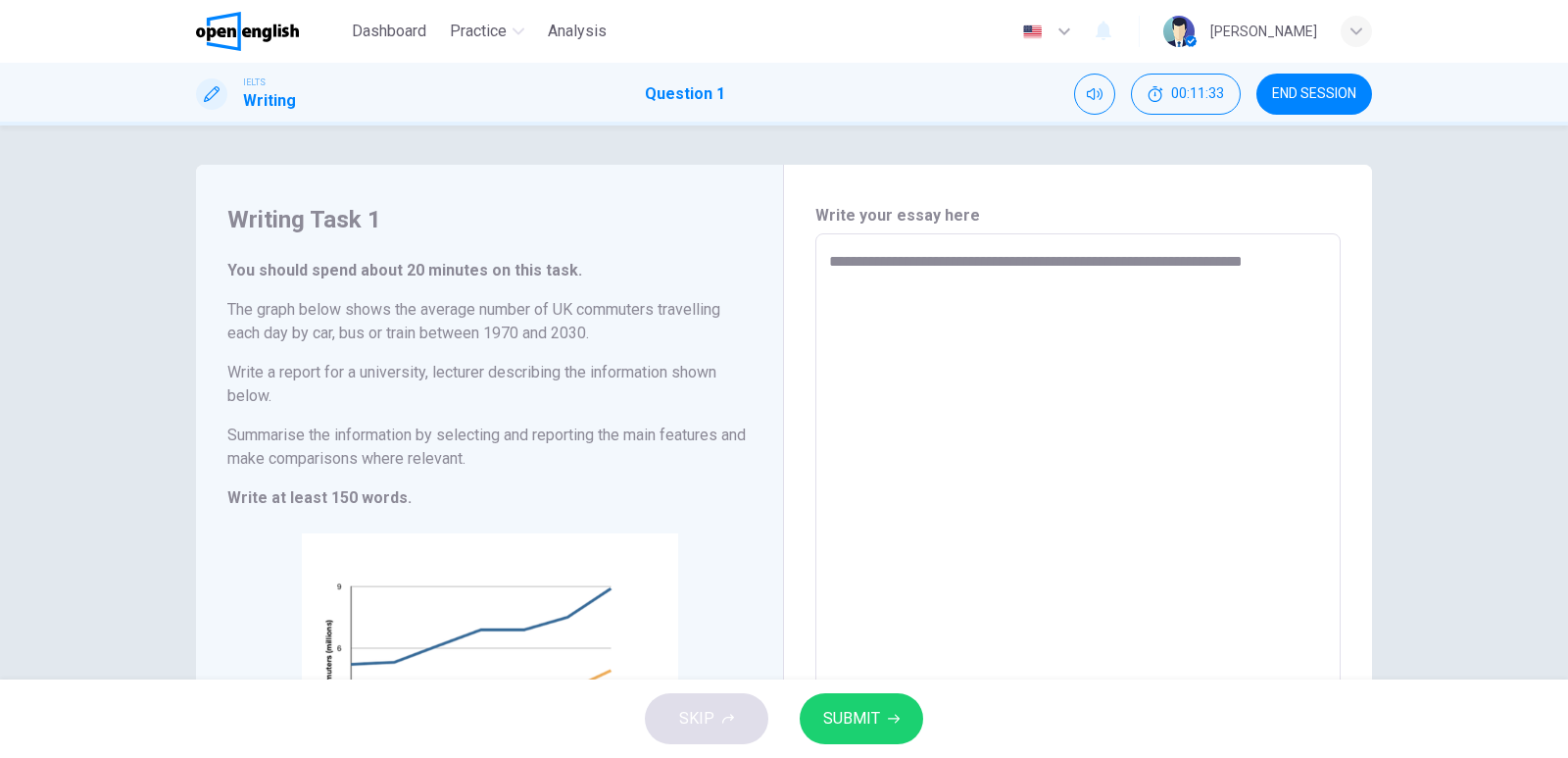 type on "*" 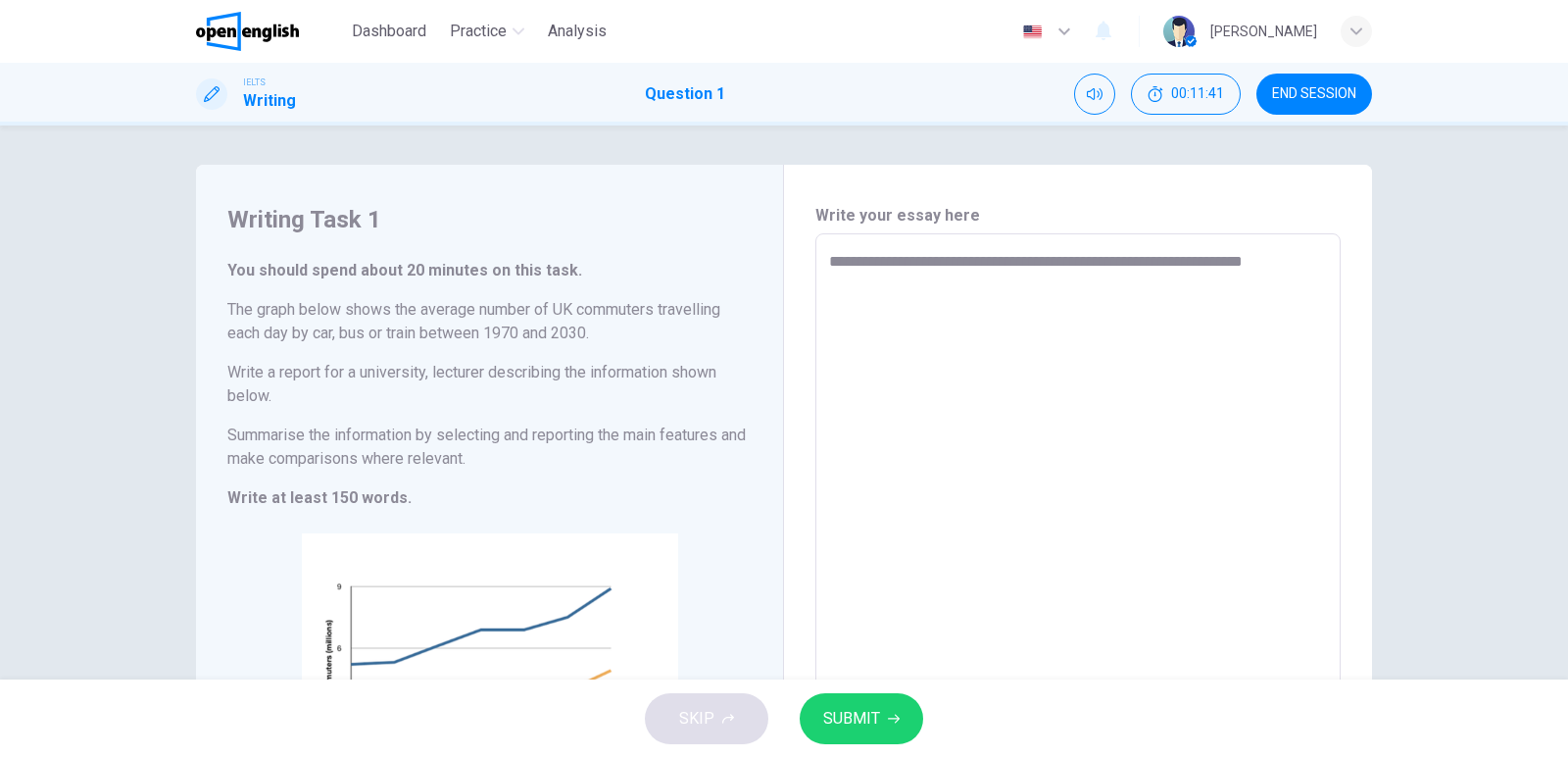 type on "**********" 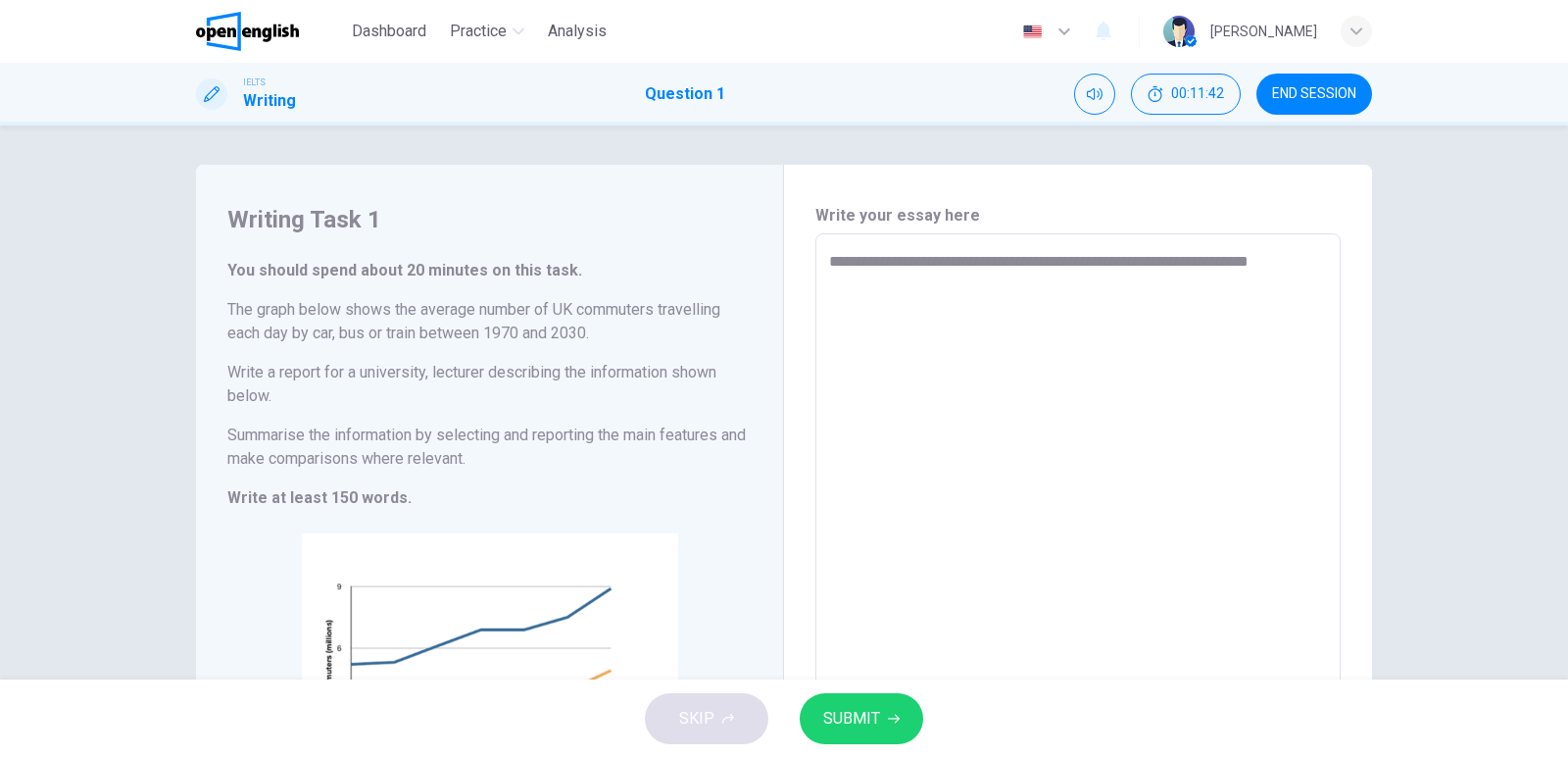 type on "**********" 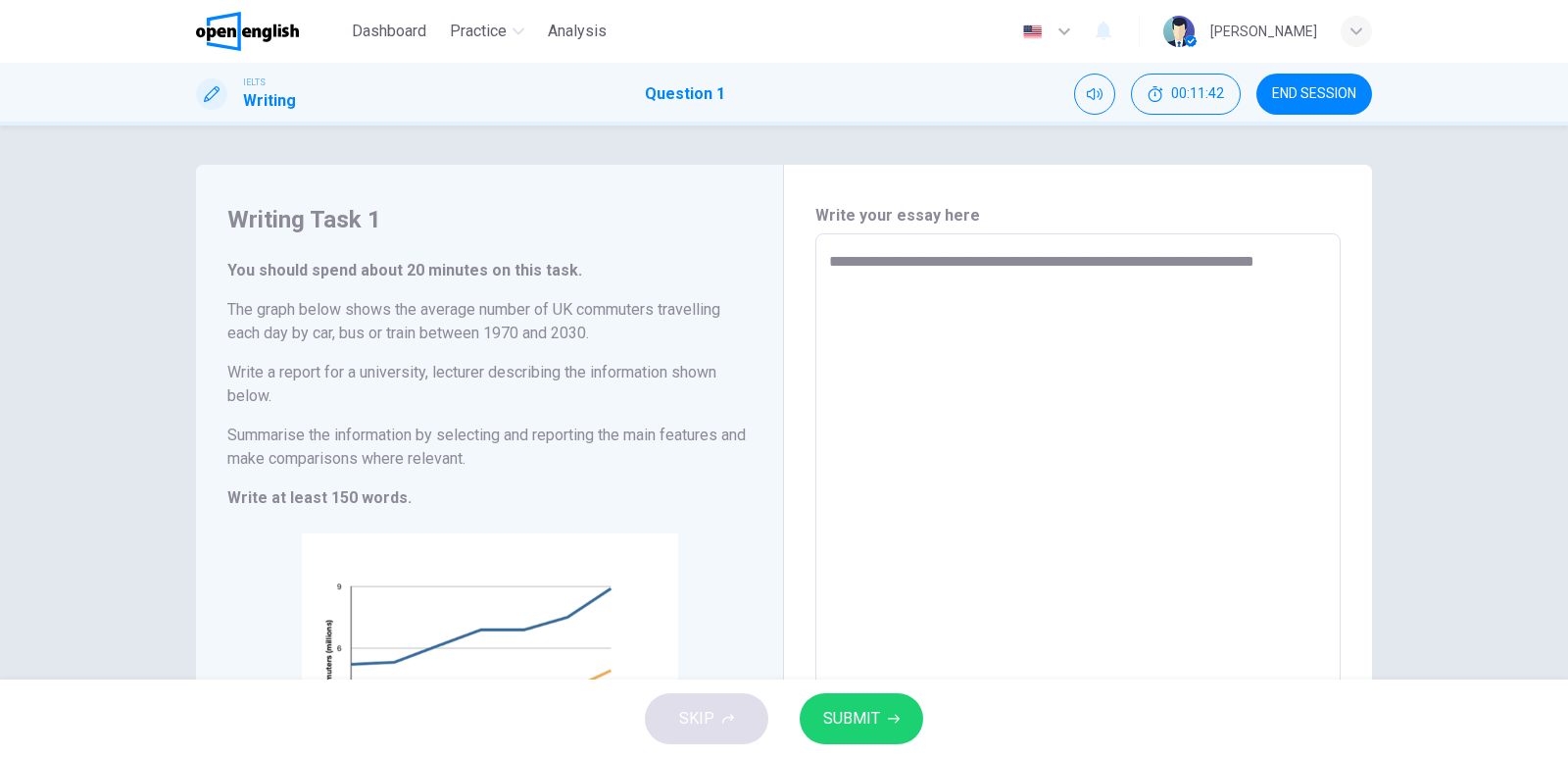 type on "**********" 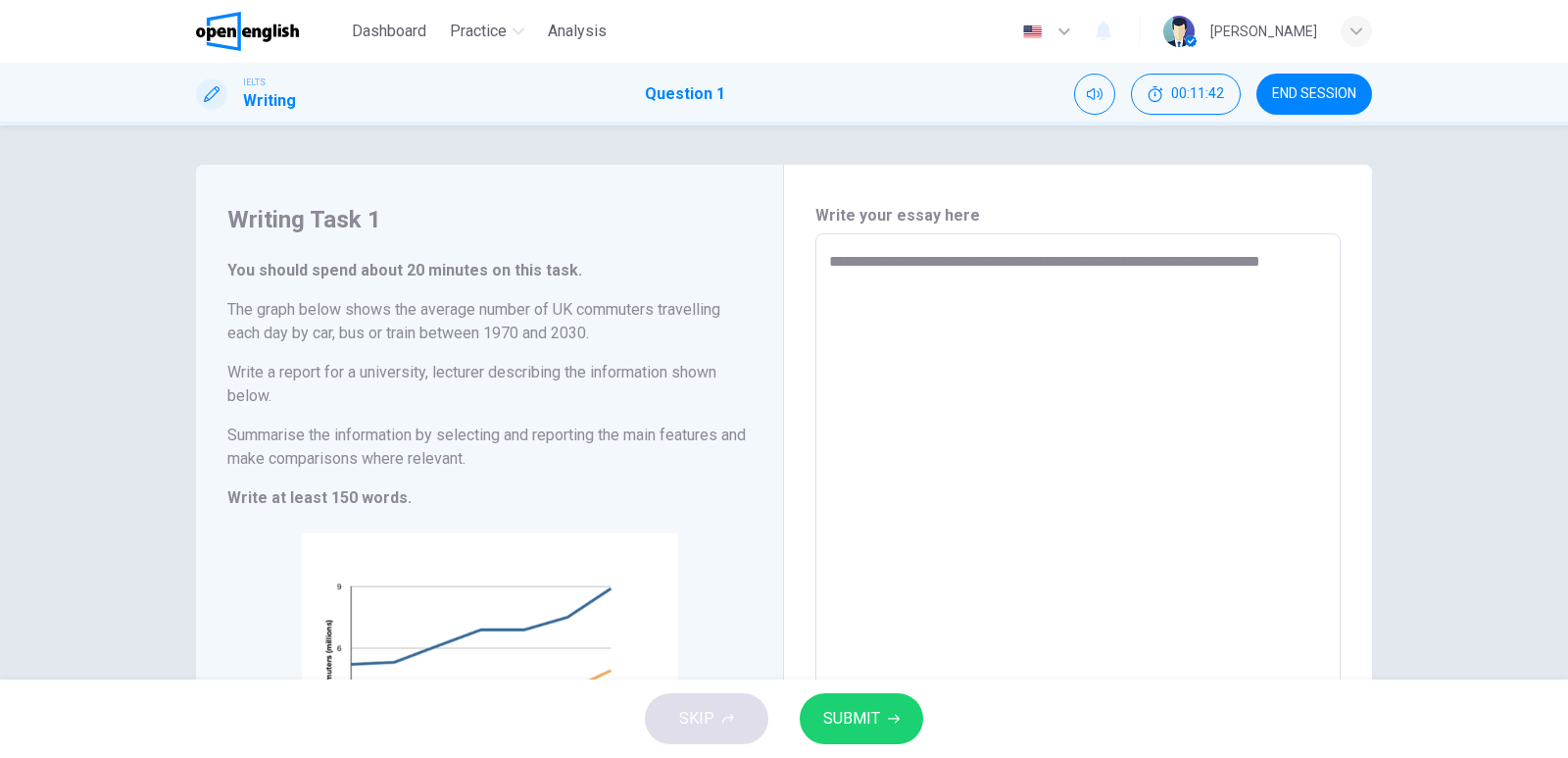 type on "*" 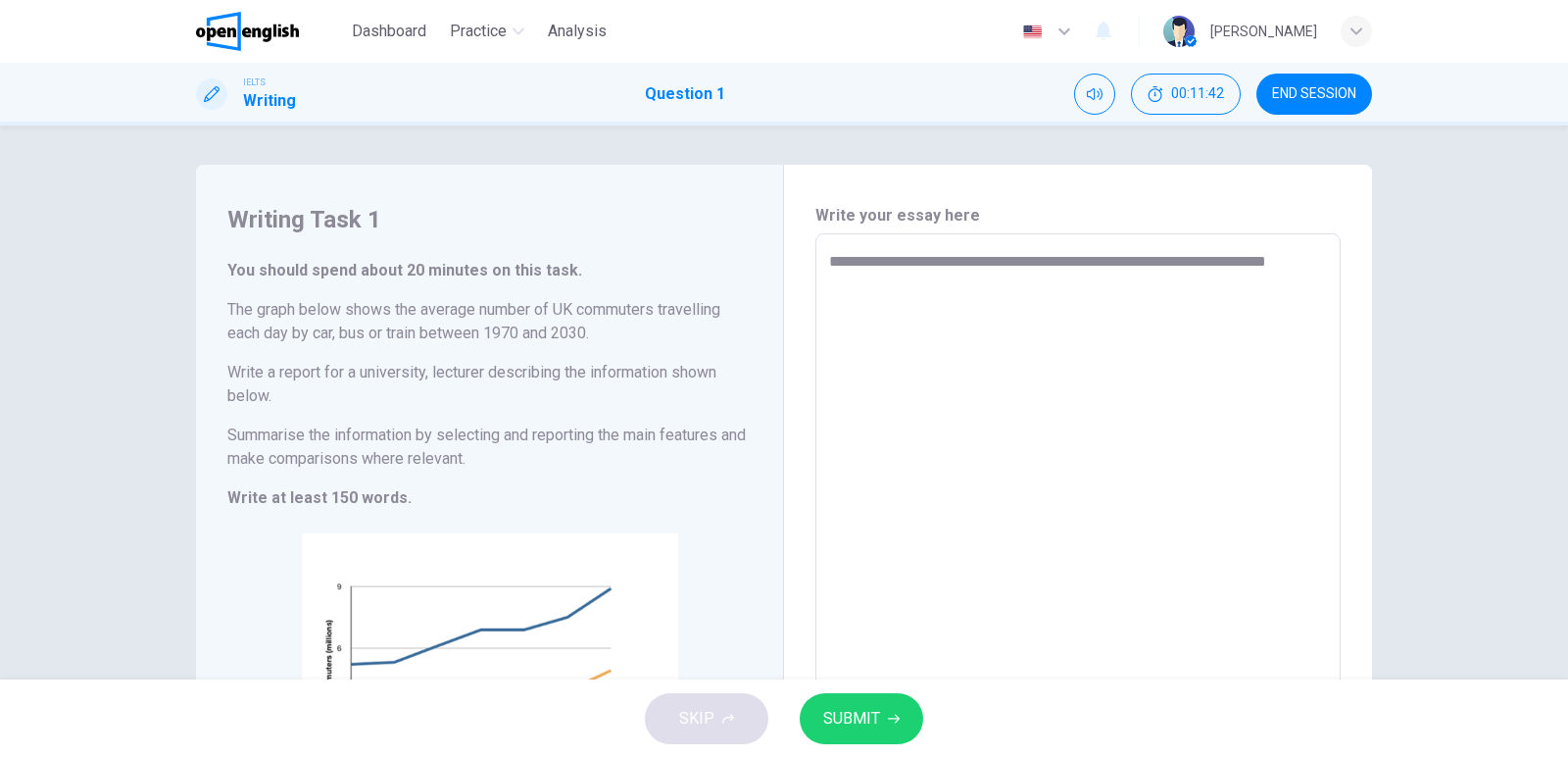 type on "*" 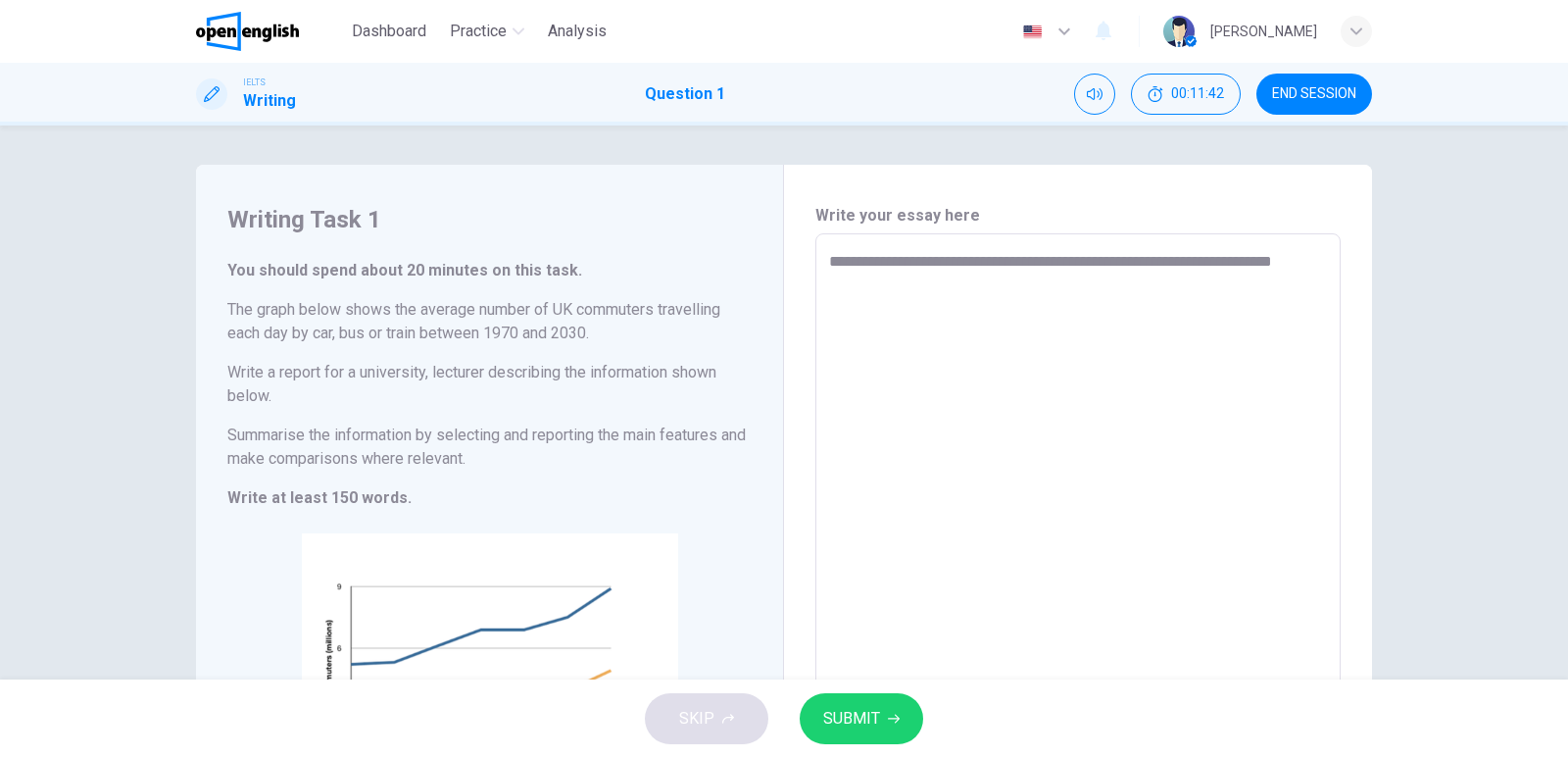 type on "*" 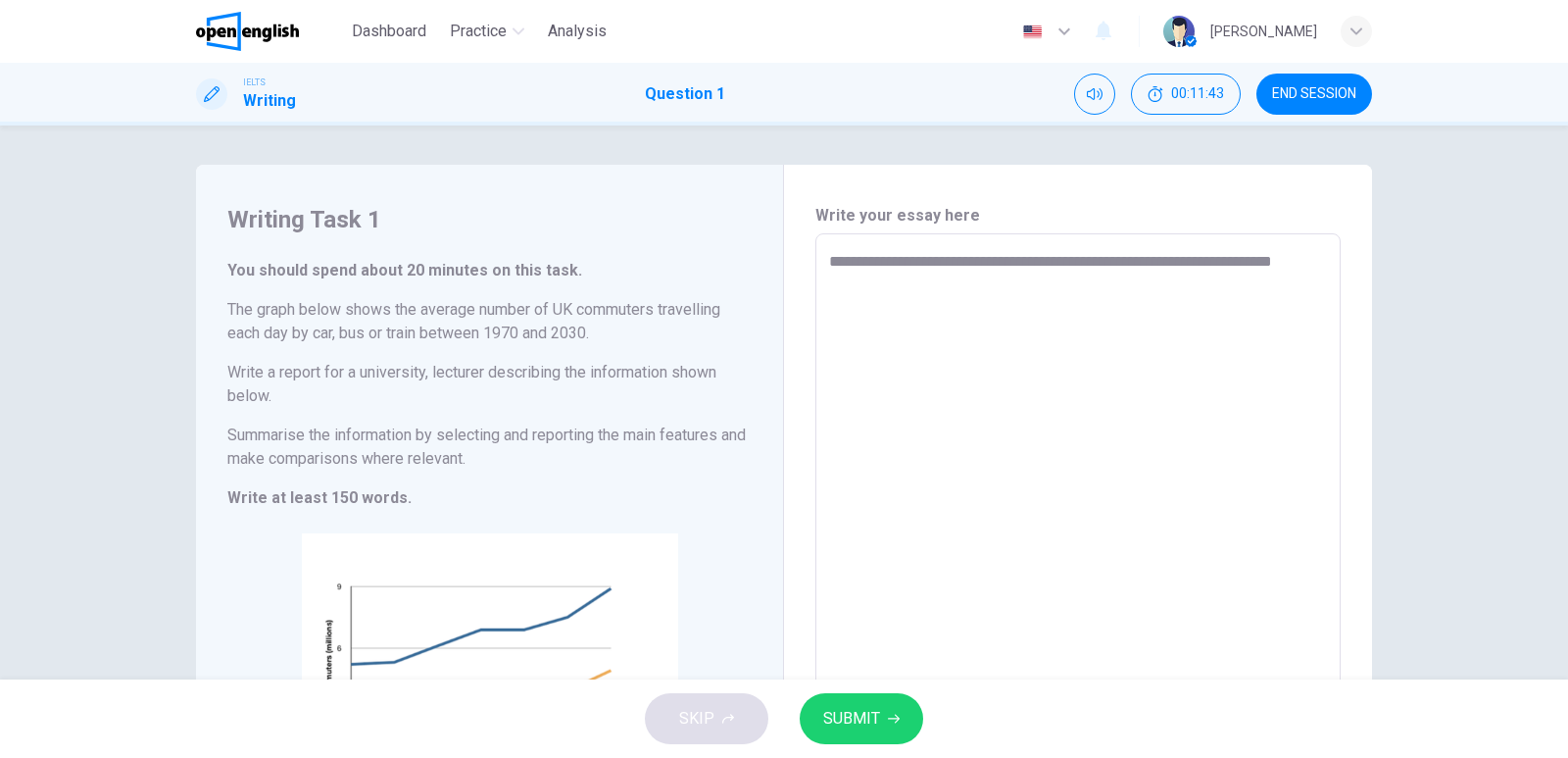 type on "**********" 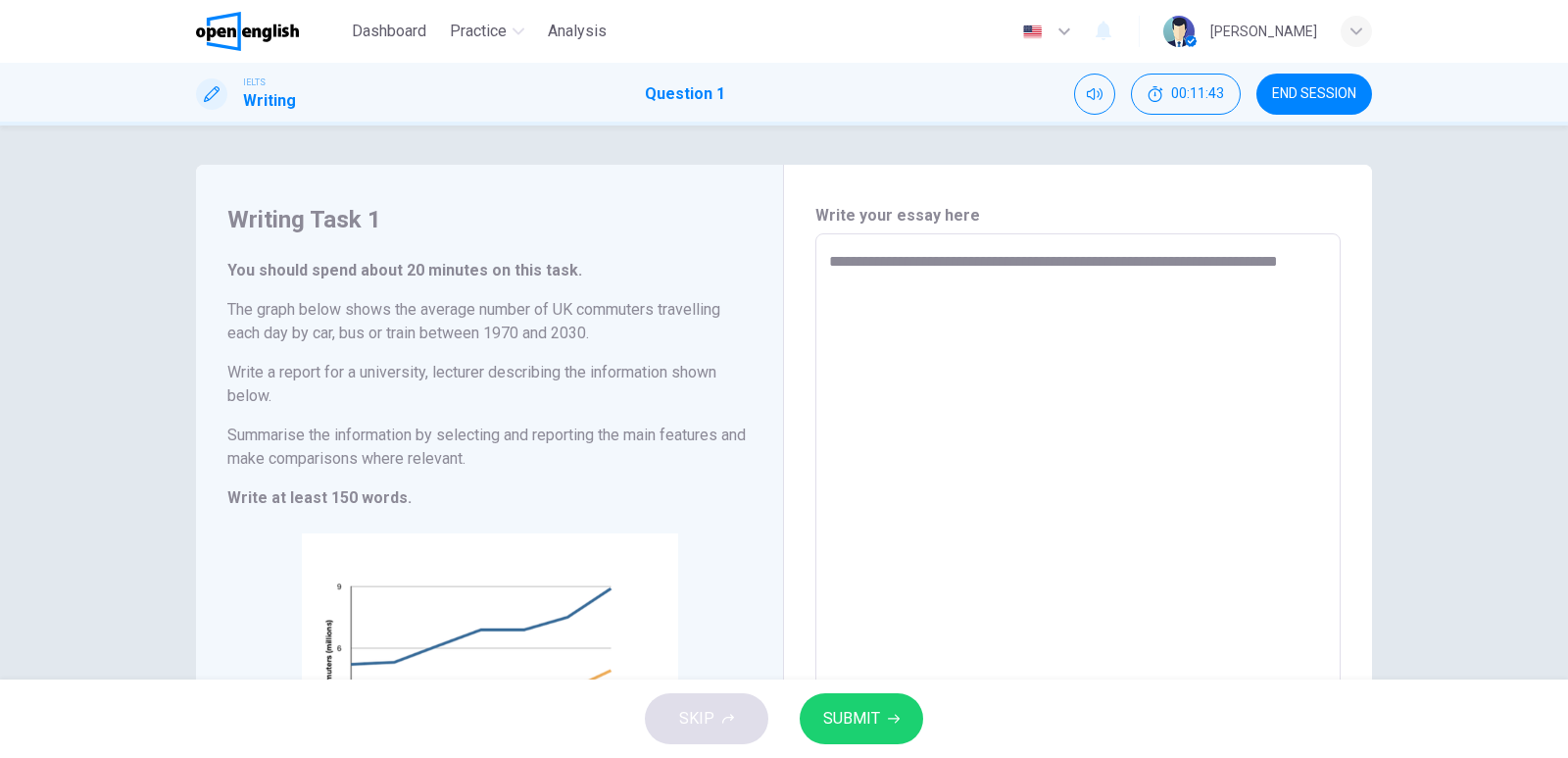 type on "*" 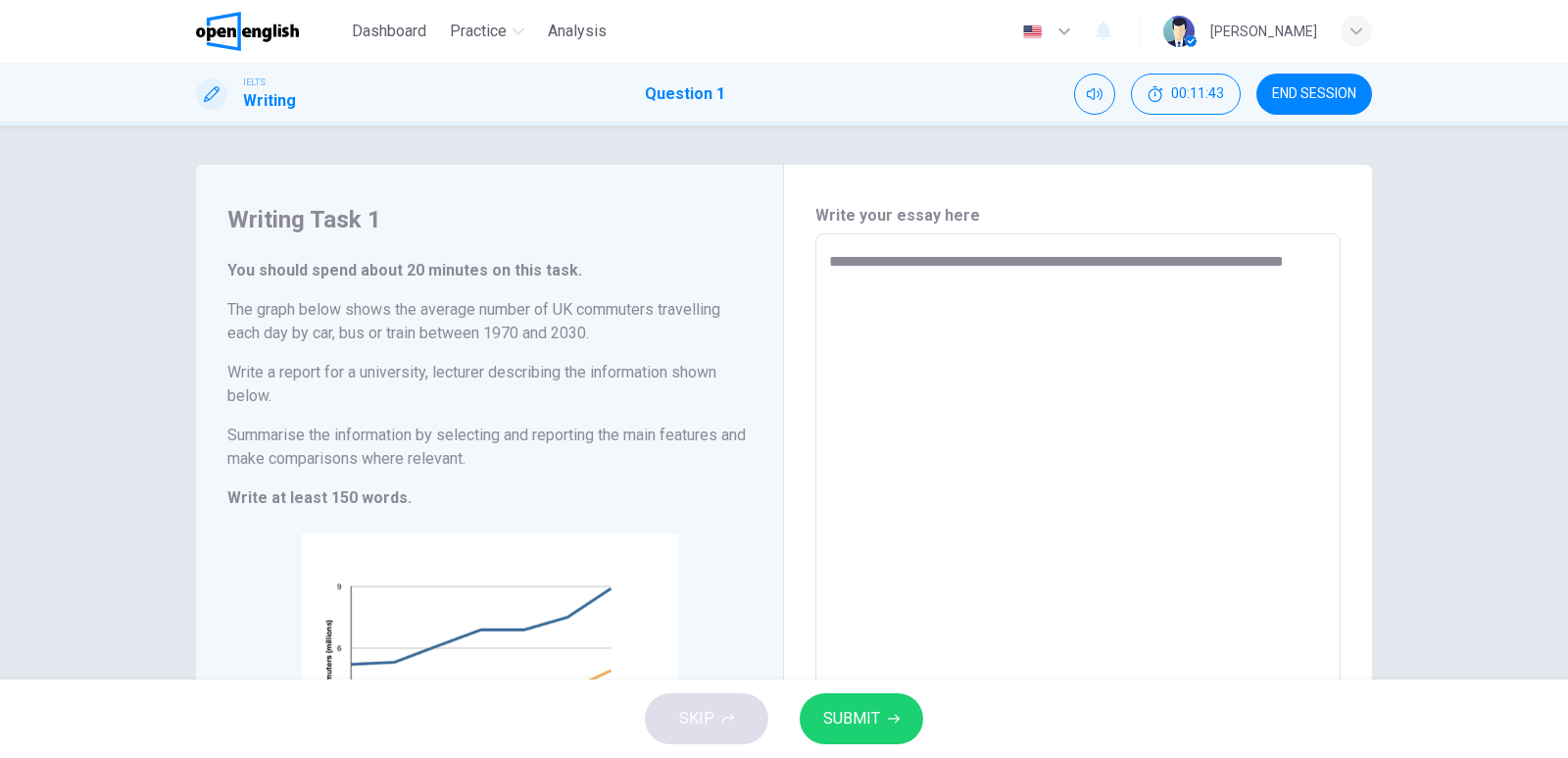type on "*" 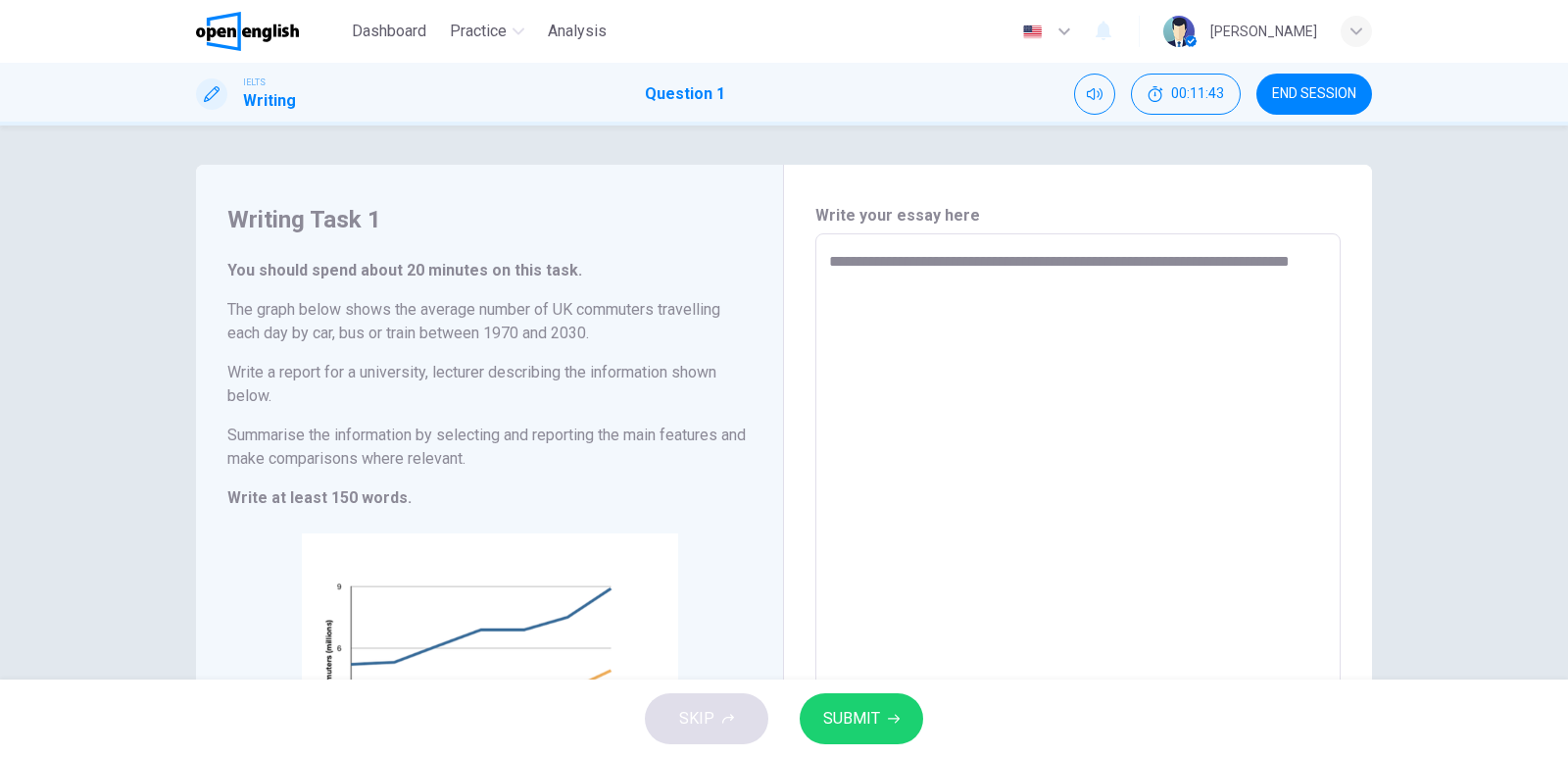 type on "*" 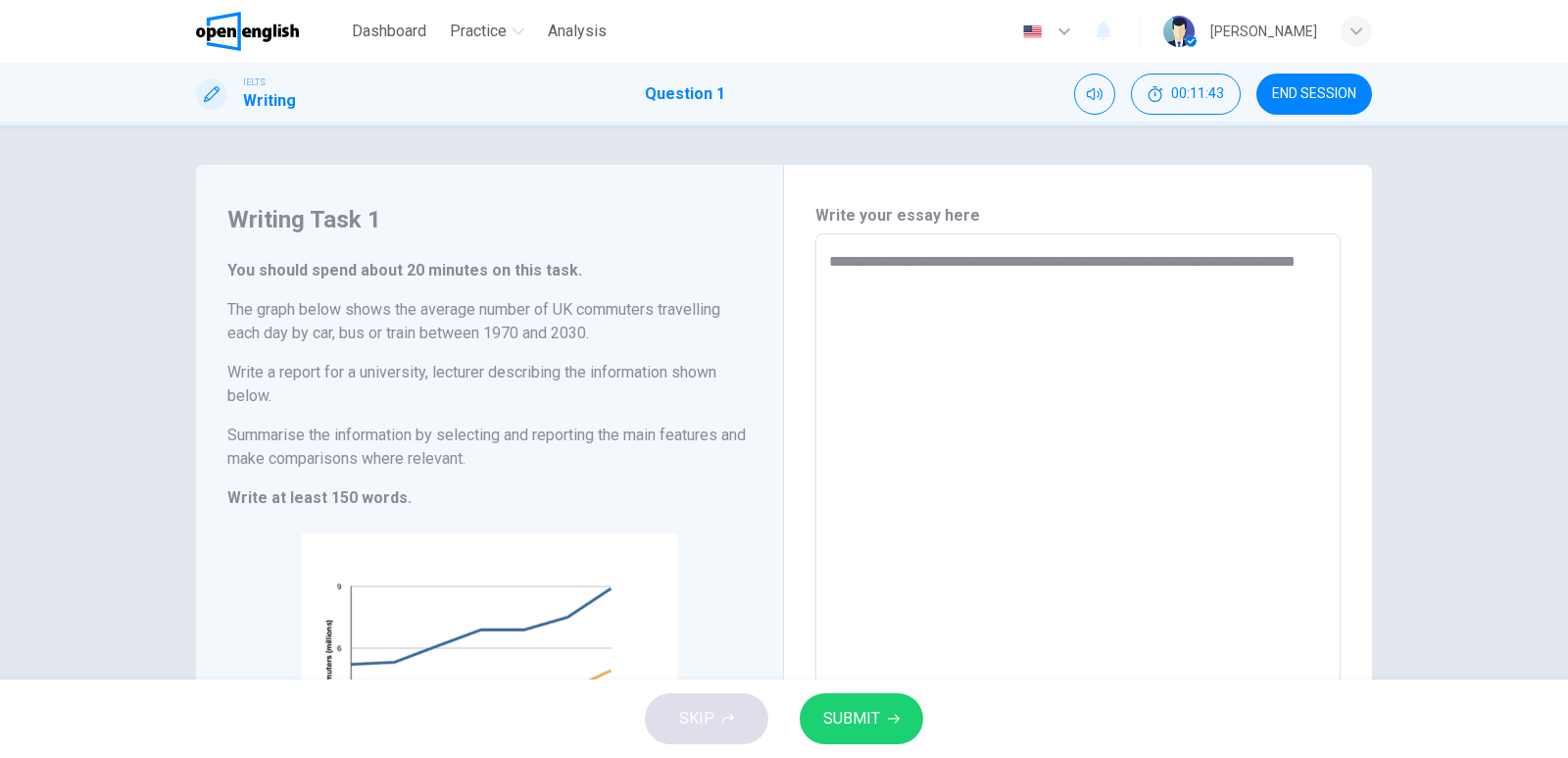 type on "*" 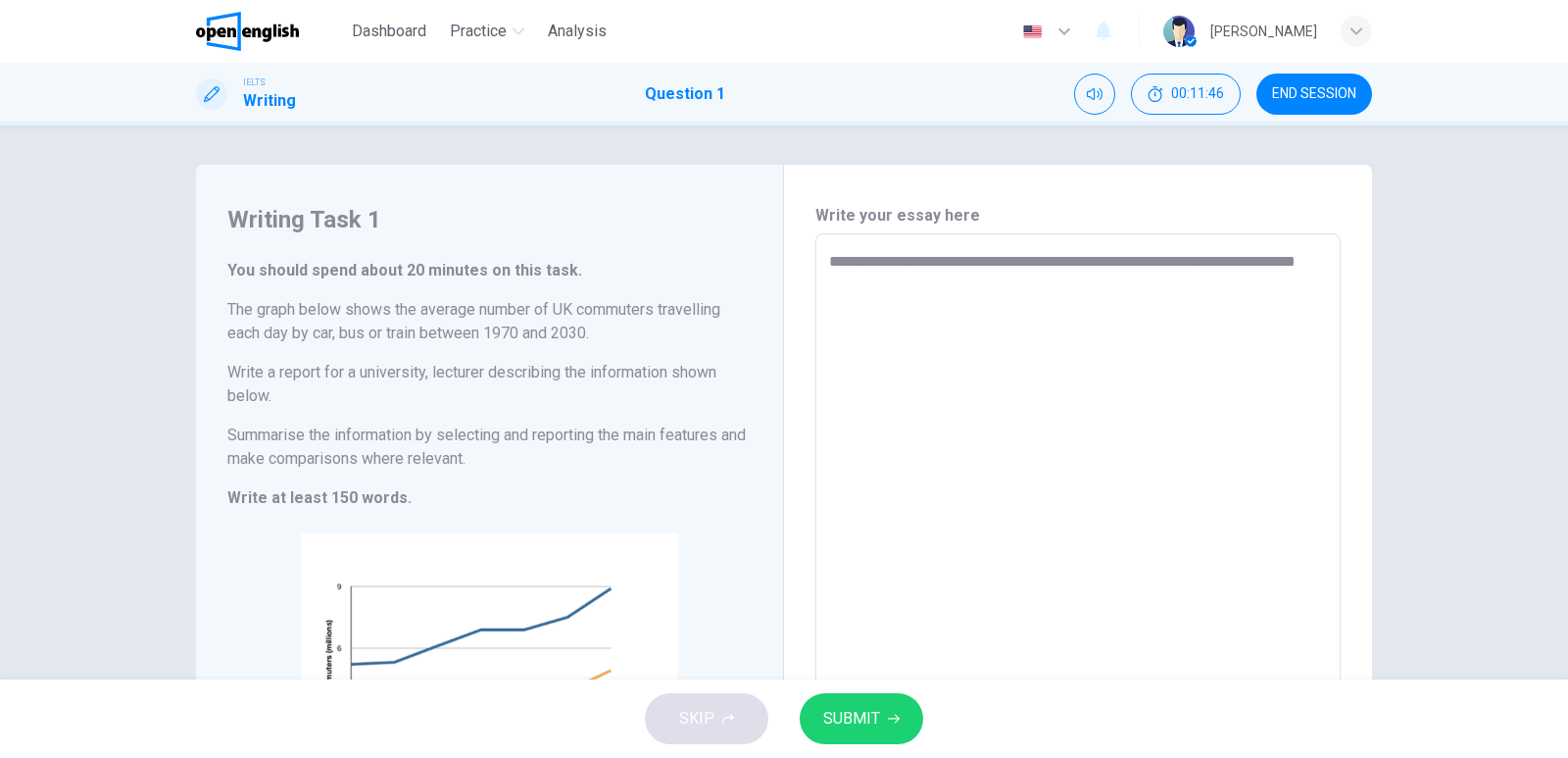 type on "**********" 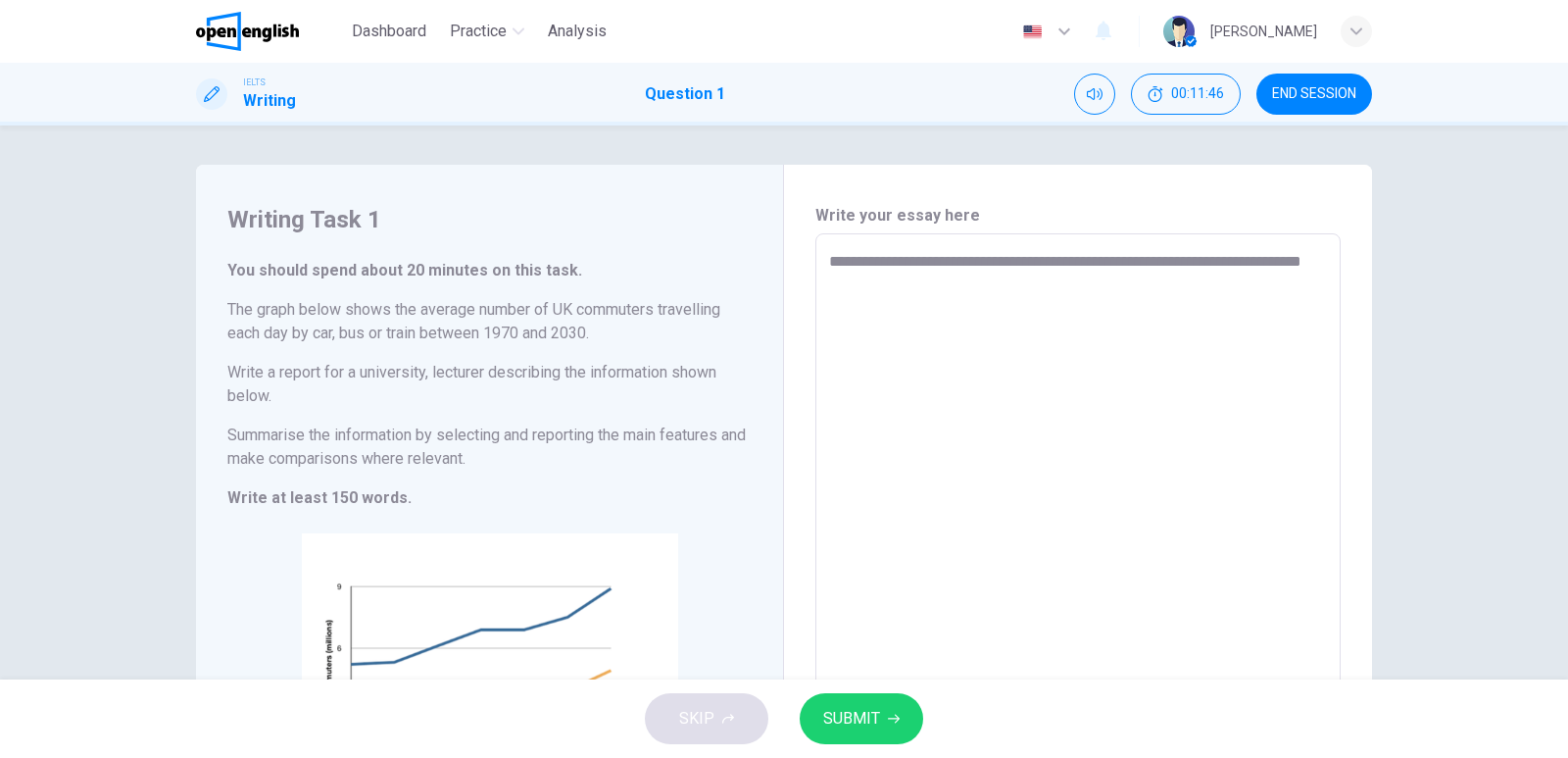 type on "**********" 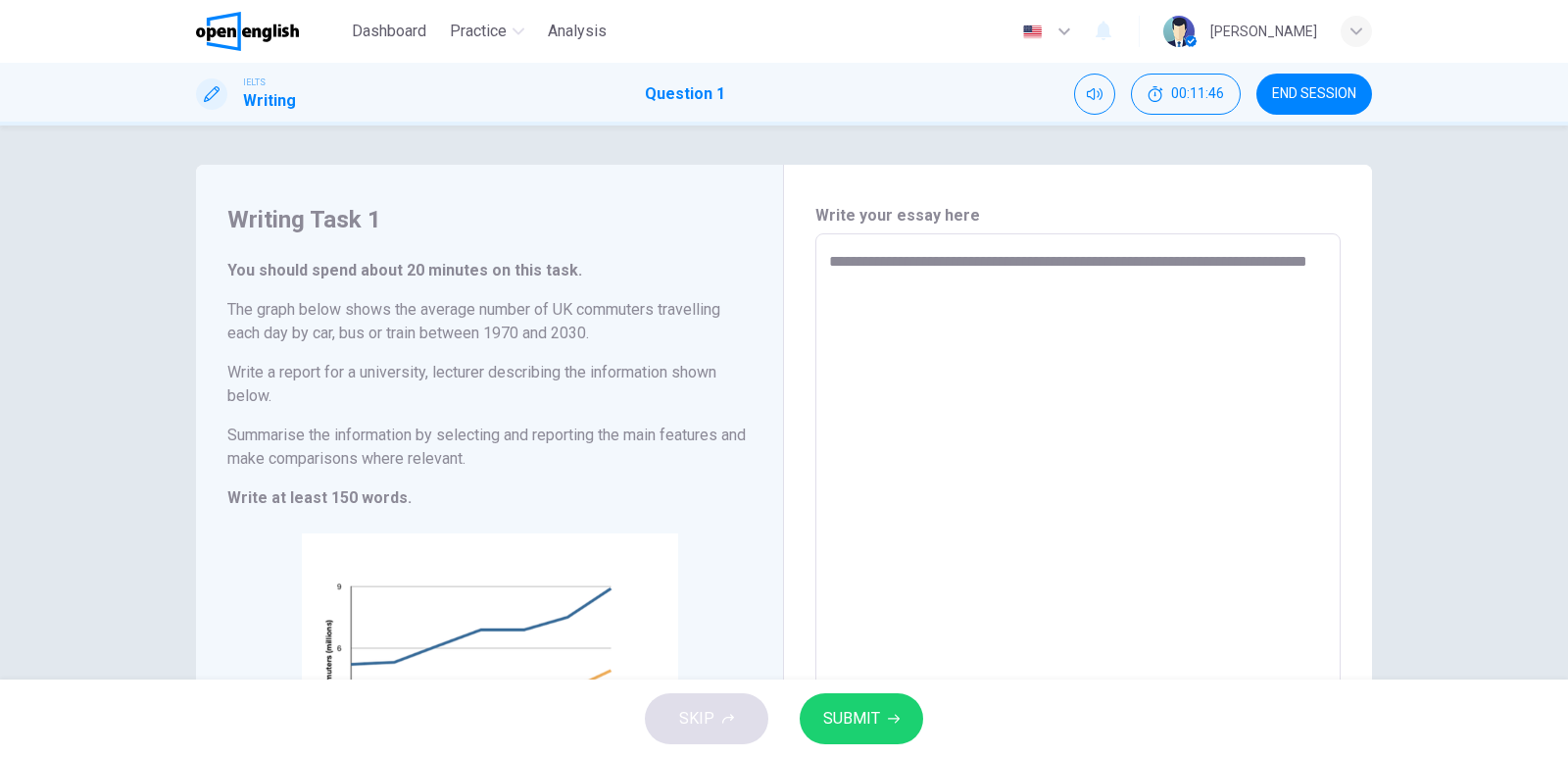 type on "**********" 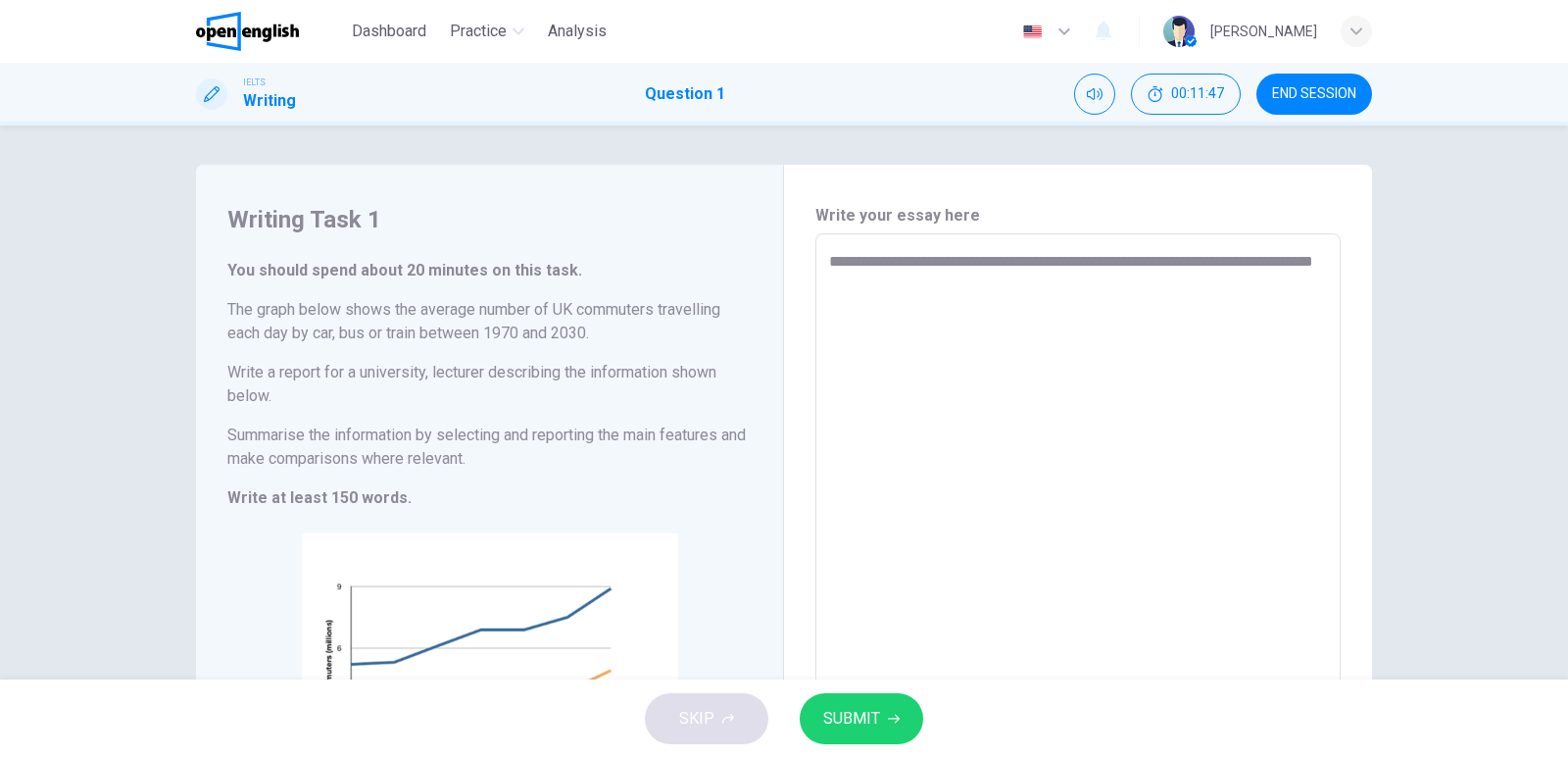 type on "**********" 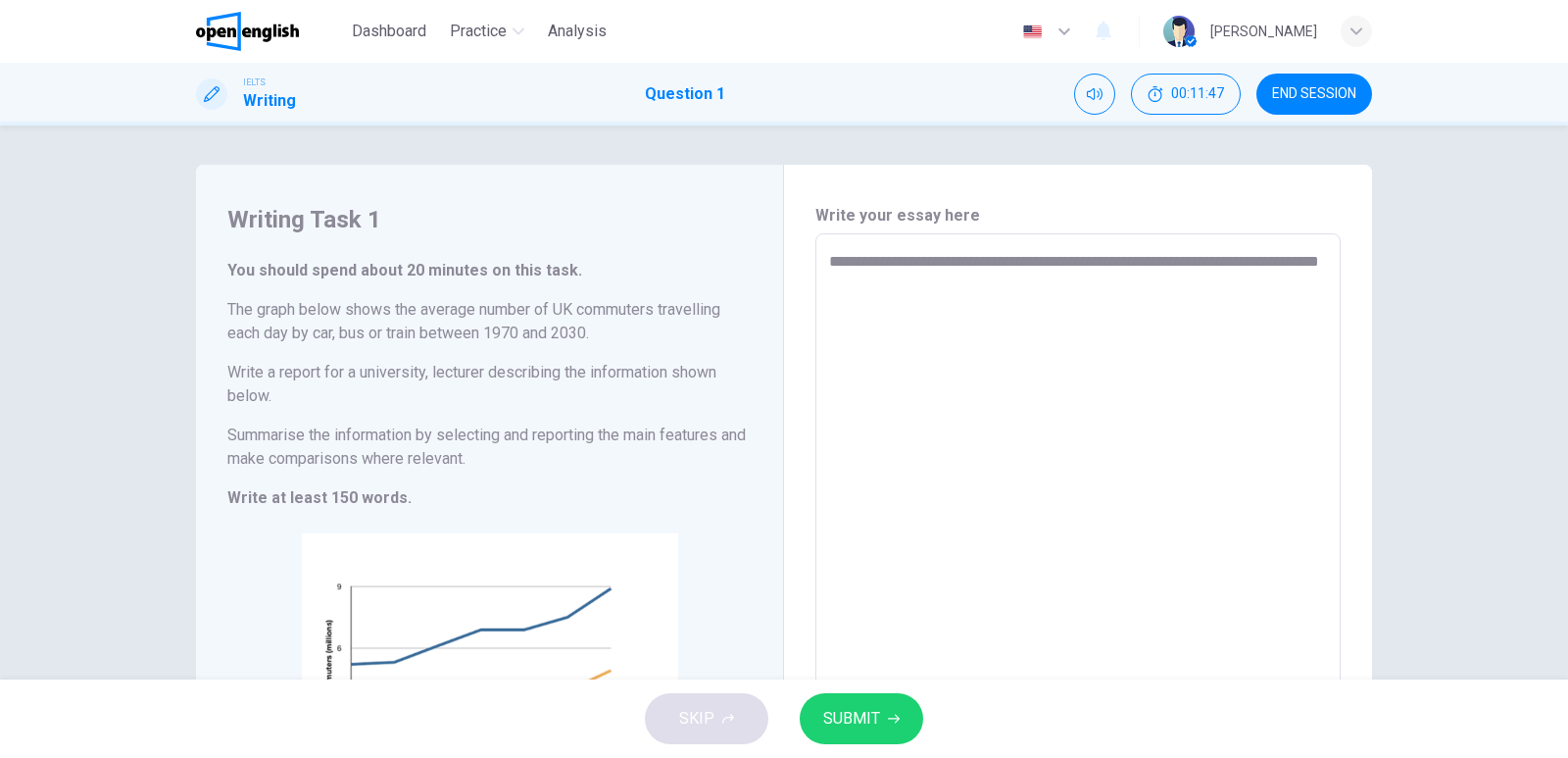 type on "*" 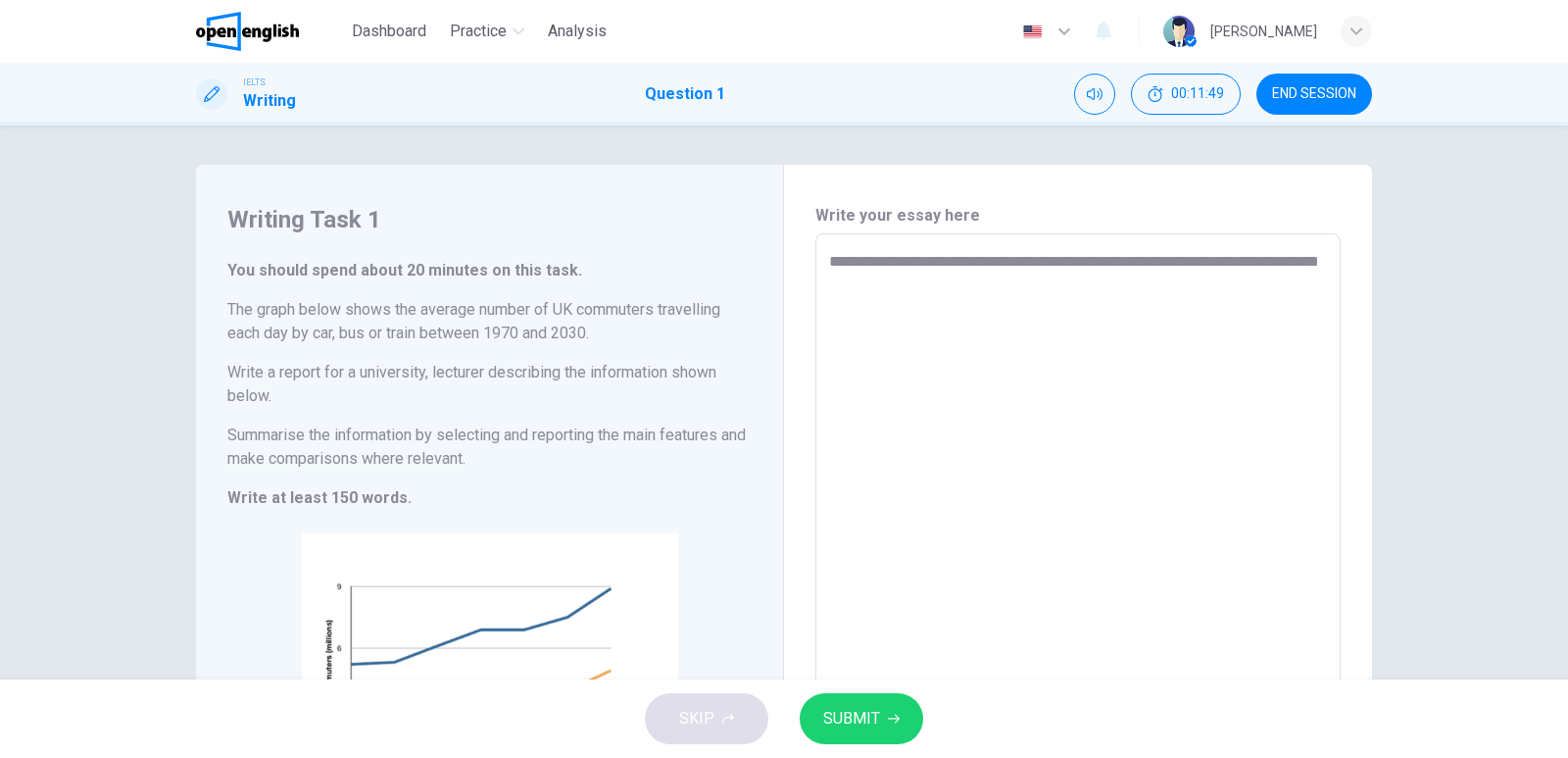 type on "**********" 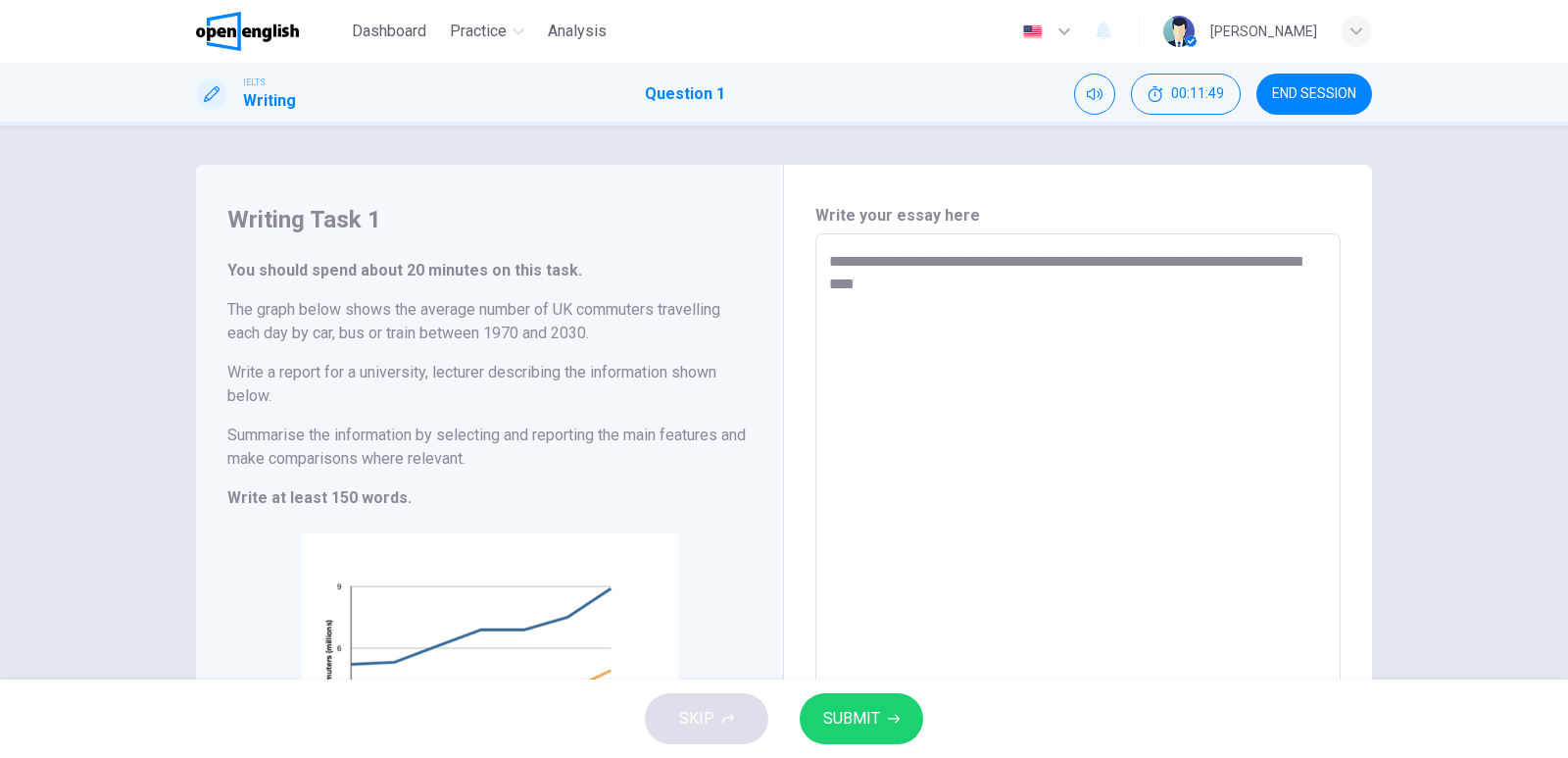 type on "*" 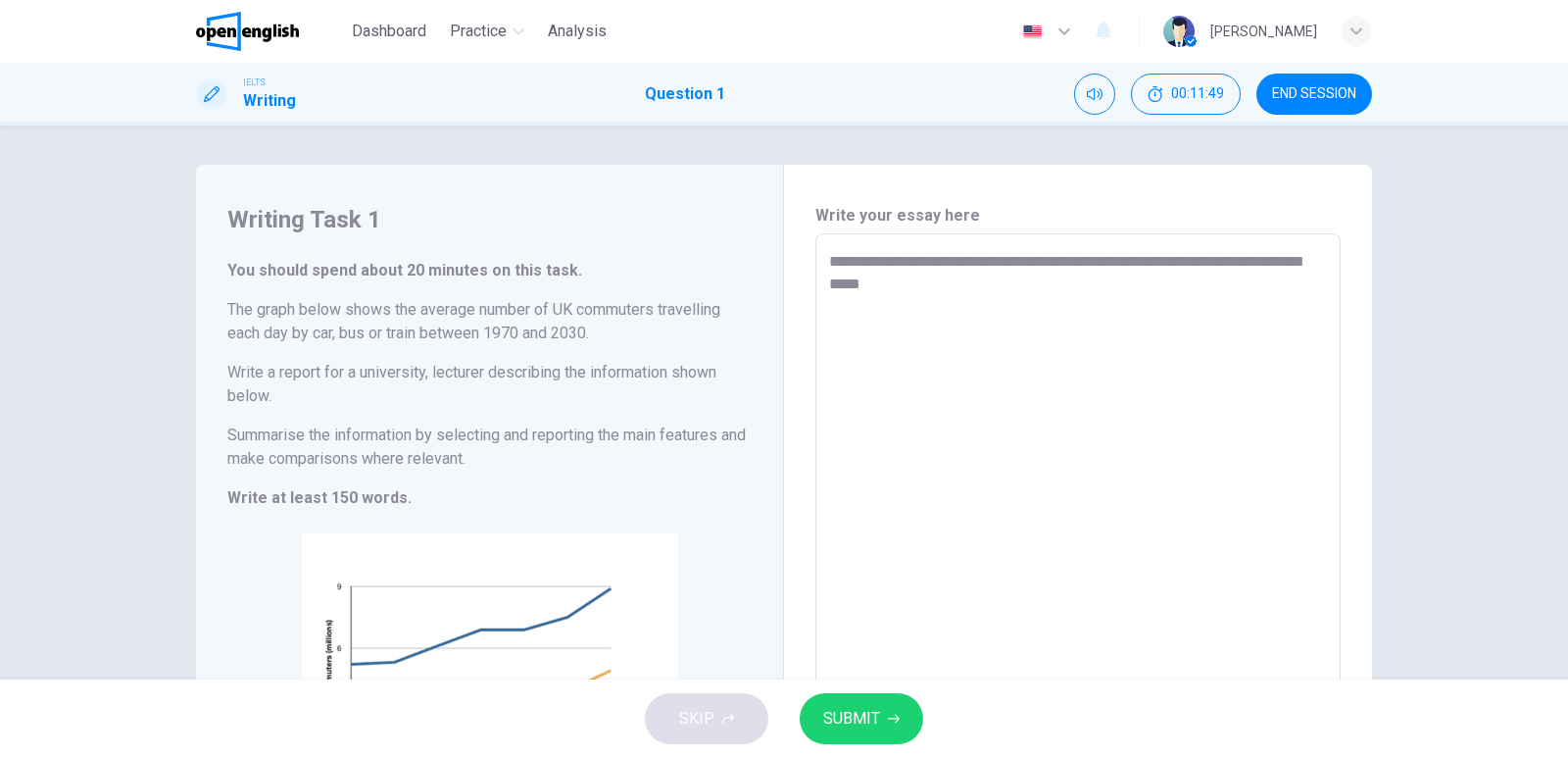 type on "*" 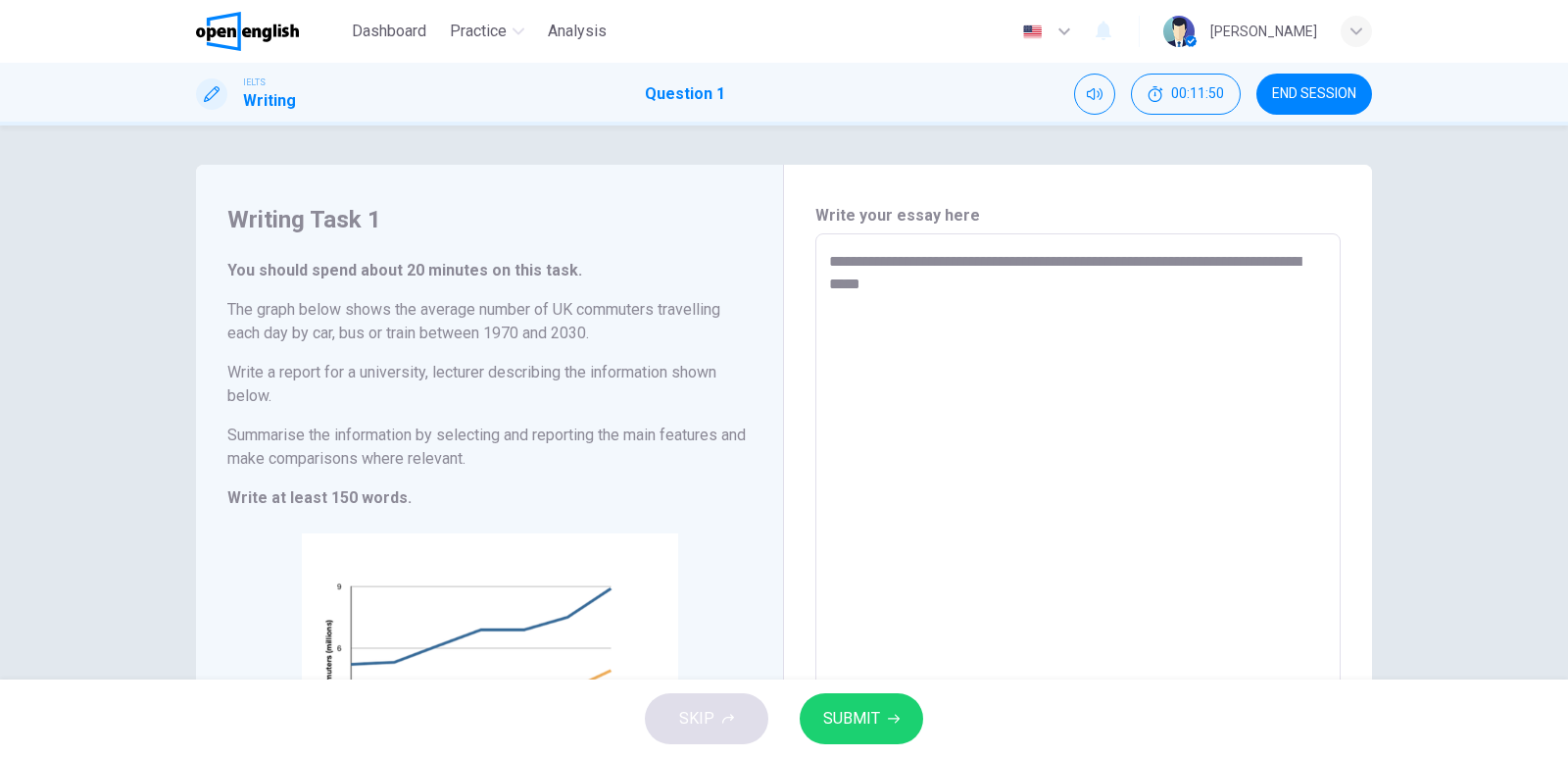 type on "**********" 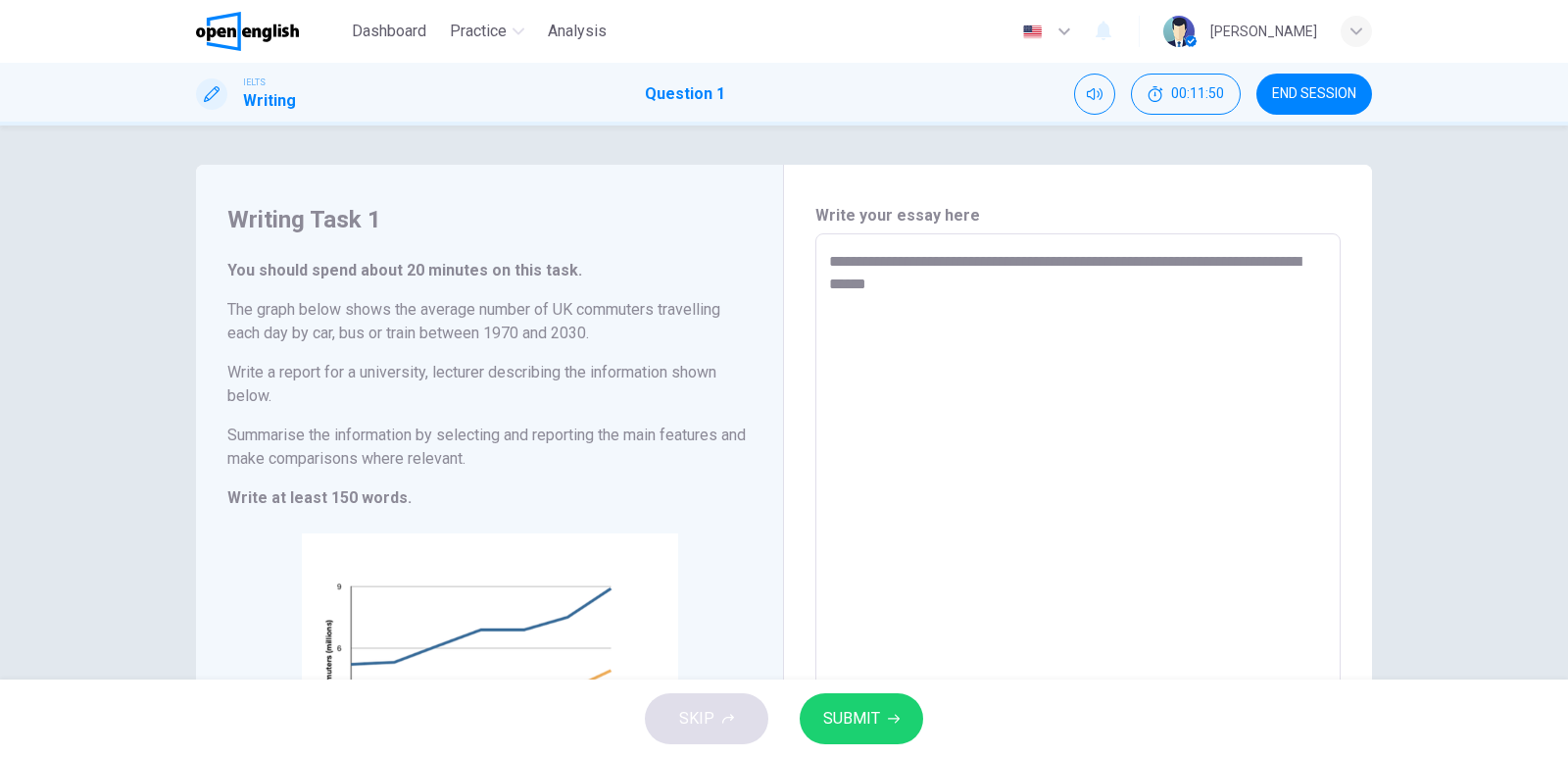 type on "*" 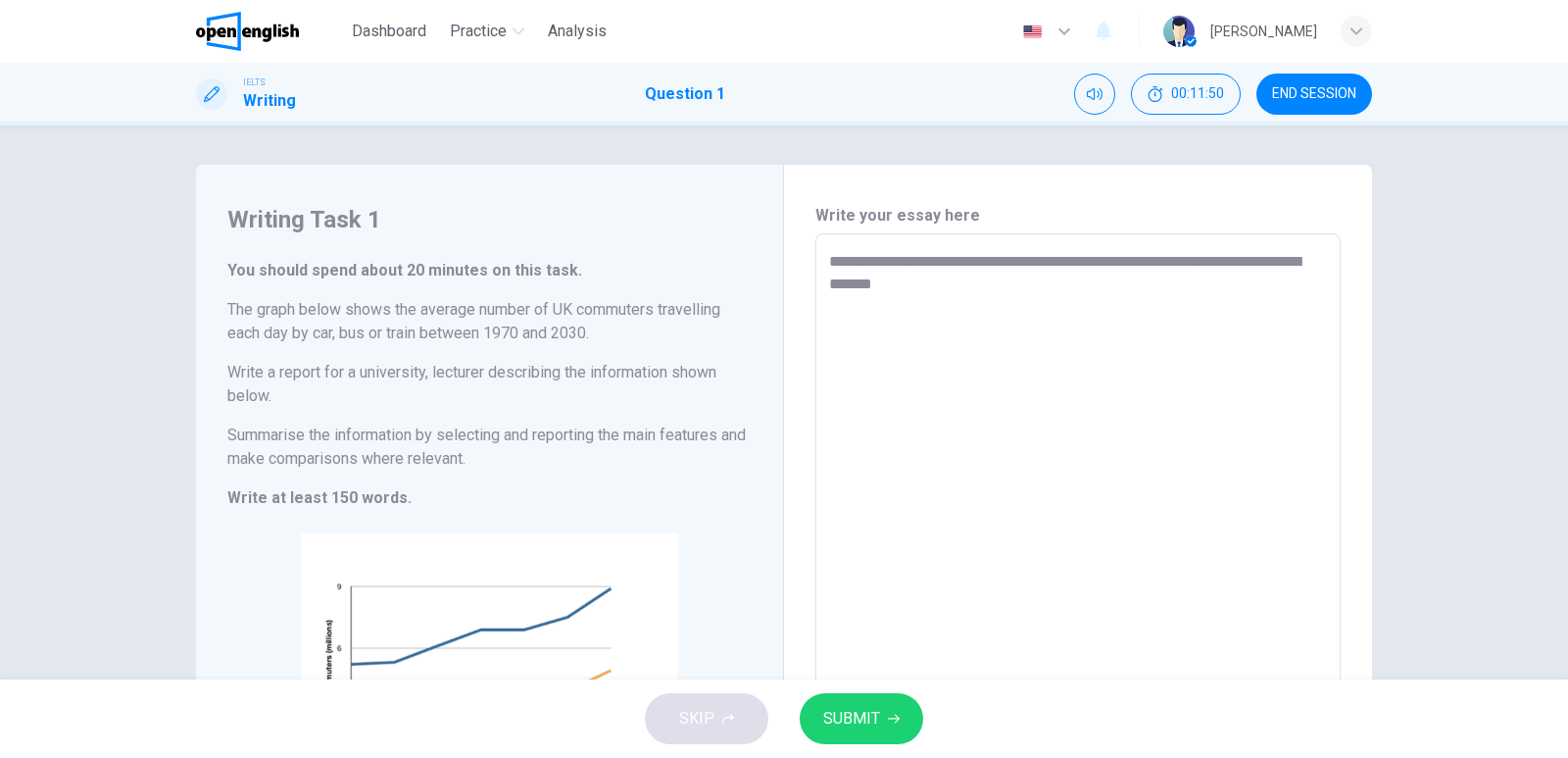 type on "**********" 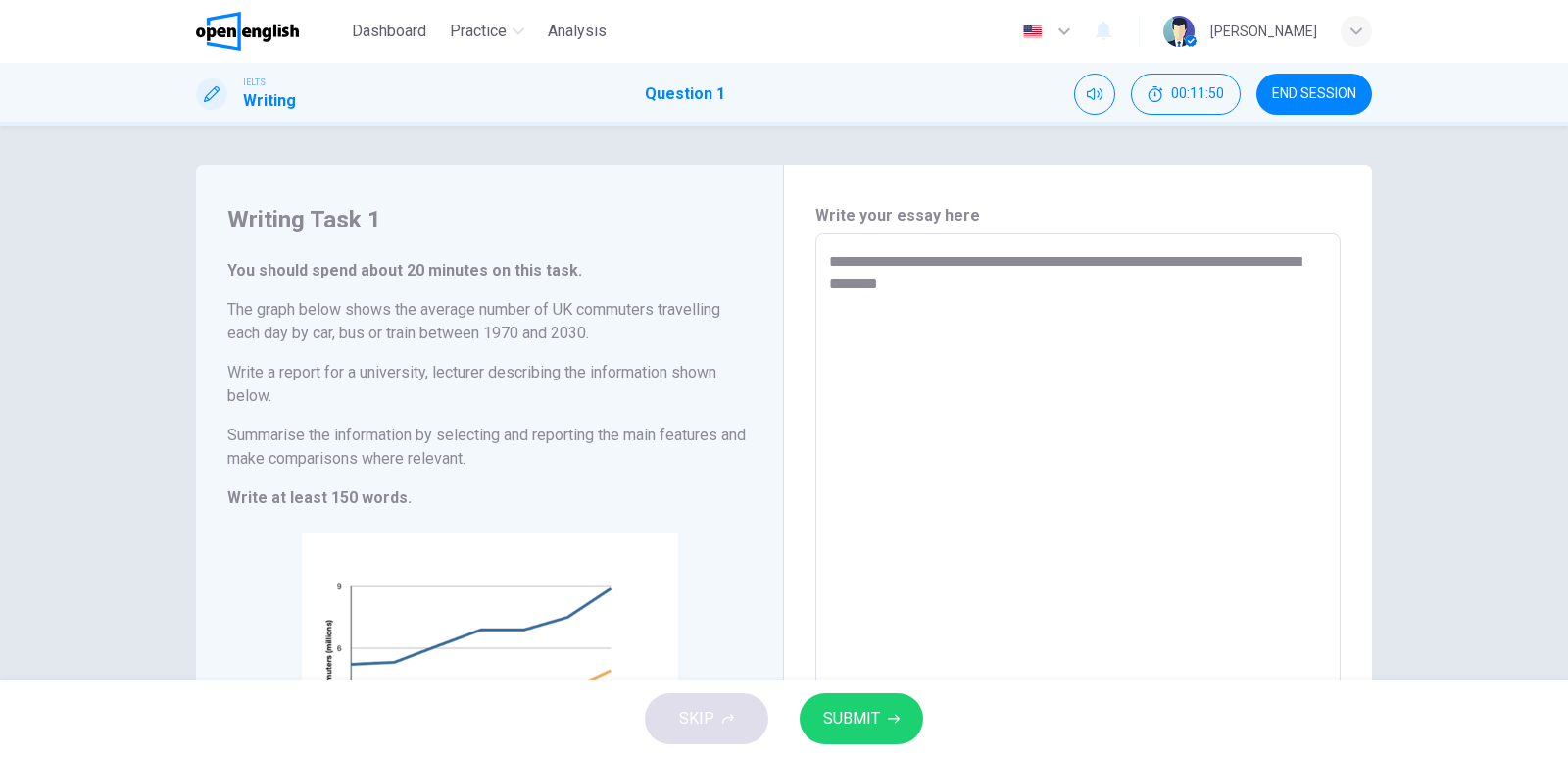 type on "*" 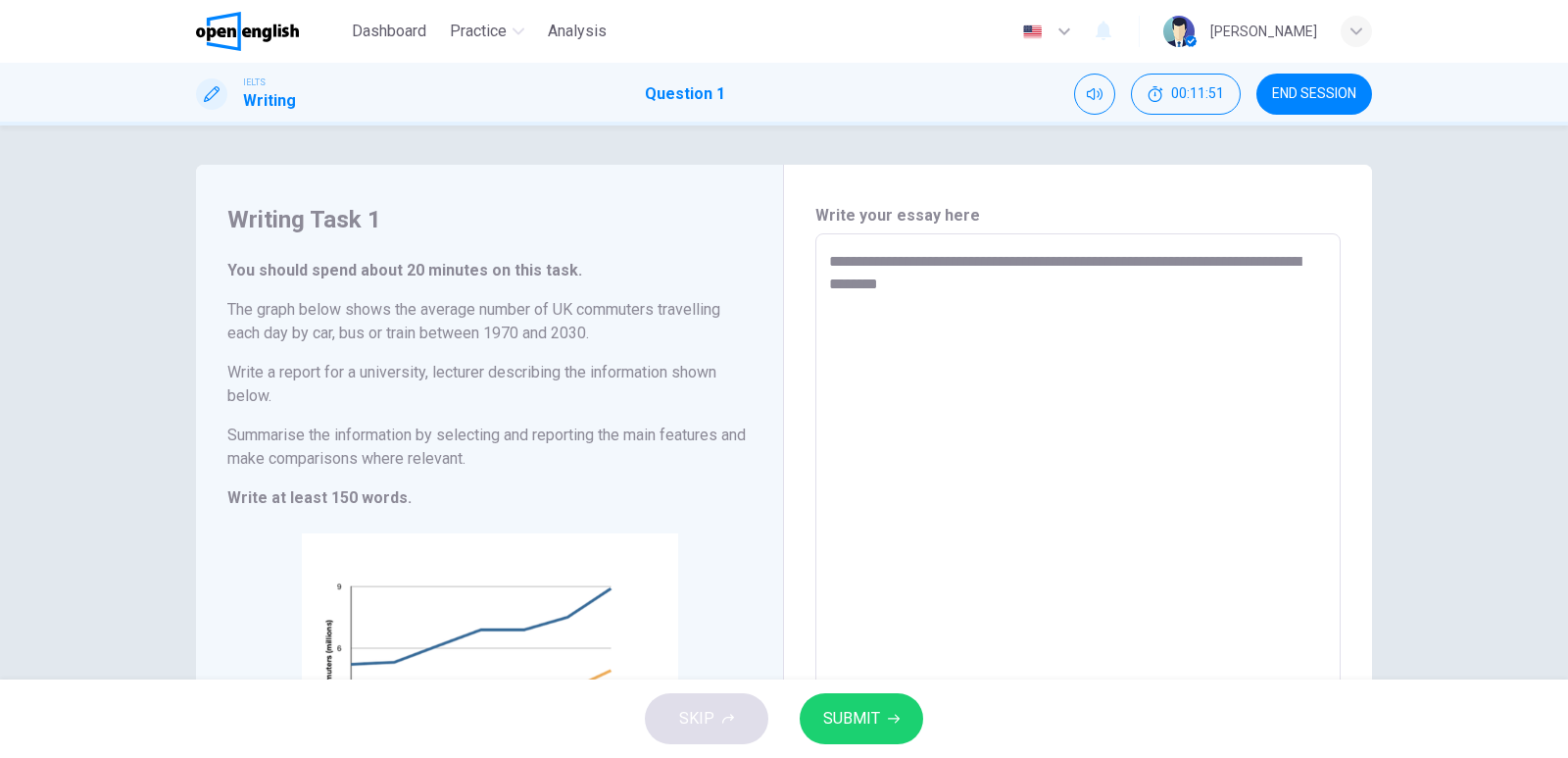 type on "**********" 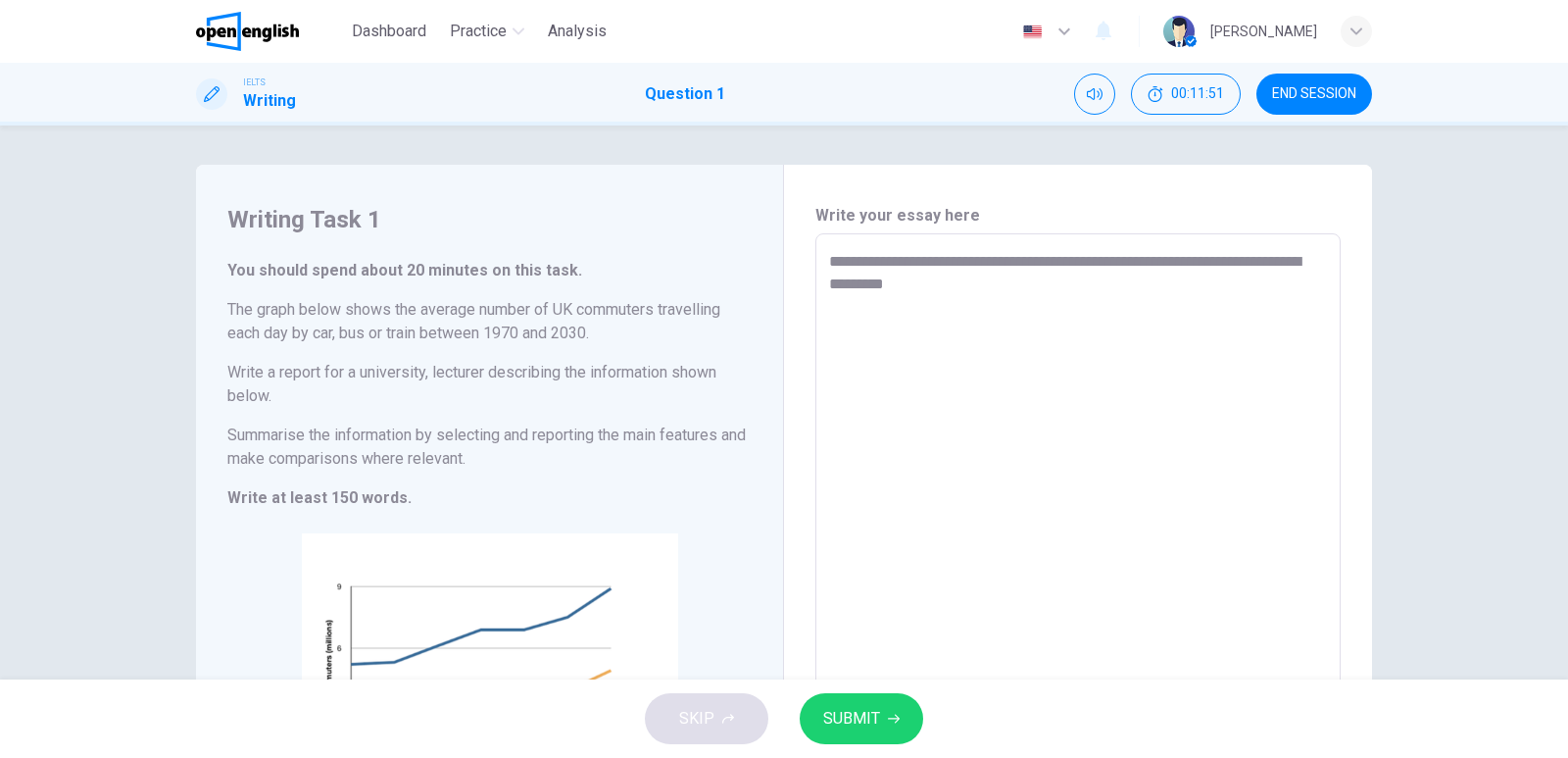 type on "*" 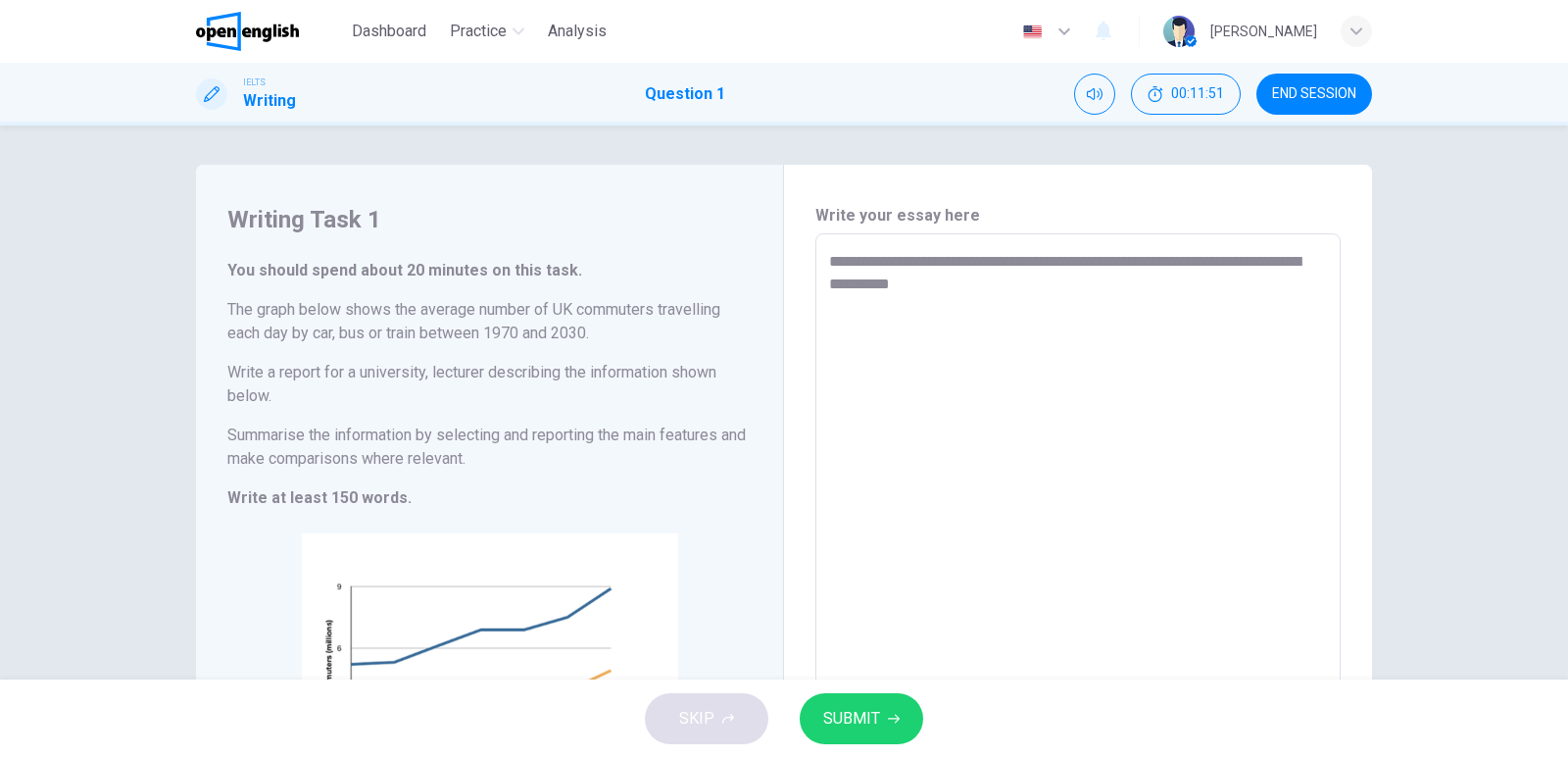 type on "*" 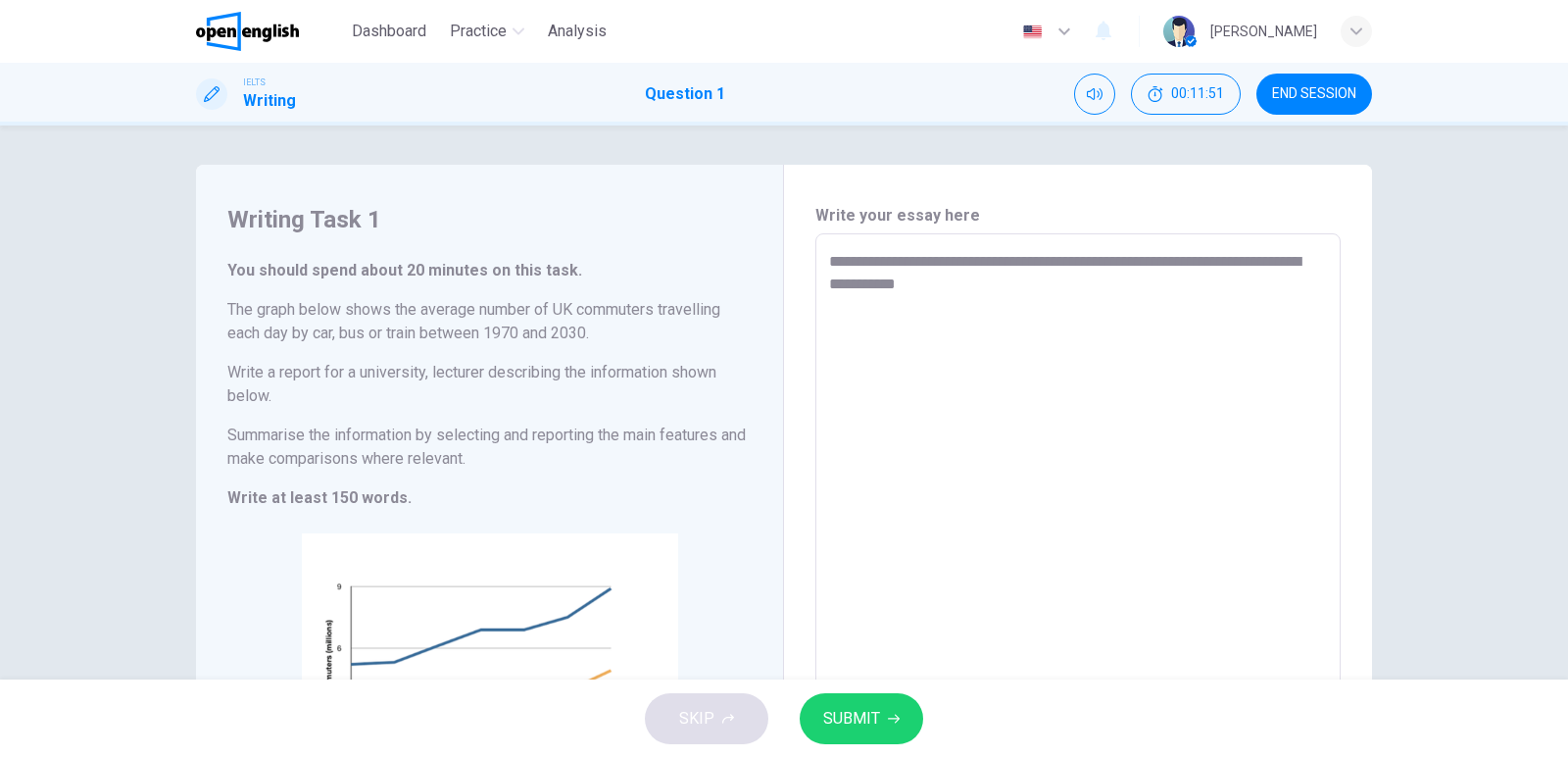 type on "*" 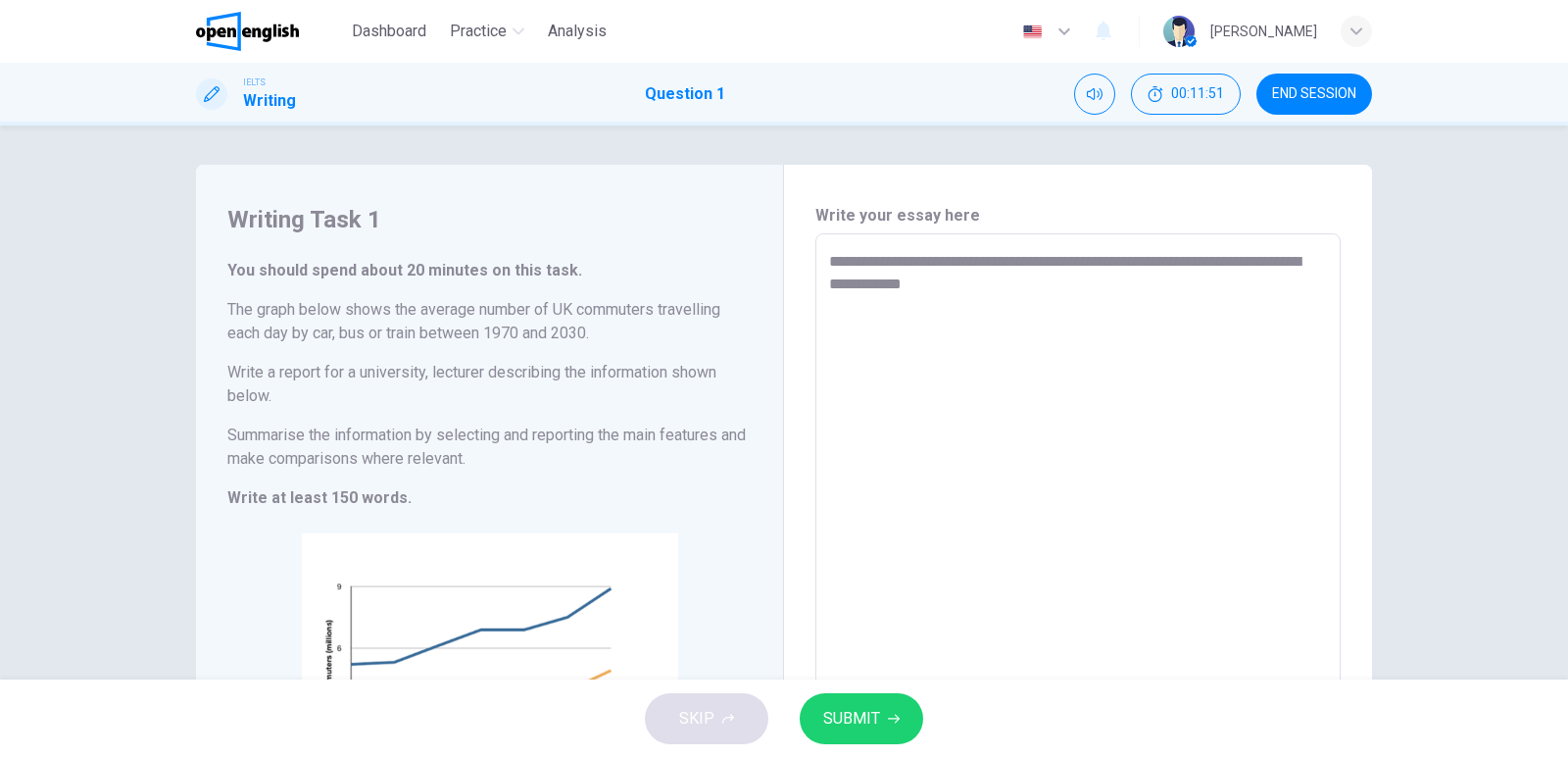 type on "*" 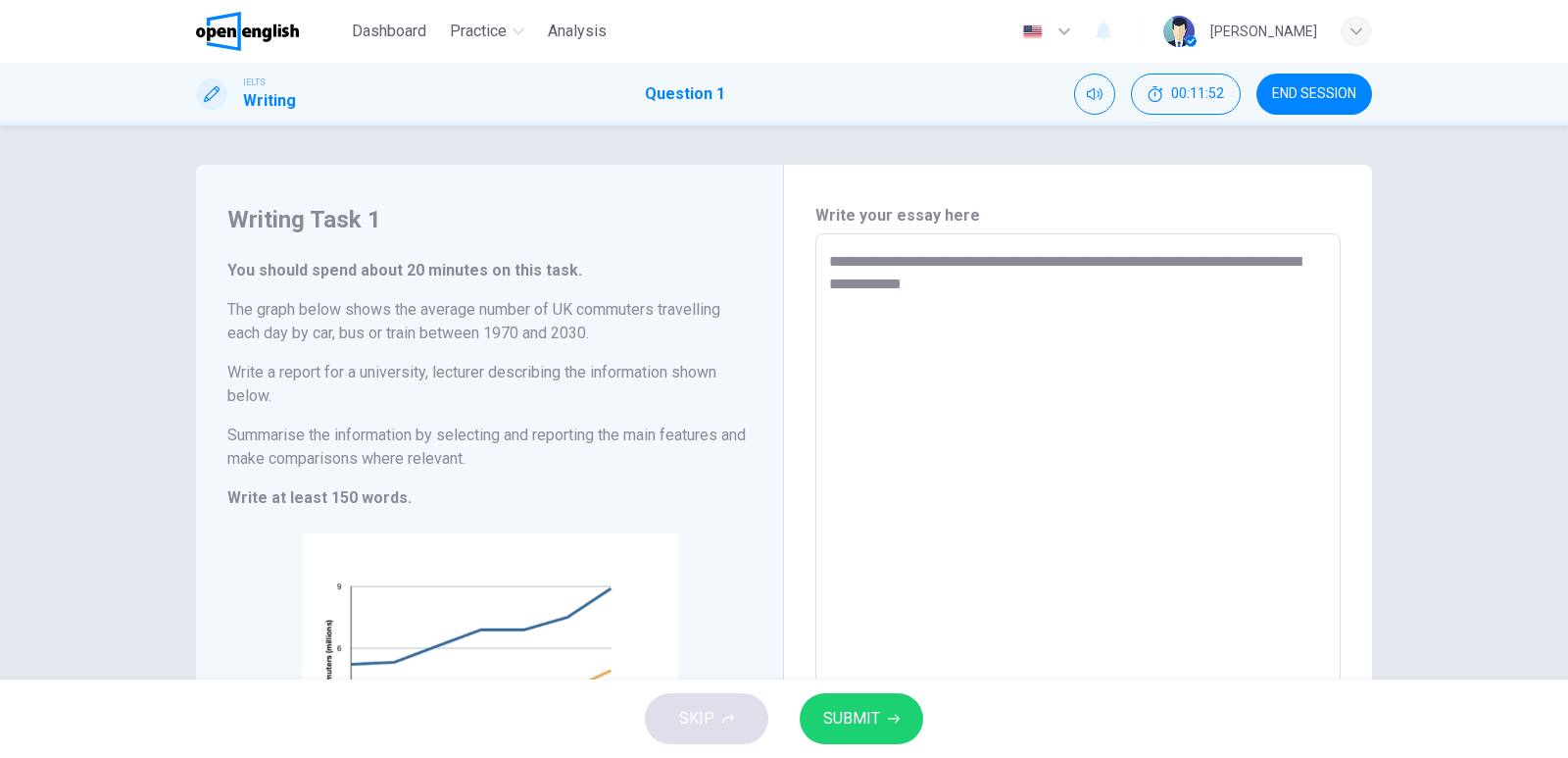 type on "**********" 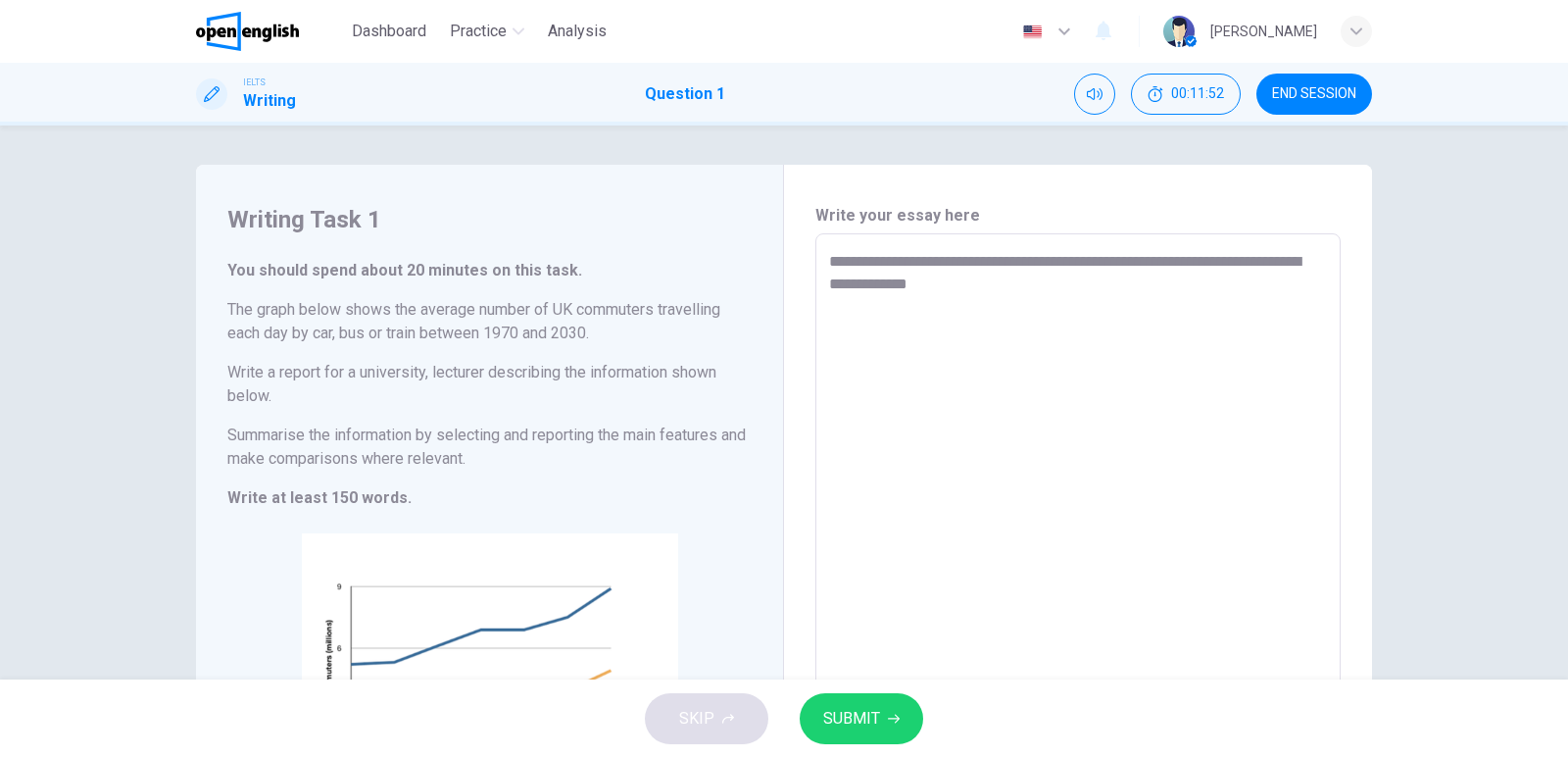 type on "*" 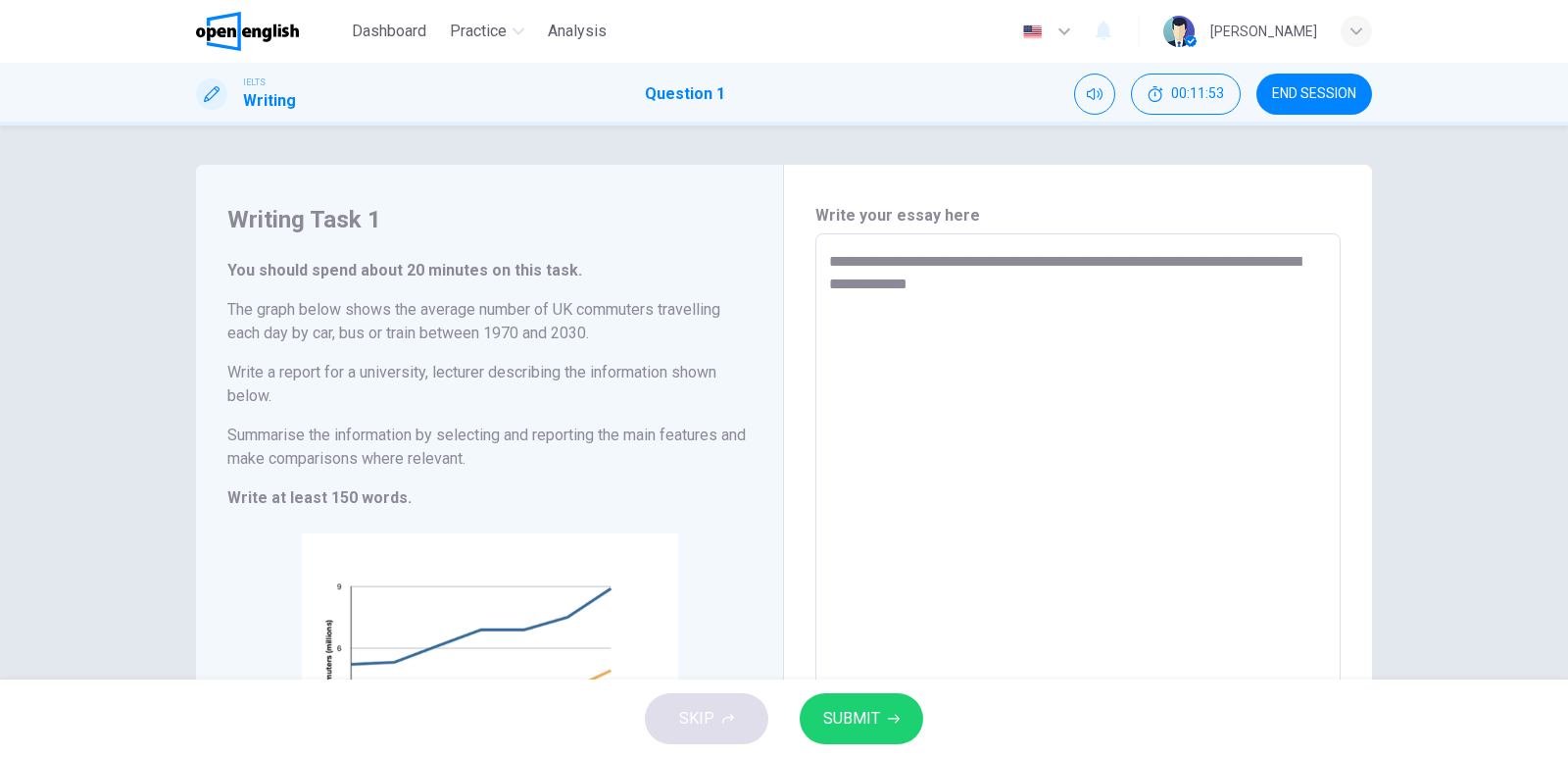 type on "**********" 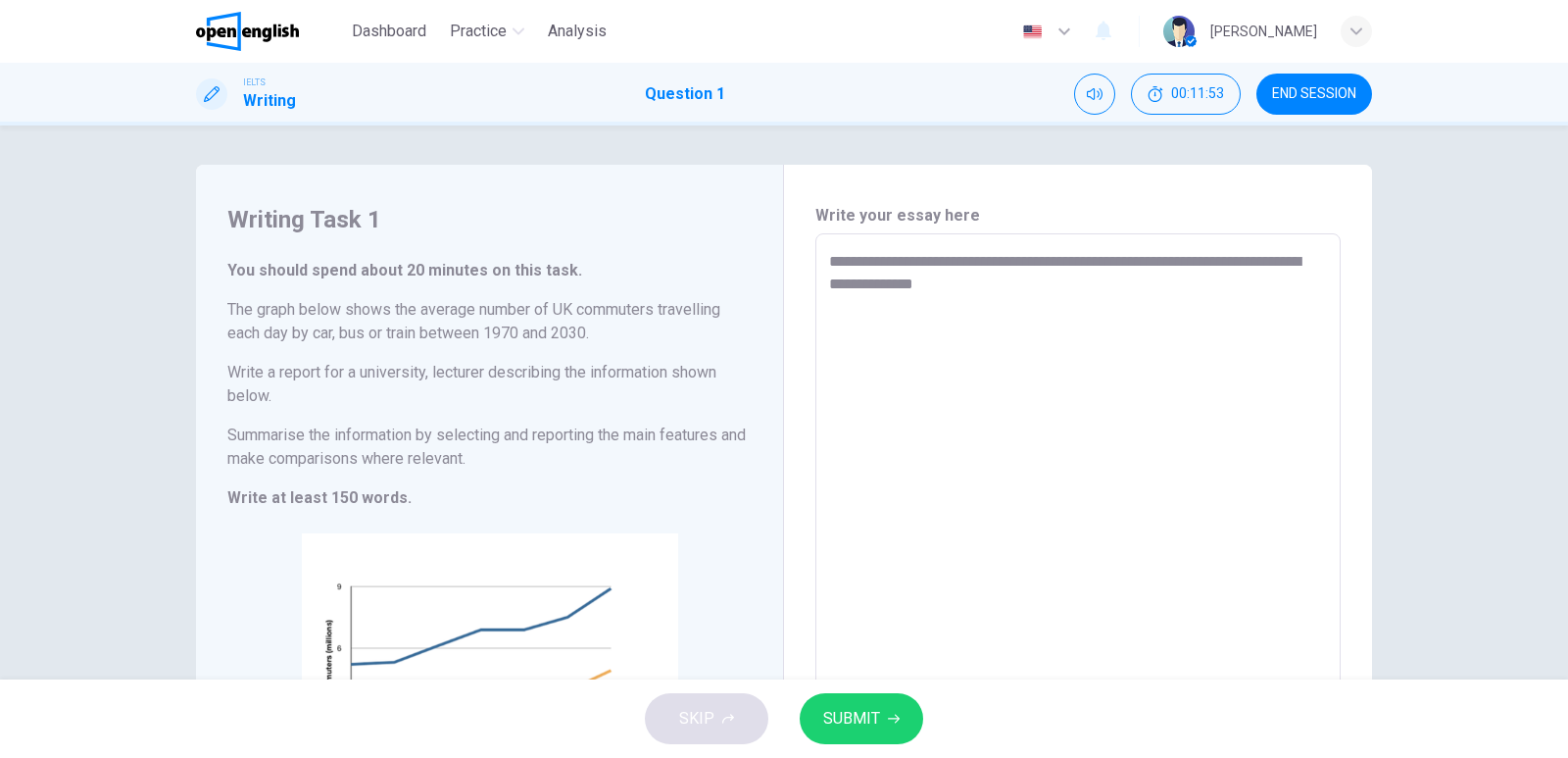 type on "*" 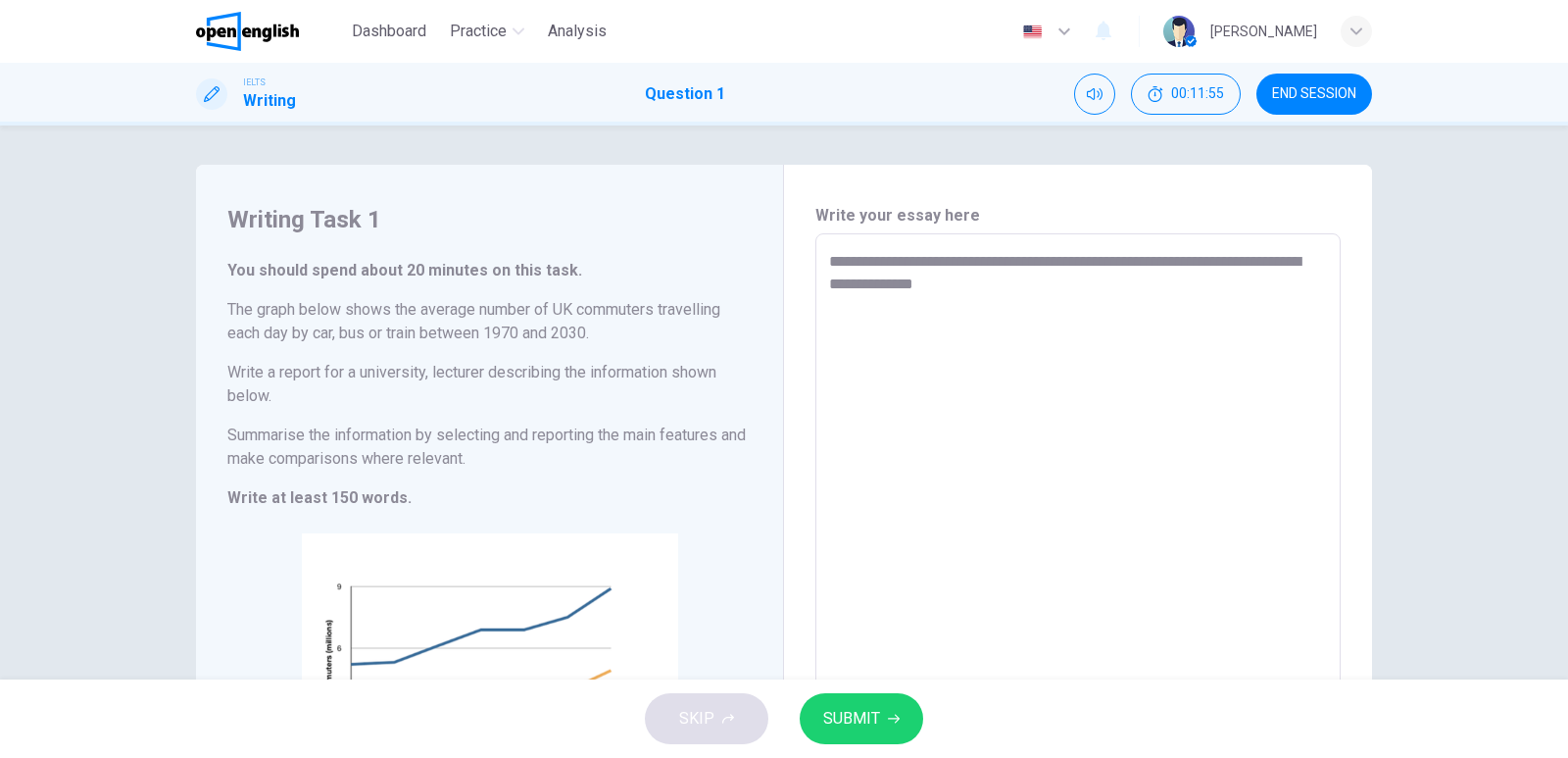 type on "**********" 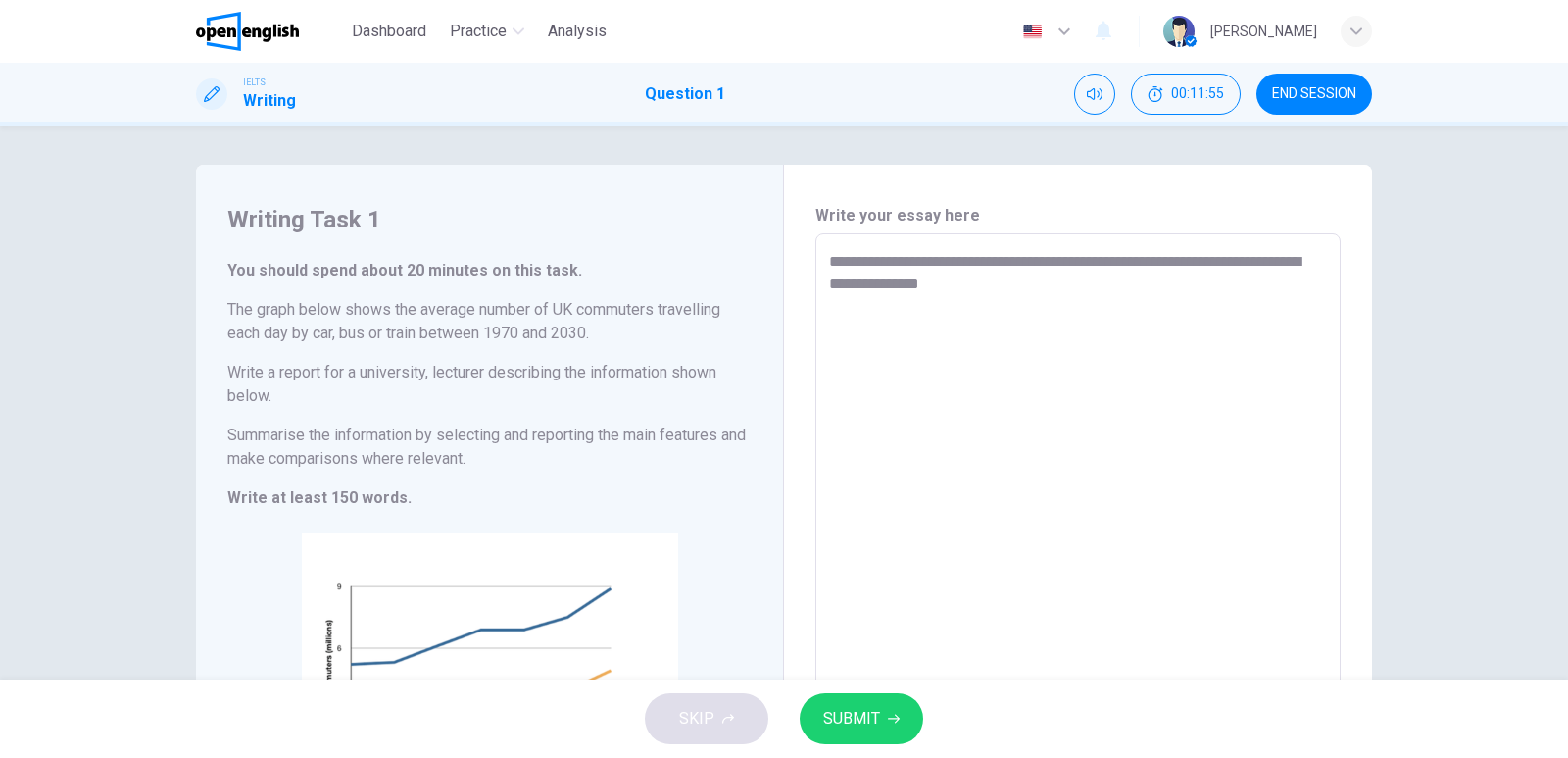 type on "*" 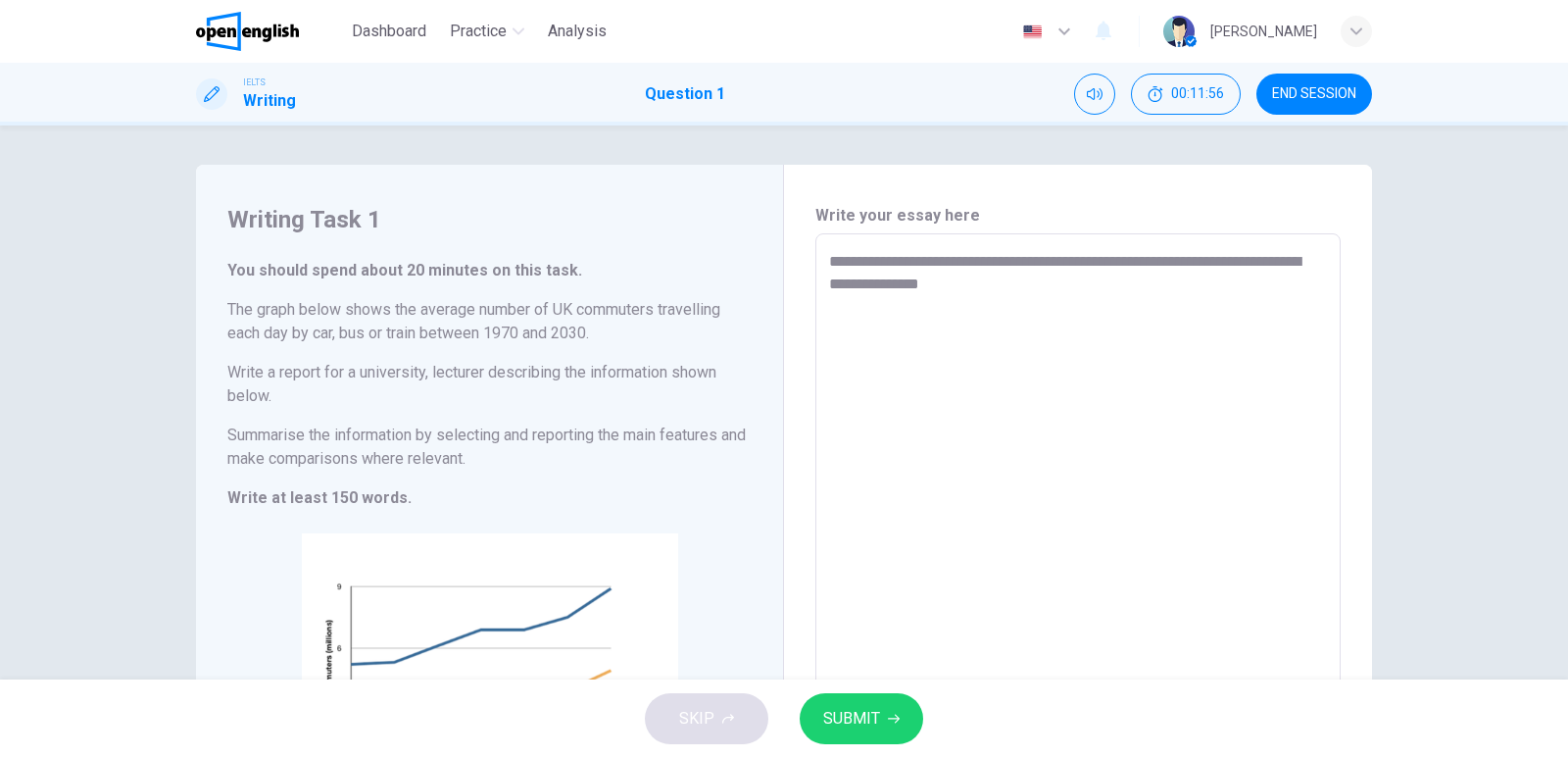 type on "**********" 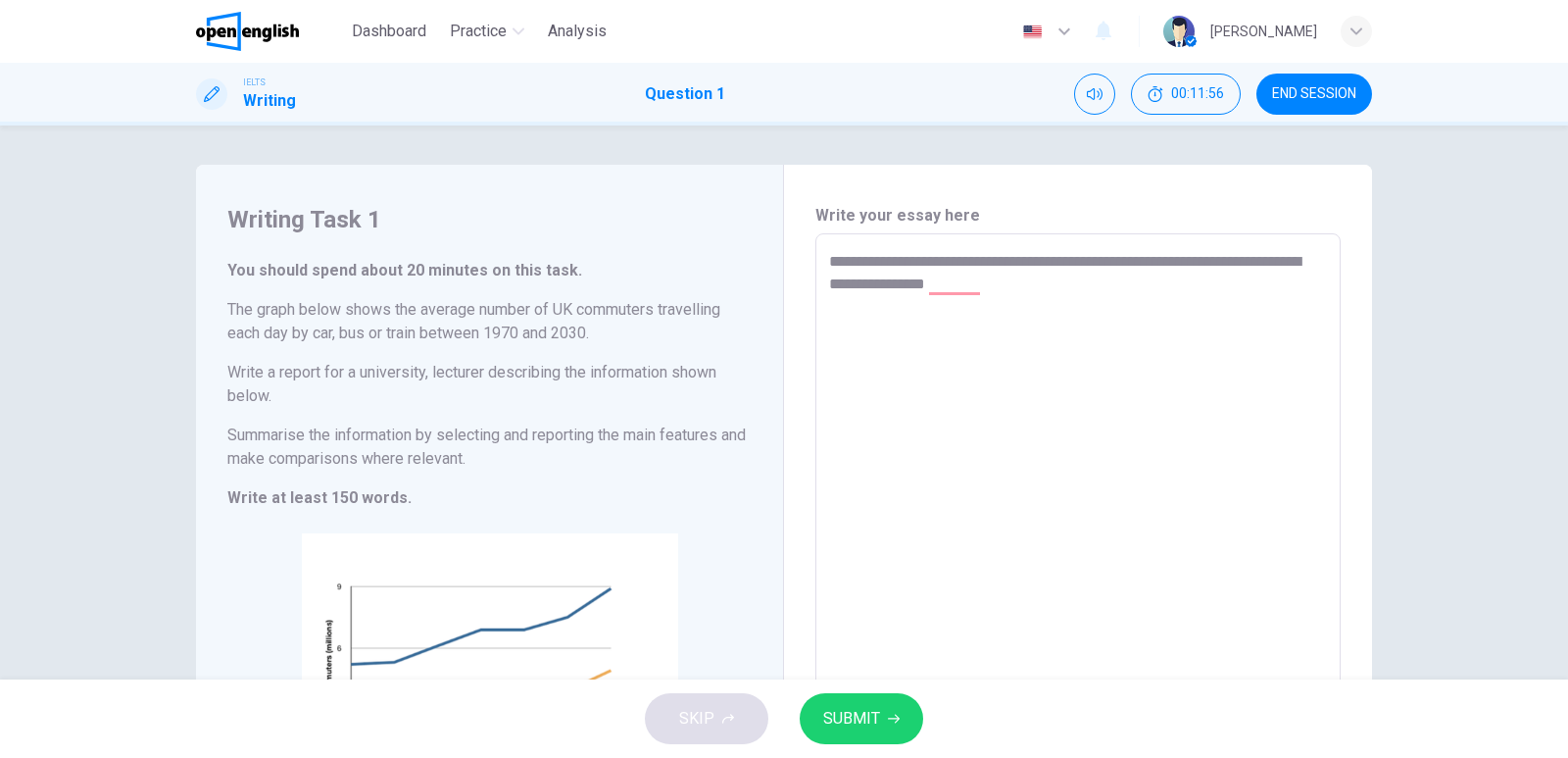 type on "*" 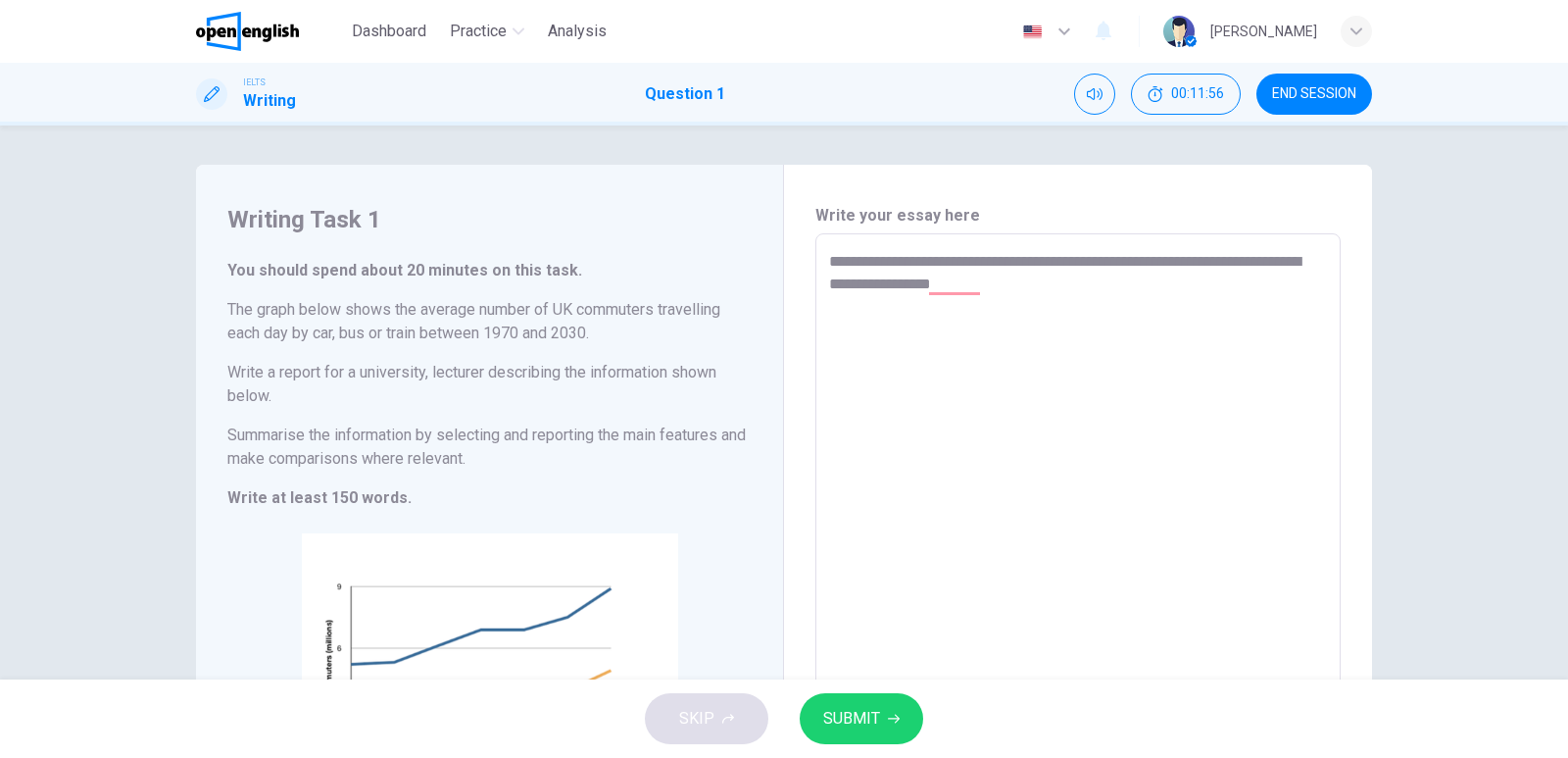 type on "*" 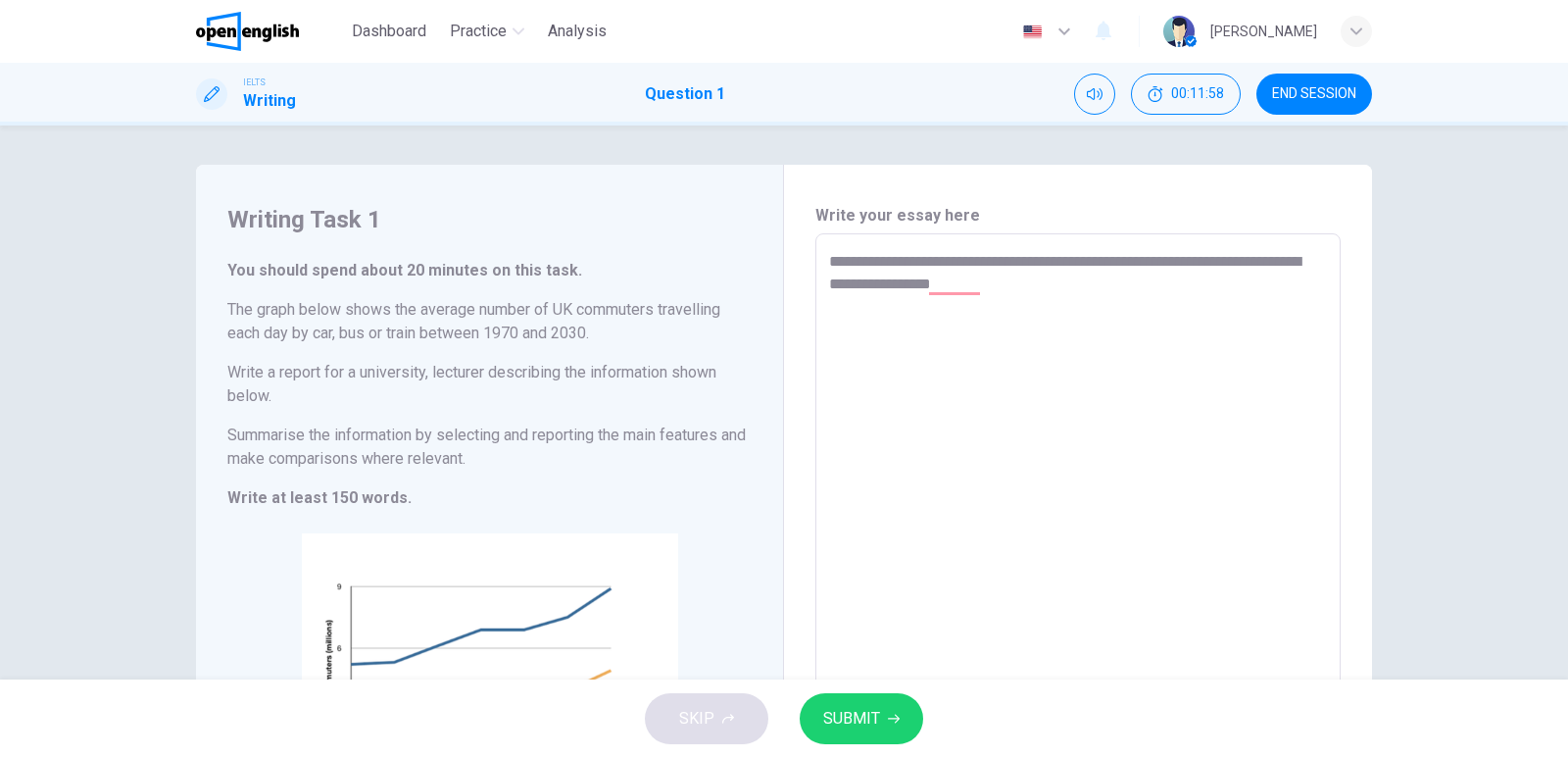 type 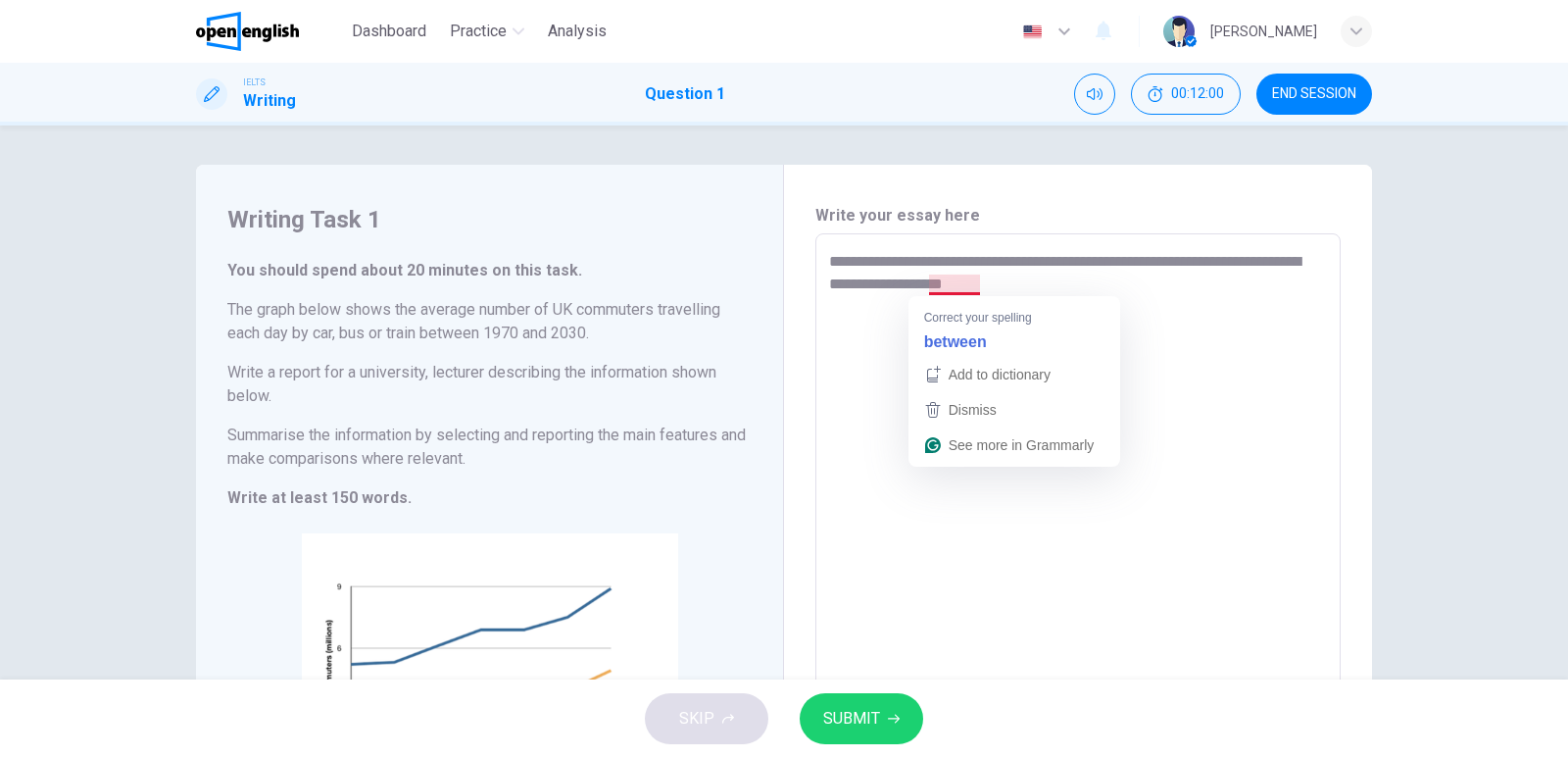 click on "**********" at bounding box center (1078, 555) 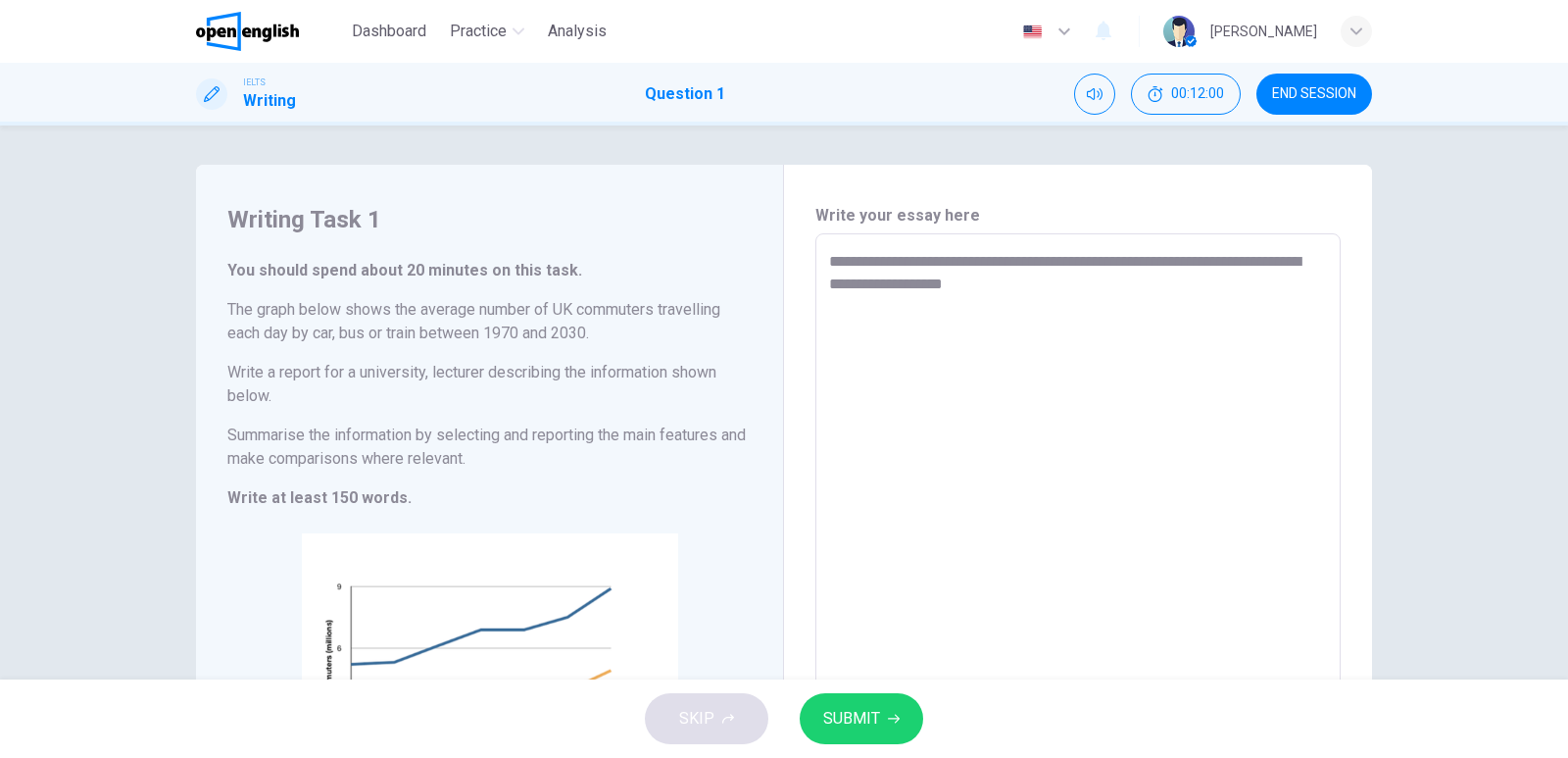 click on "**********" at bounding box center (1078, 555) 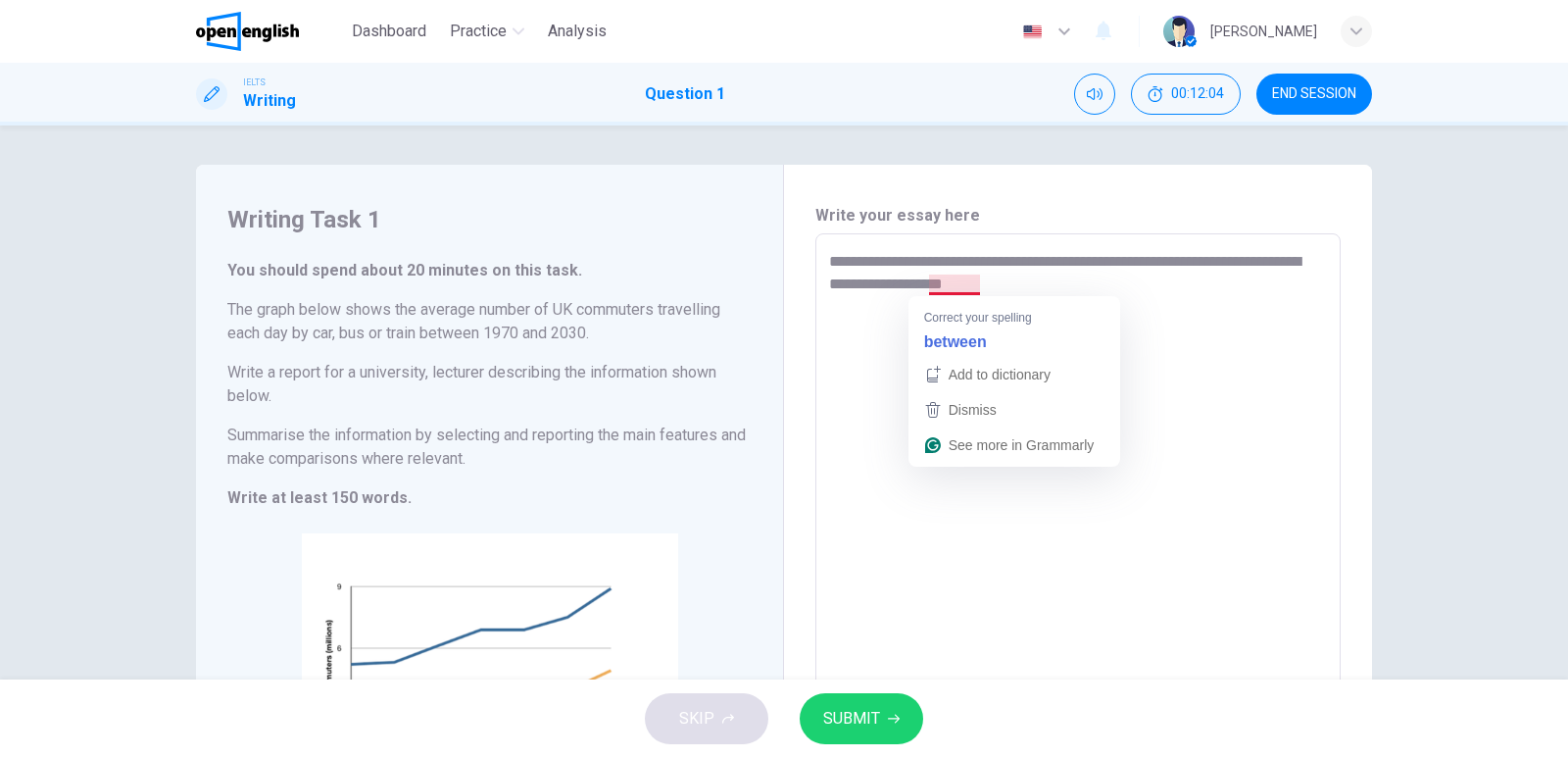 click on "**********" at bounding box center (1078, 555) 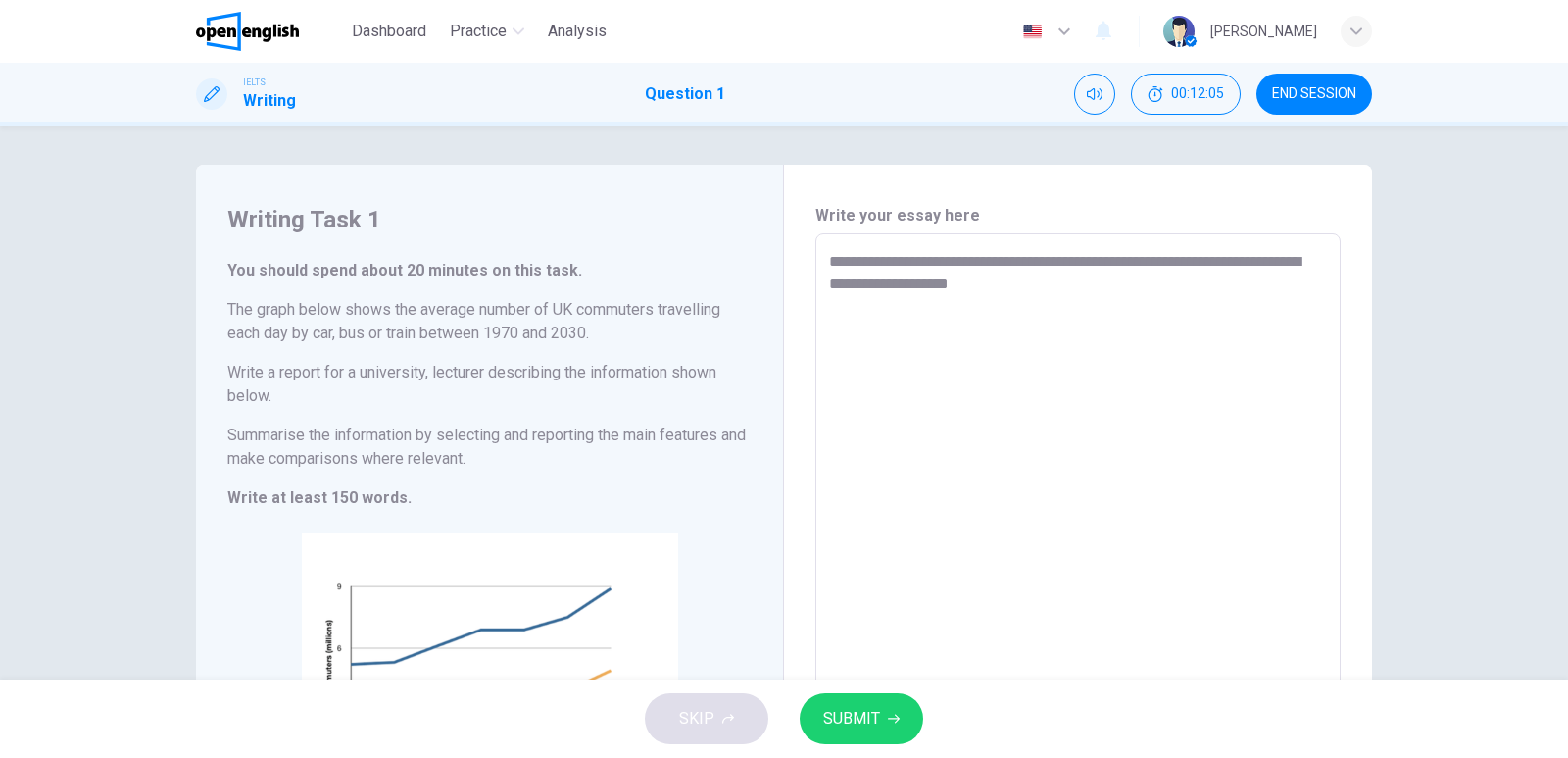 click on "**********" at bounding box center (1078, 555) 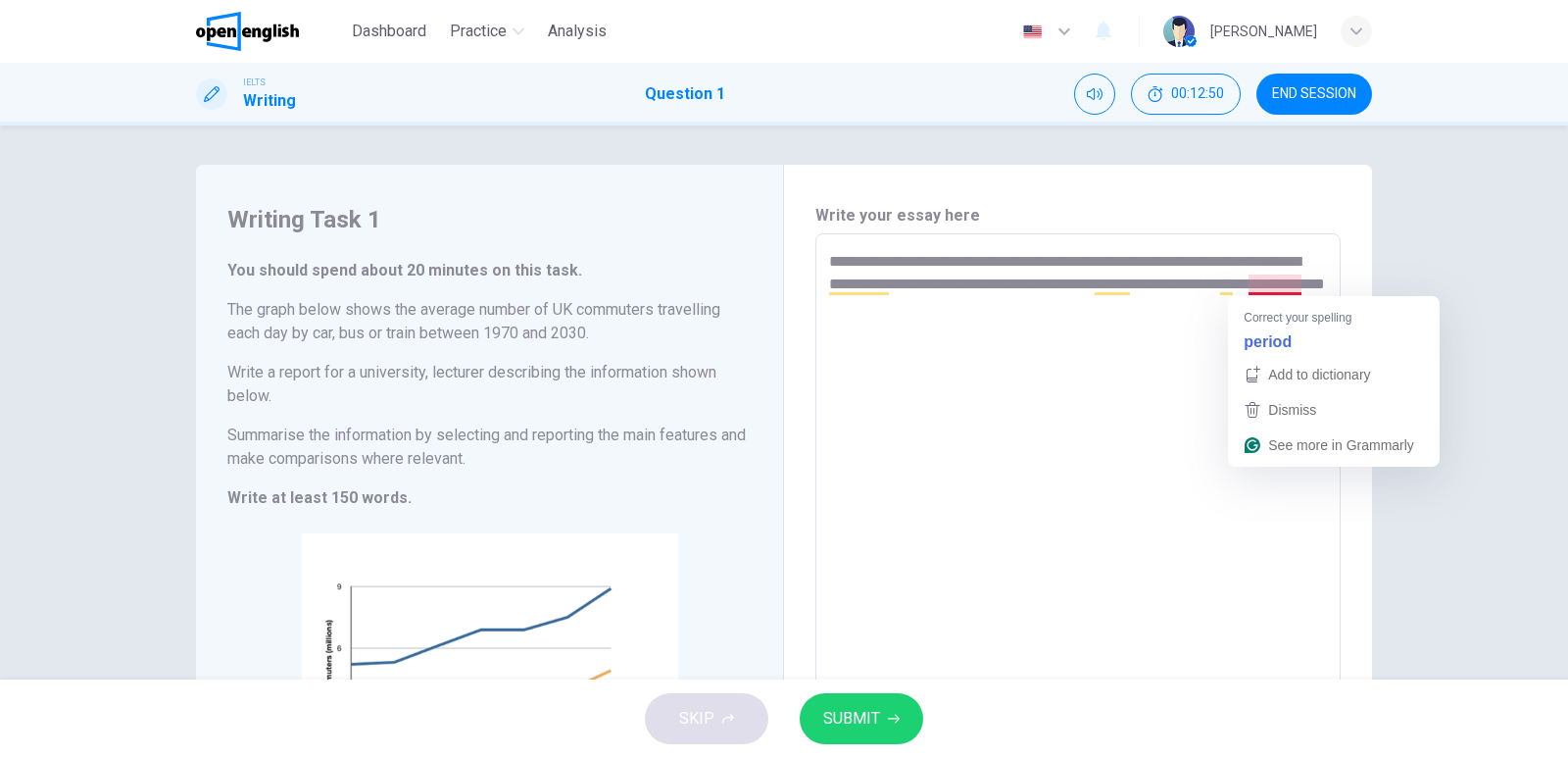 click on "**********" at bounding box center [1078, 555] 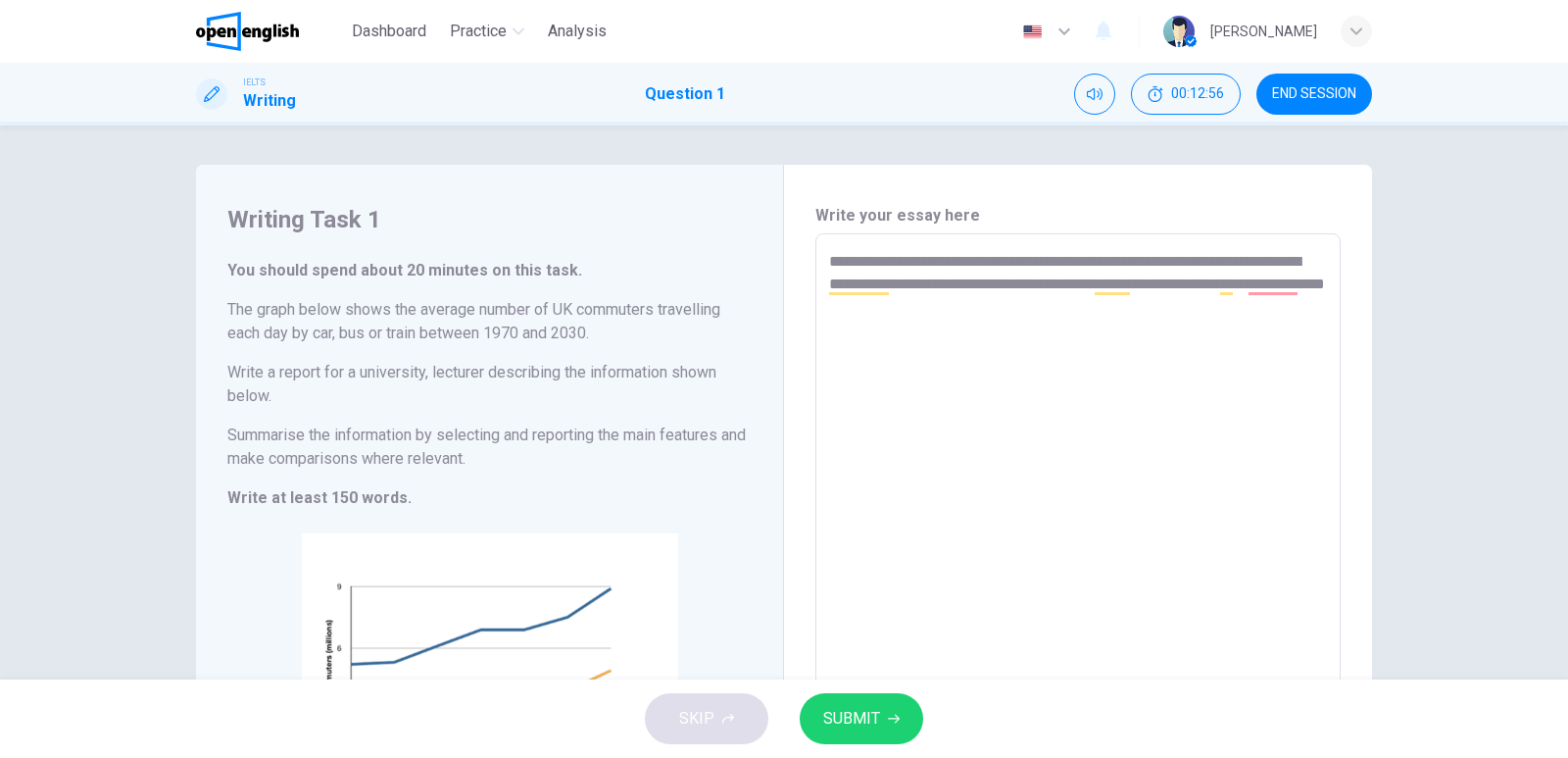 click on "**********" at bounding box center [1078, 555] 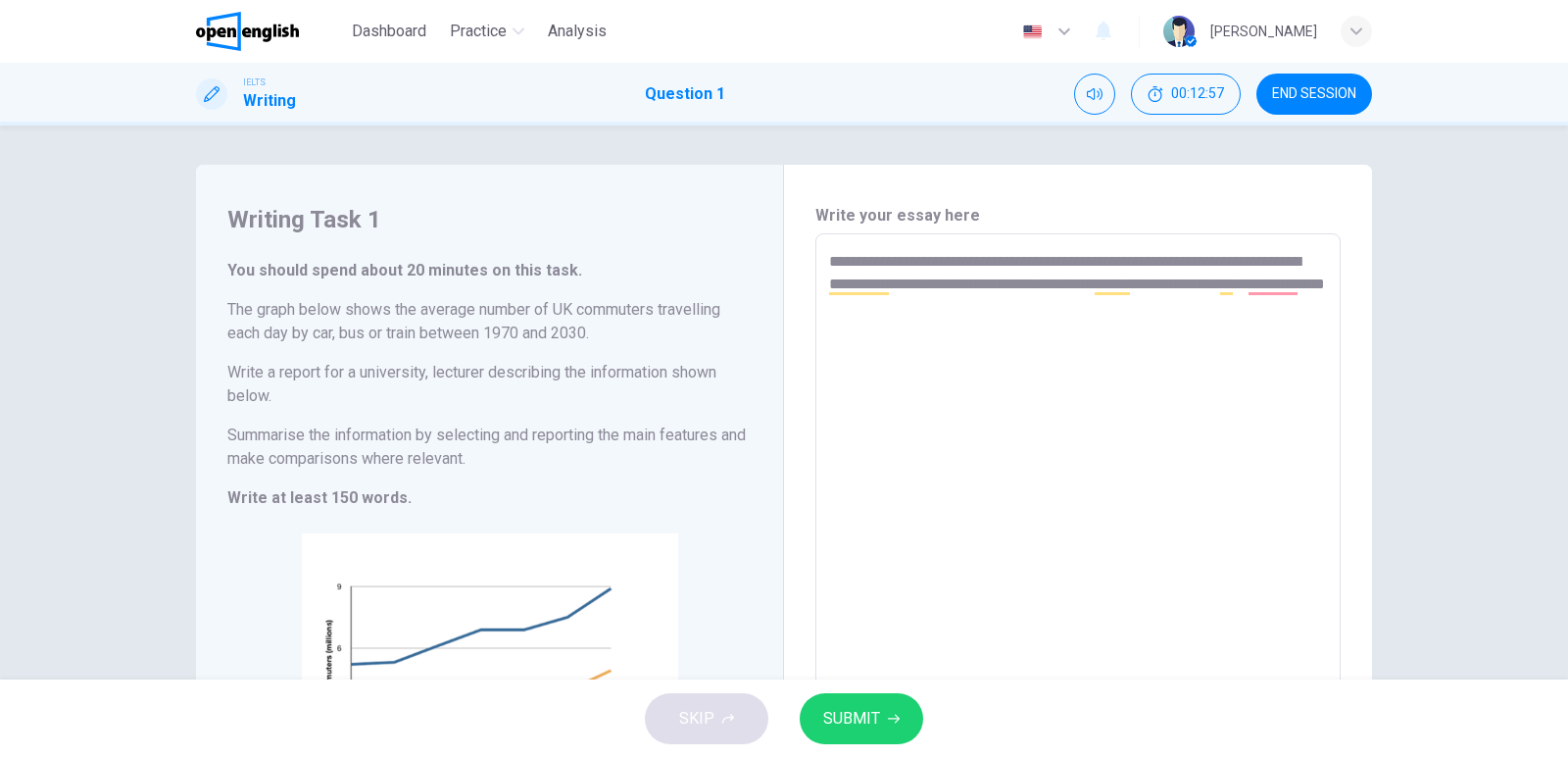 click on "**********" at bounding box center [1078, 555] 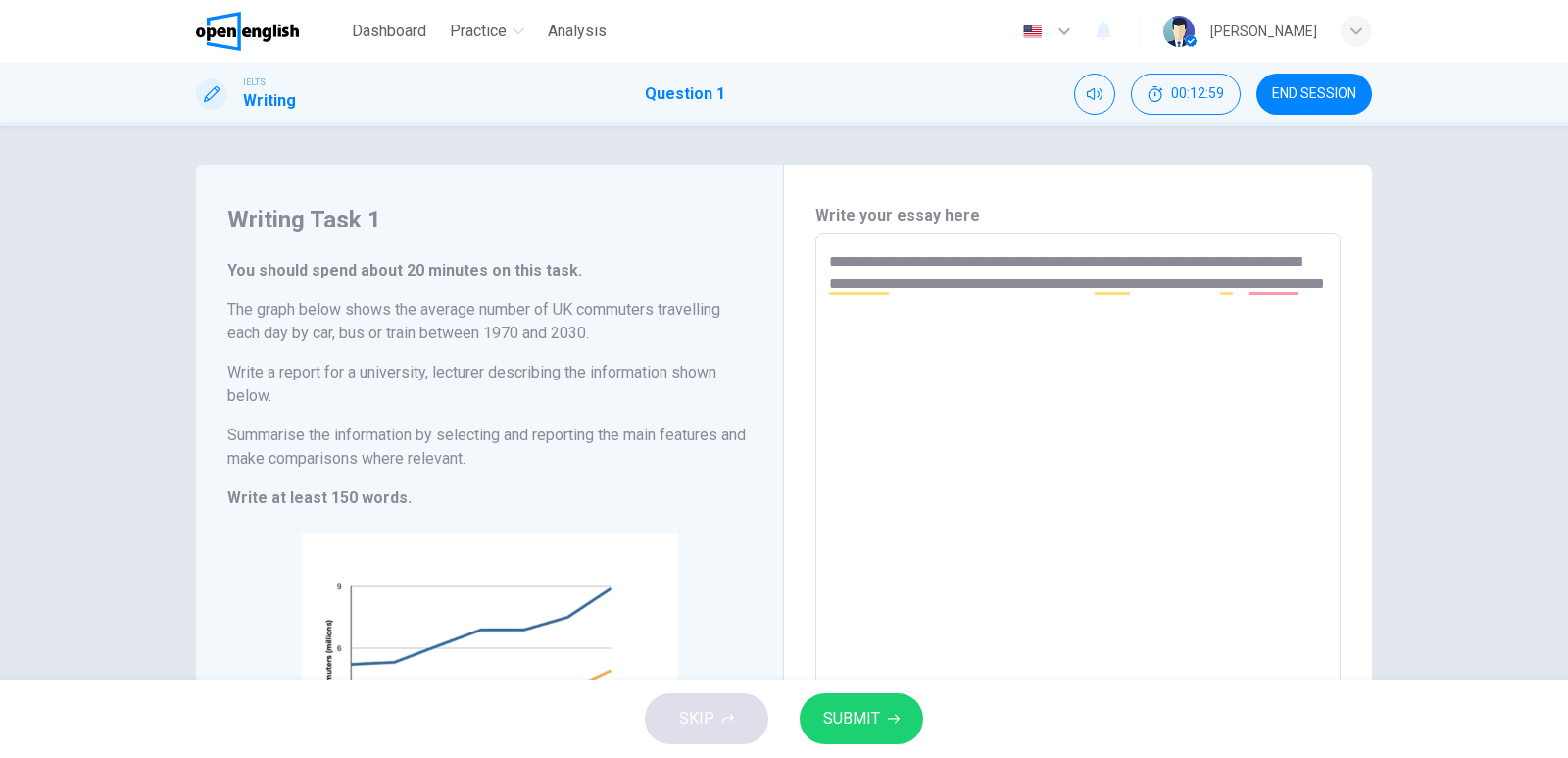 click on "**********" at bounding box center (1078, 555) 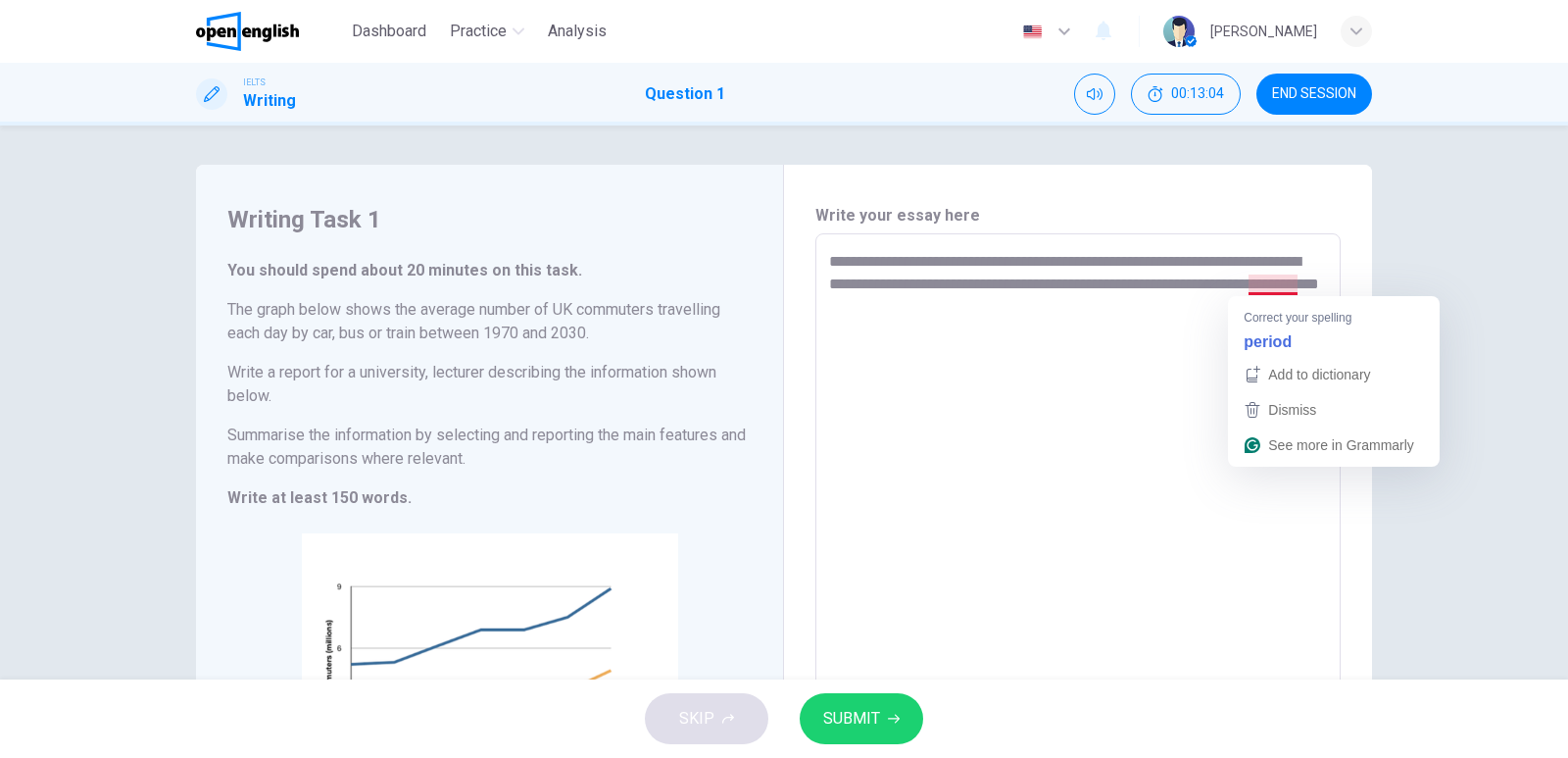 click on "**********" at bounding box center (1078, 555) 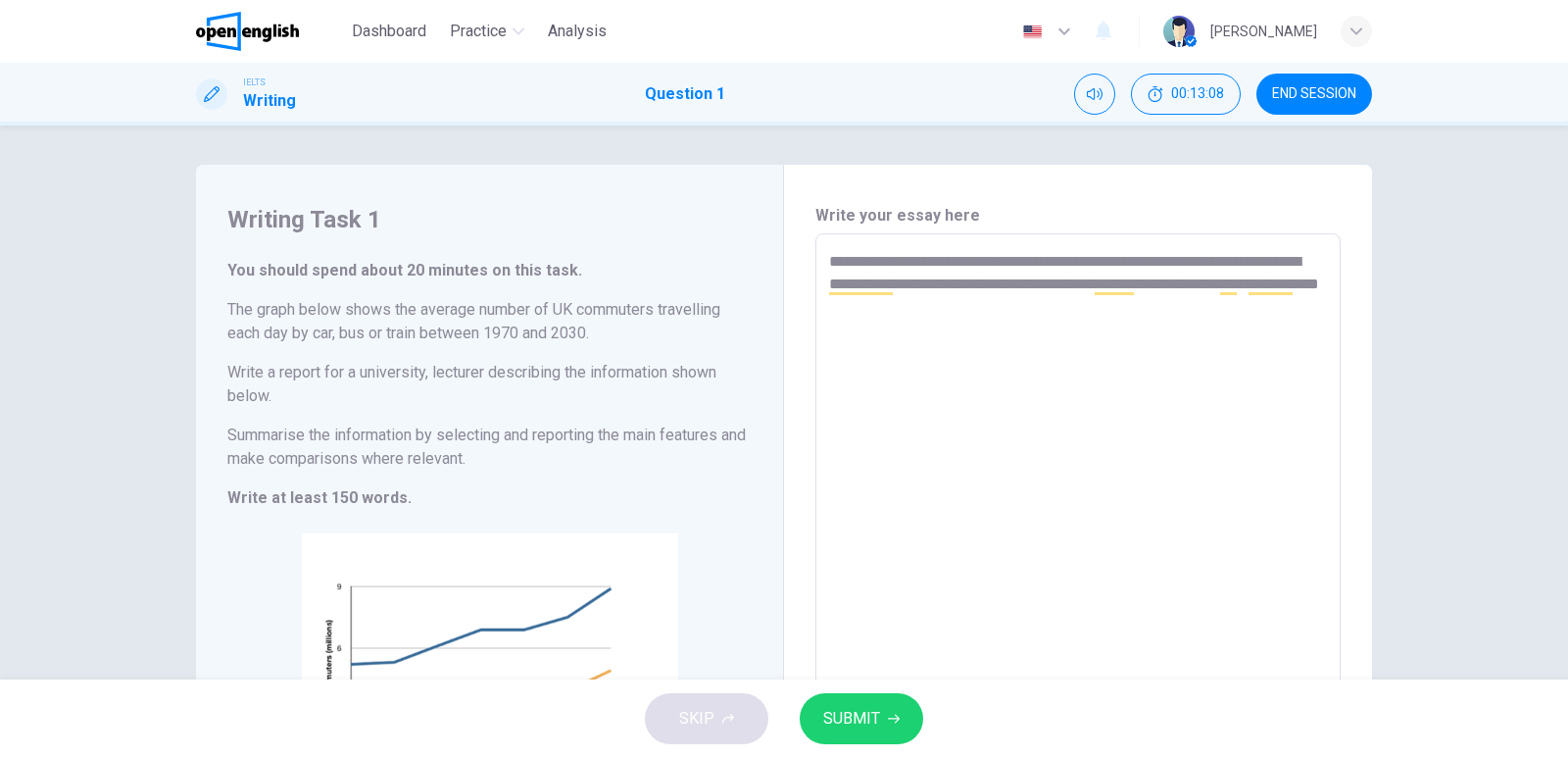 click on "**********" at bounding box center [1078, 555] 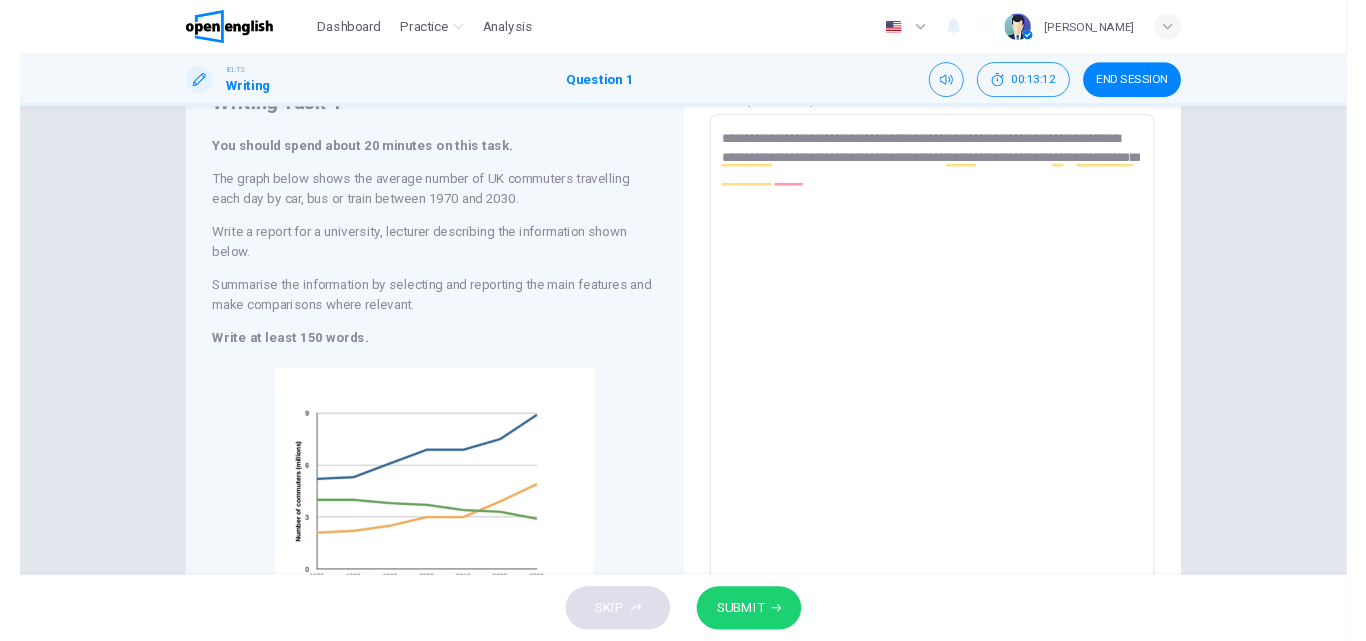 scroll, scrollTop: 0, scrollLeft: 0, axis: both 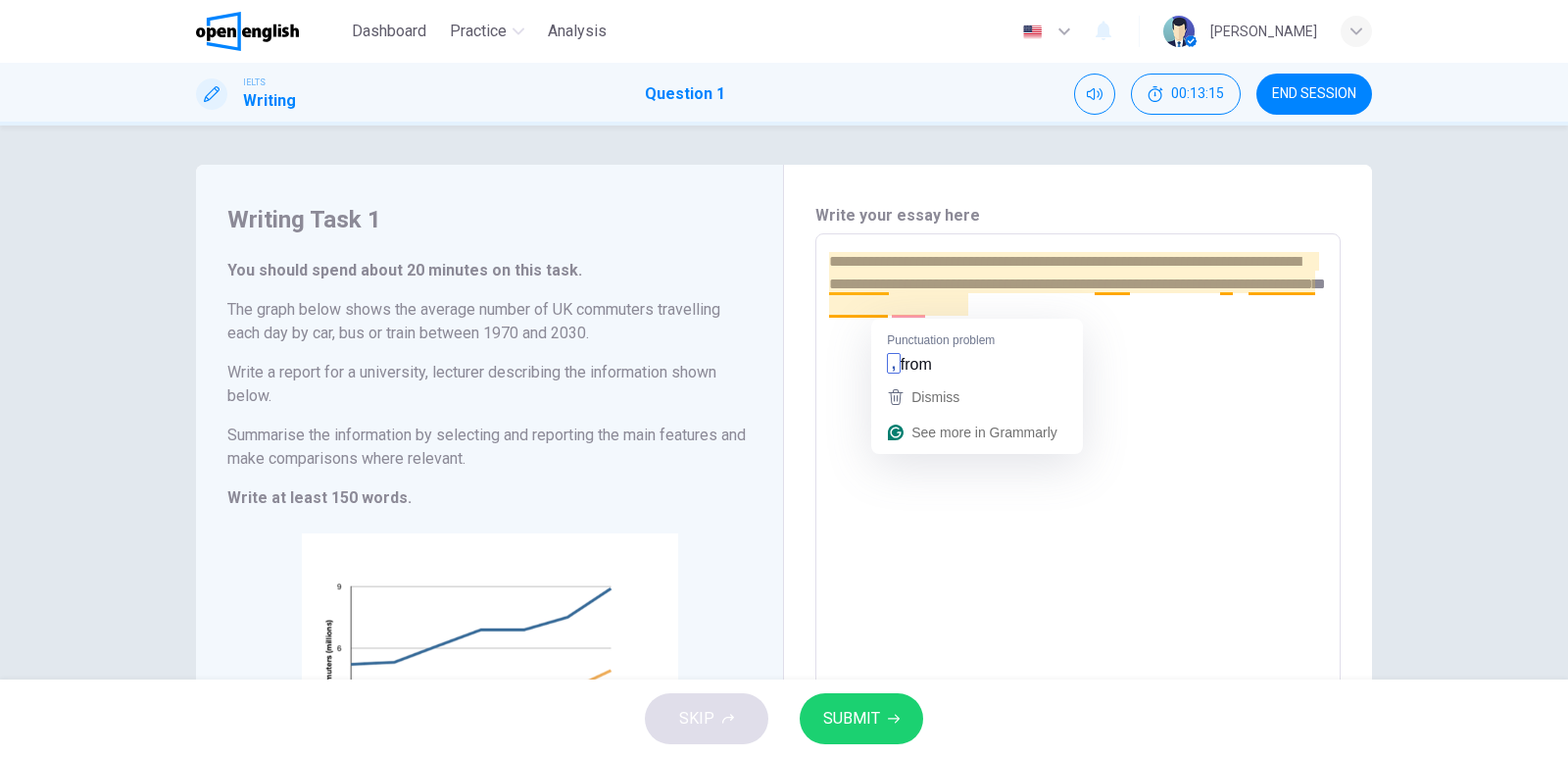 click on "**********" at bounding box center [1078, 555] 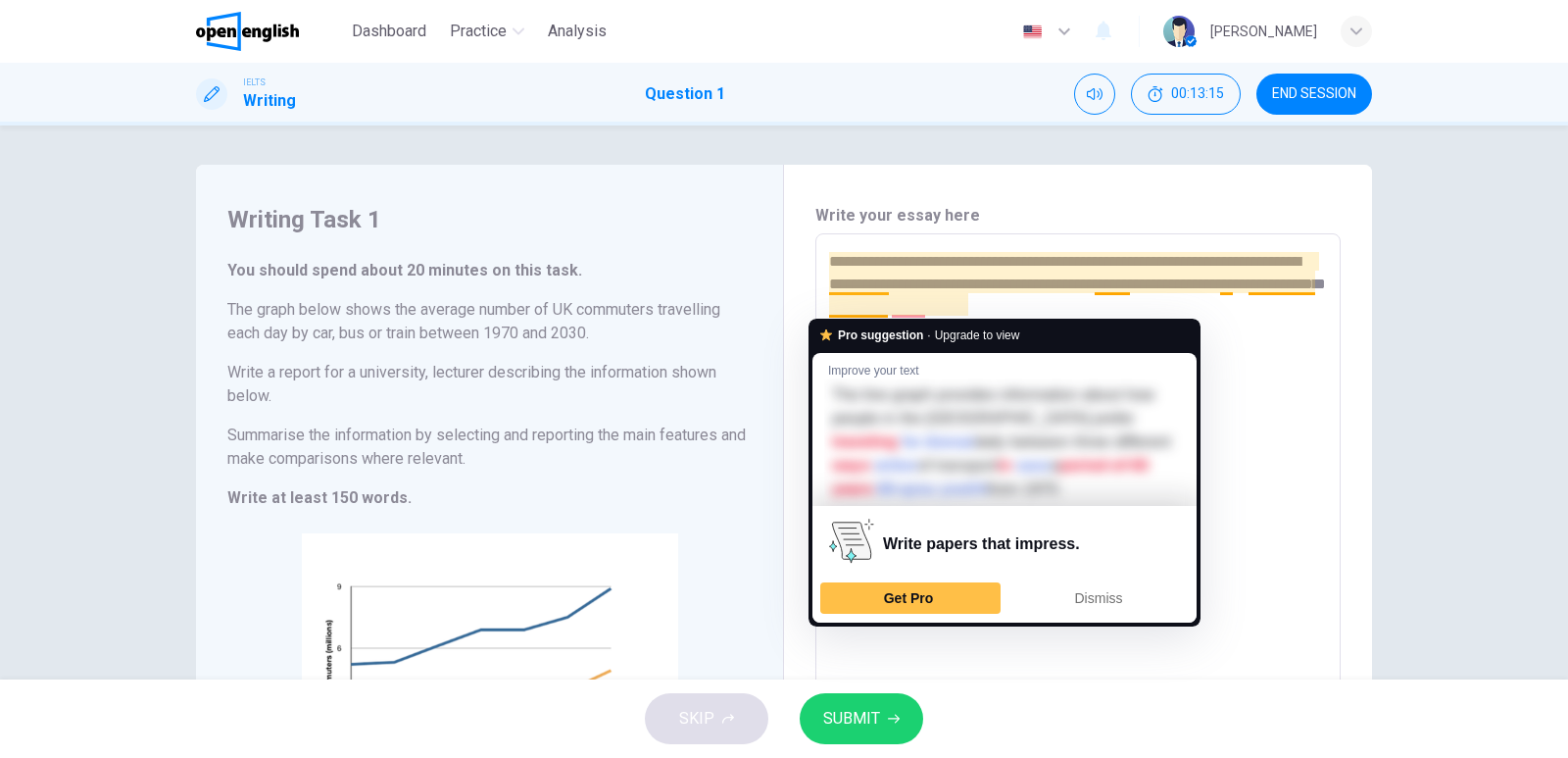 click on "**********" at bounding box center (1078, 555) 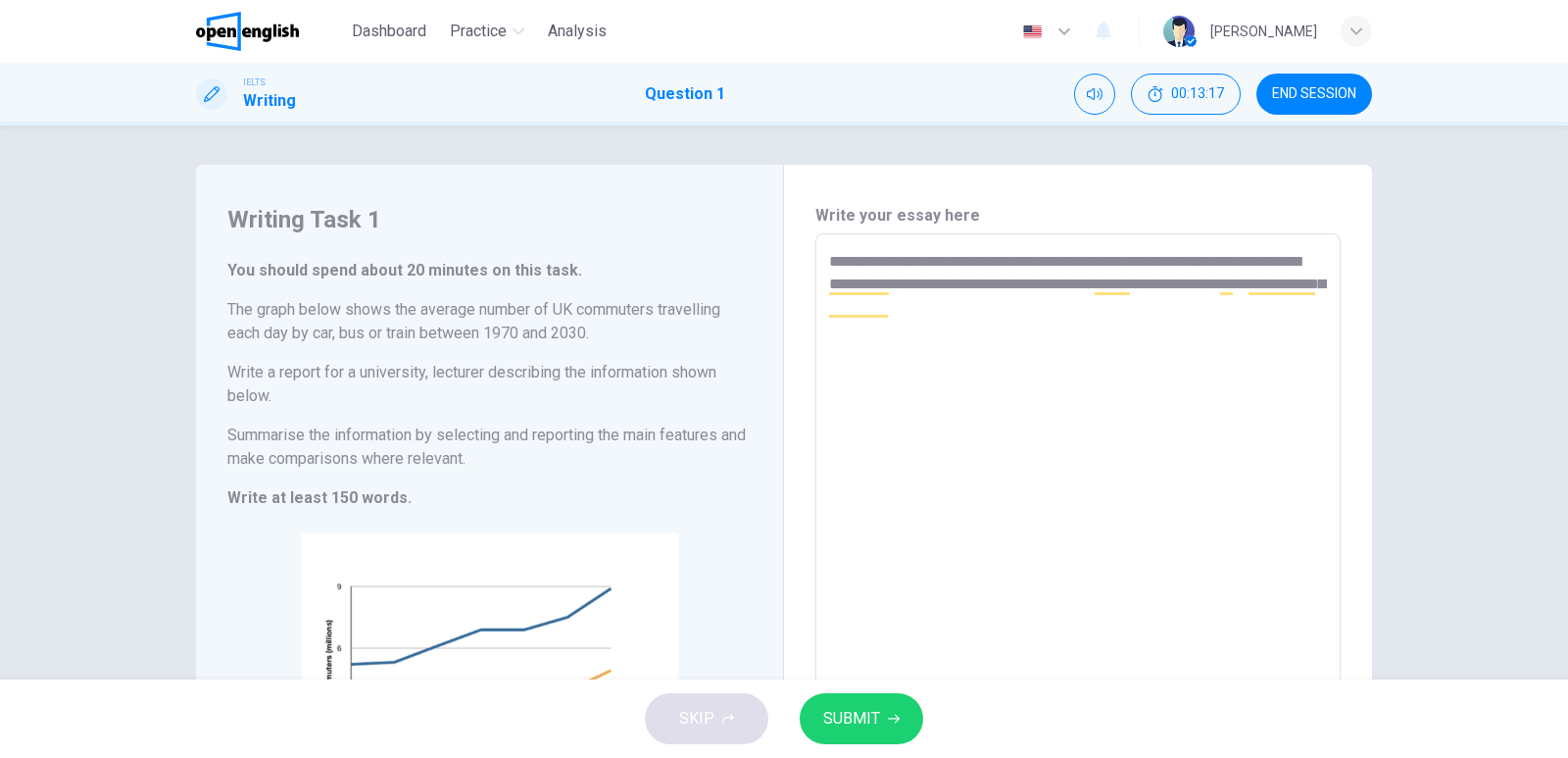 click on "**********" at bounding box center (1078, 555) 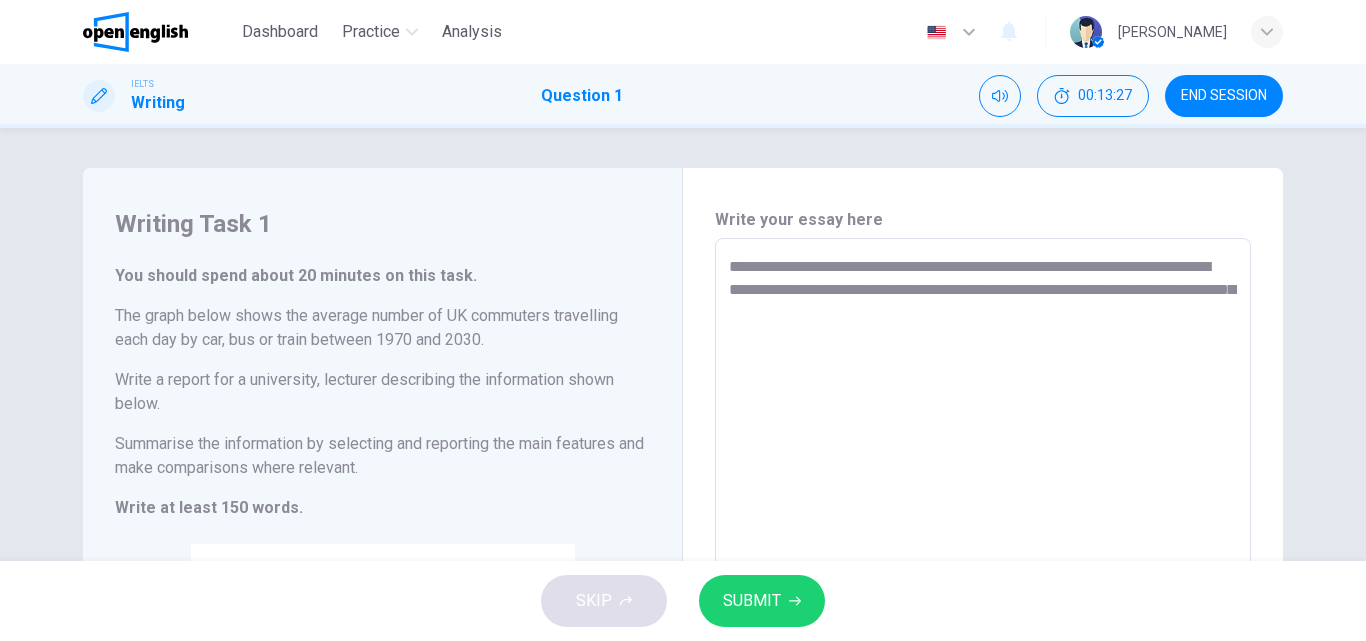 click on "**********" at bounding box center (983, 566) 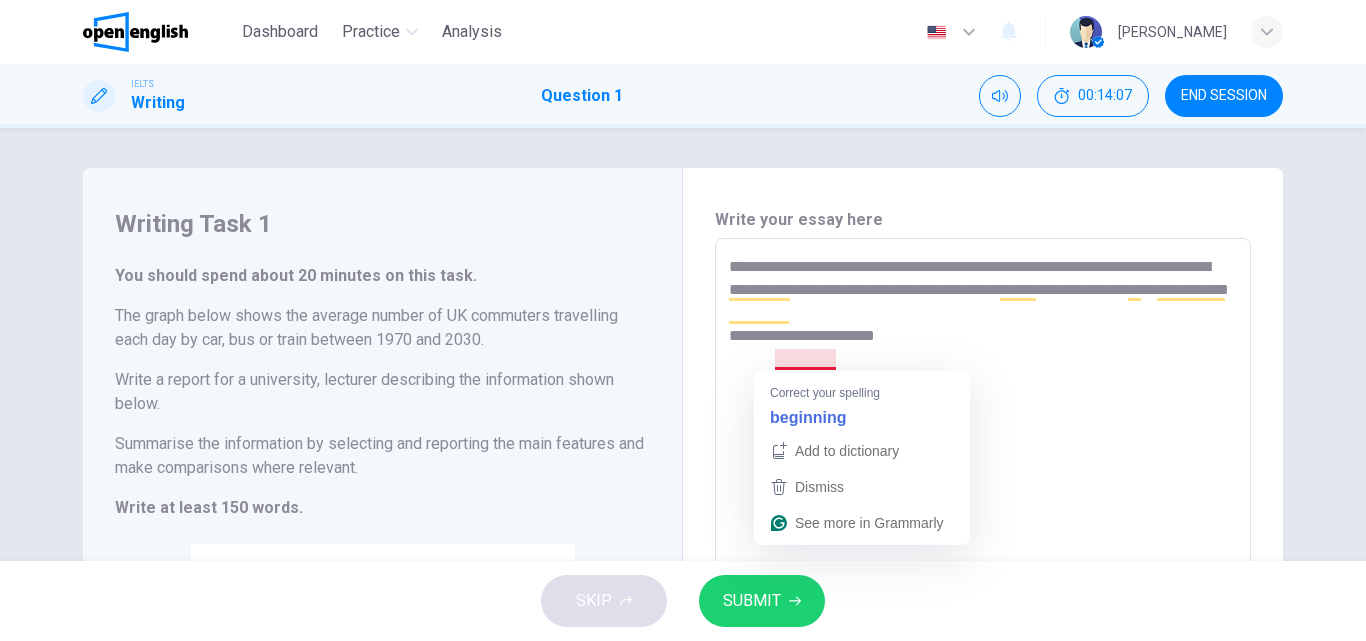 click on "**********" at bounding box center (983, 566) 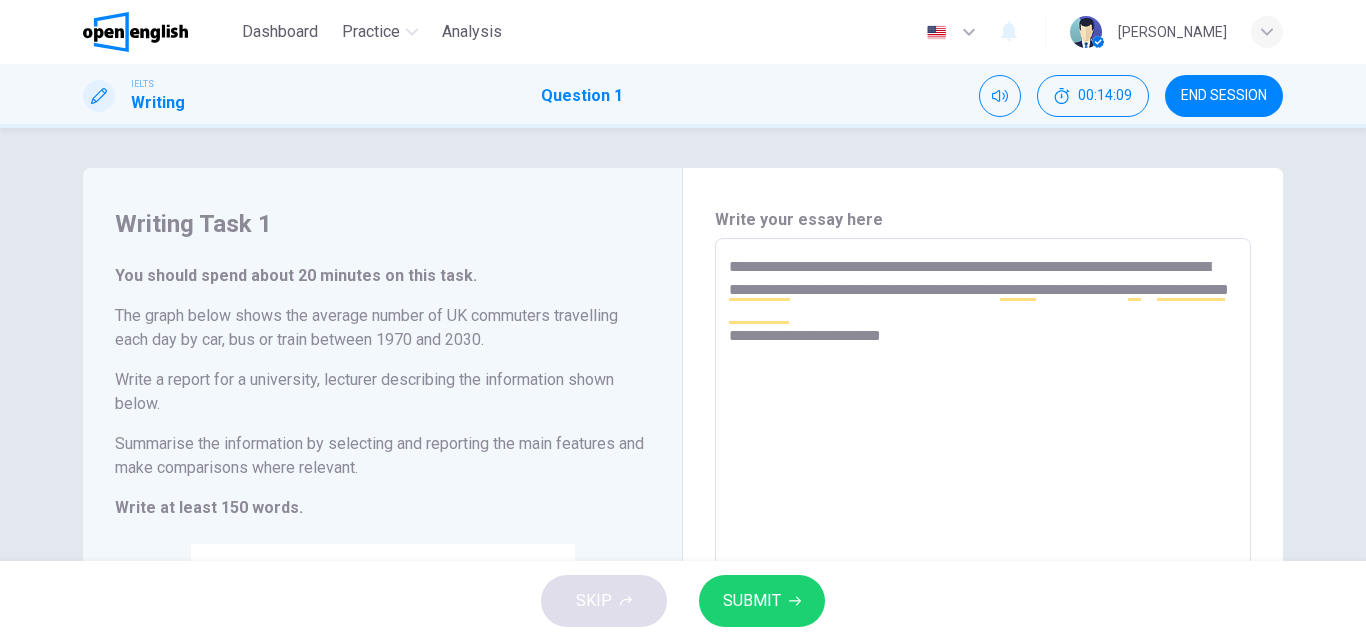 click on "**********" at bounding box center (983, 566) 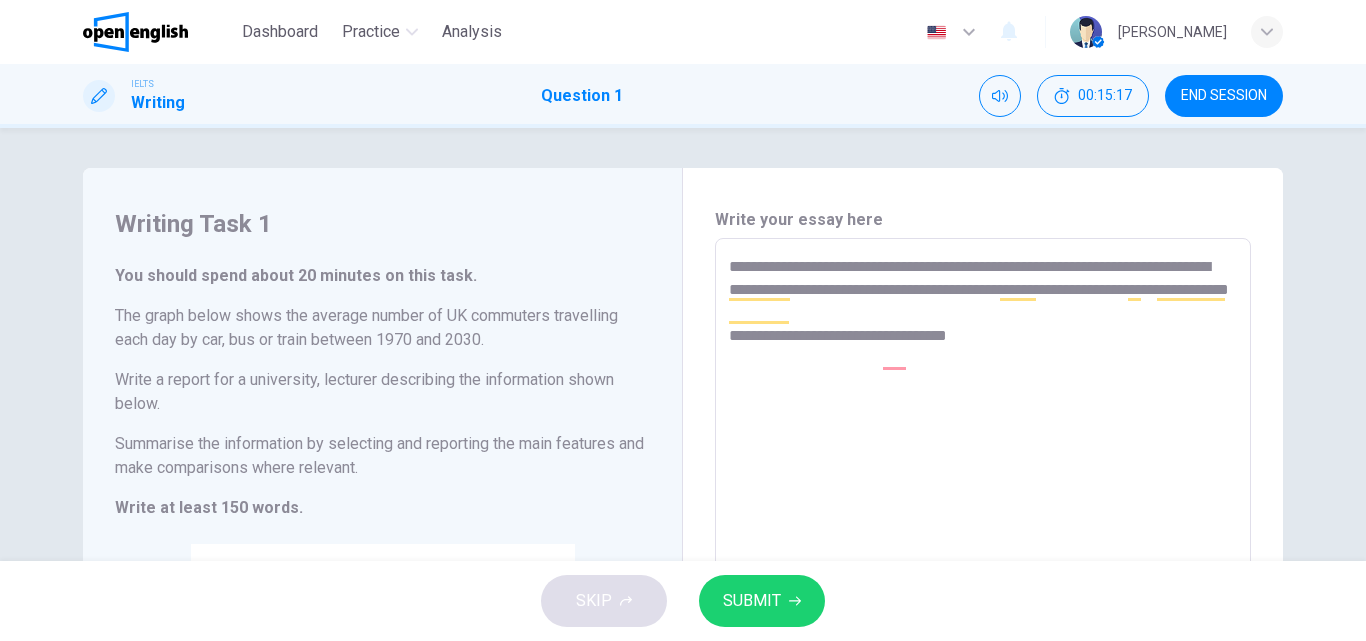 click on "**********" at bounding box center [983, 566] 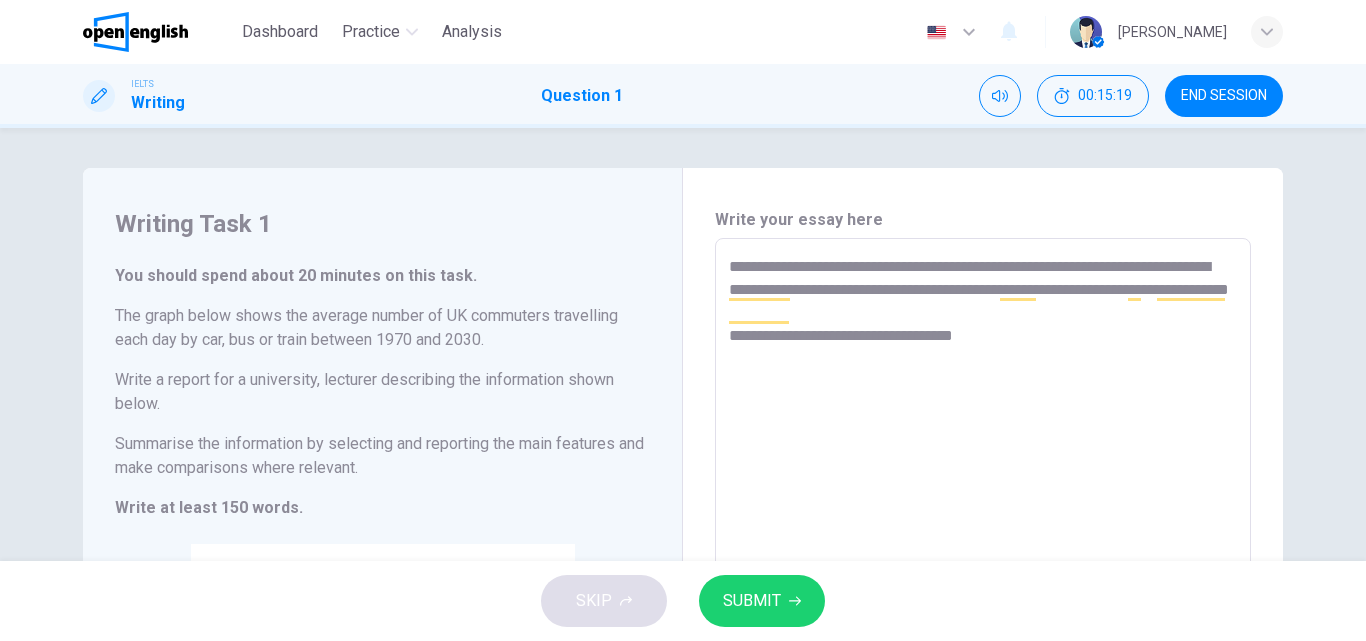 click on "**********" at bounding box center [983, 566] 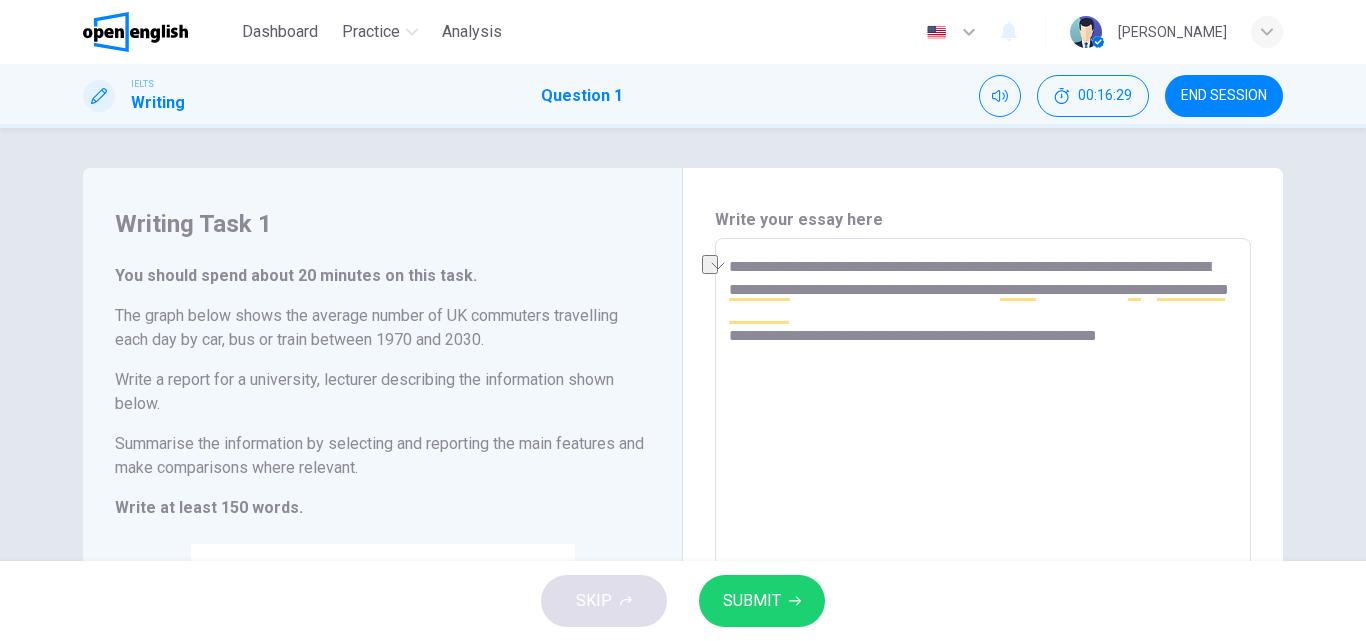 drag, startPoint x: 854, startPoint y: 352, endPoint x: 678, endPoint y: 351, distance: 176.00284 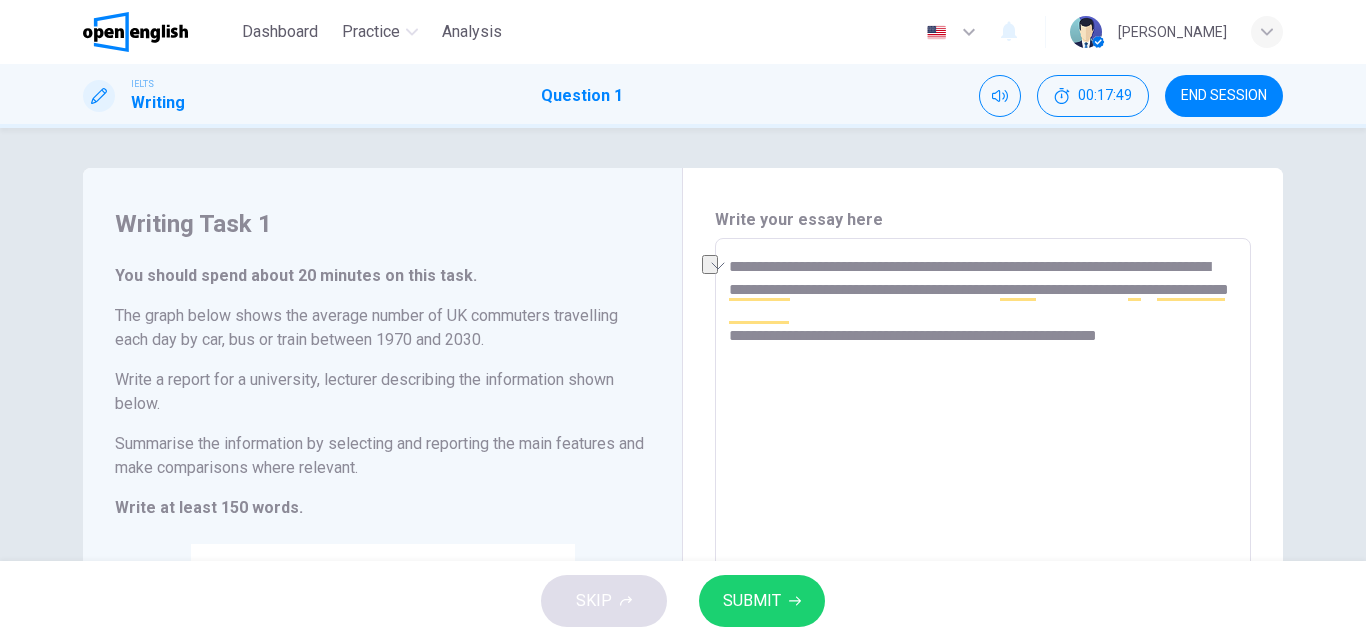 drag, startPoint x: 975, startPoint y: 370, endPoint x: 963, endPoint y: 370, distance: 12 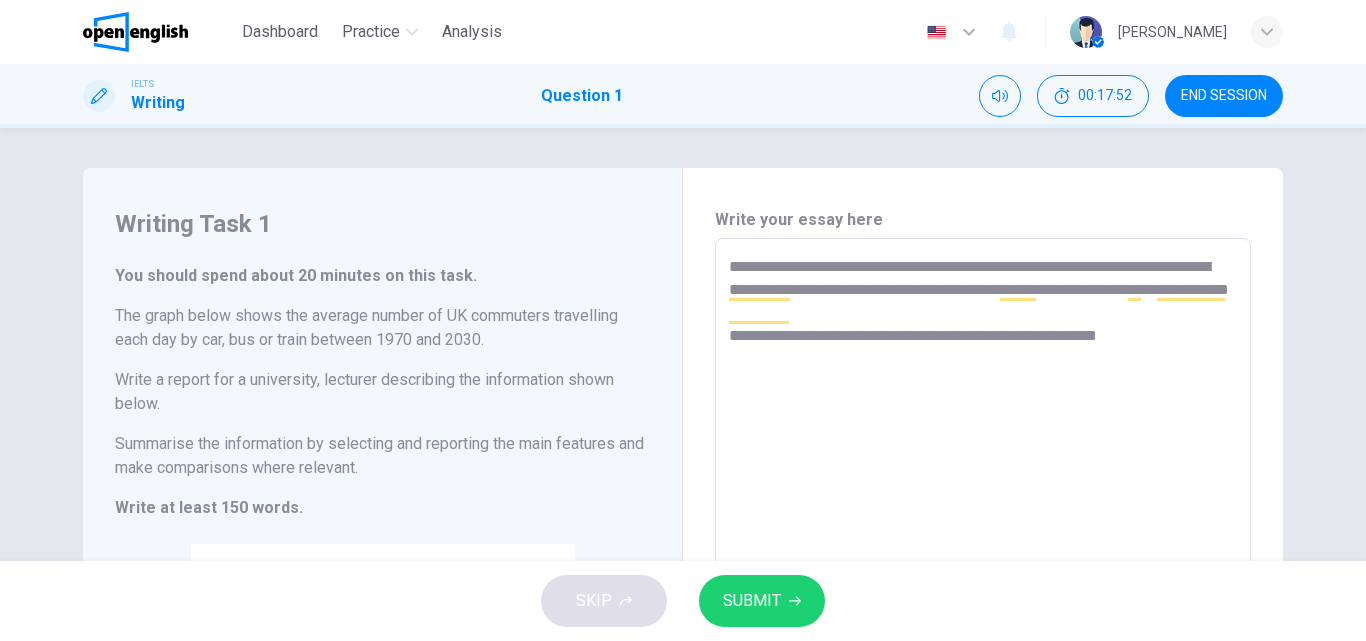 drag, startPoint x: 944, startPoint y: 359, endPoint x: 910, endPoint y: 357, distance: 34.058773 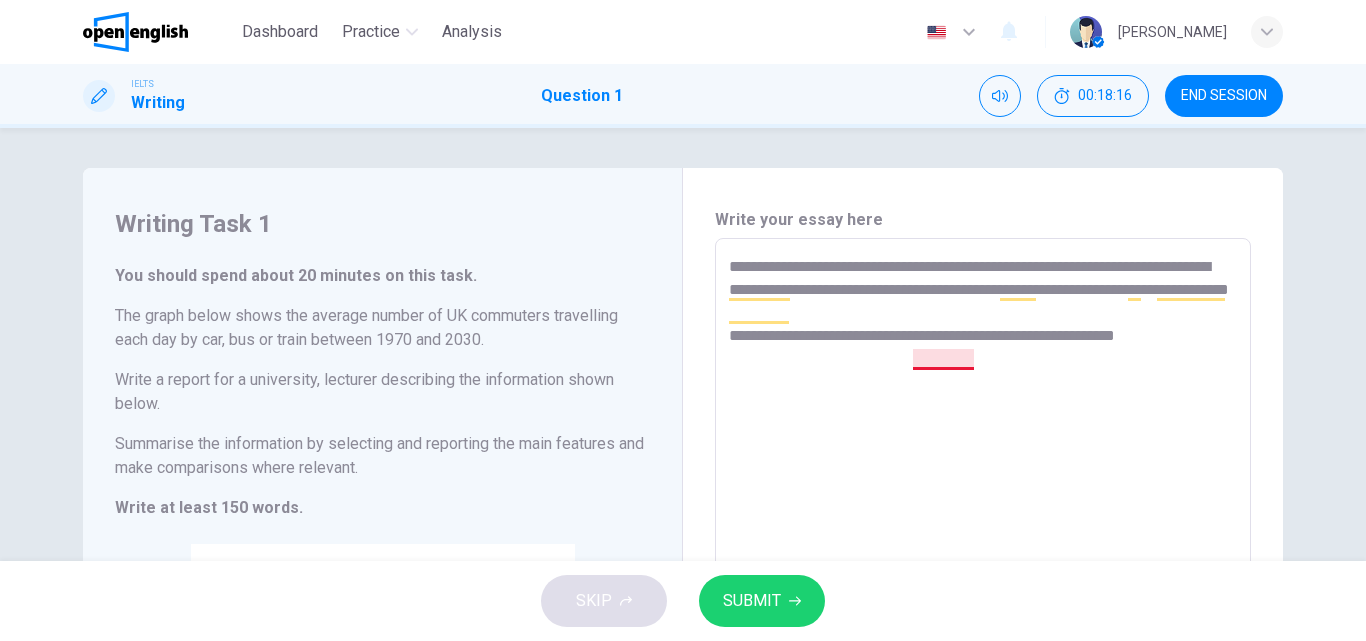 click on "**********" at bounding box center (983, 566) 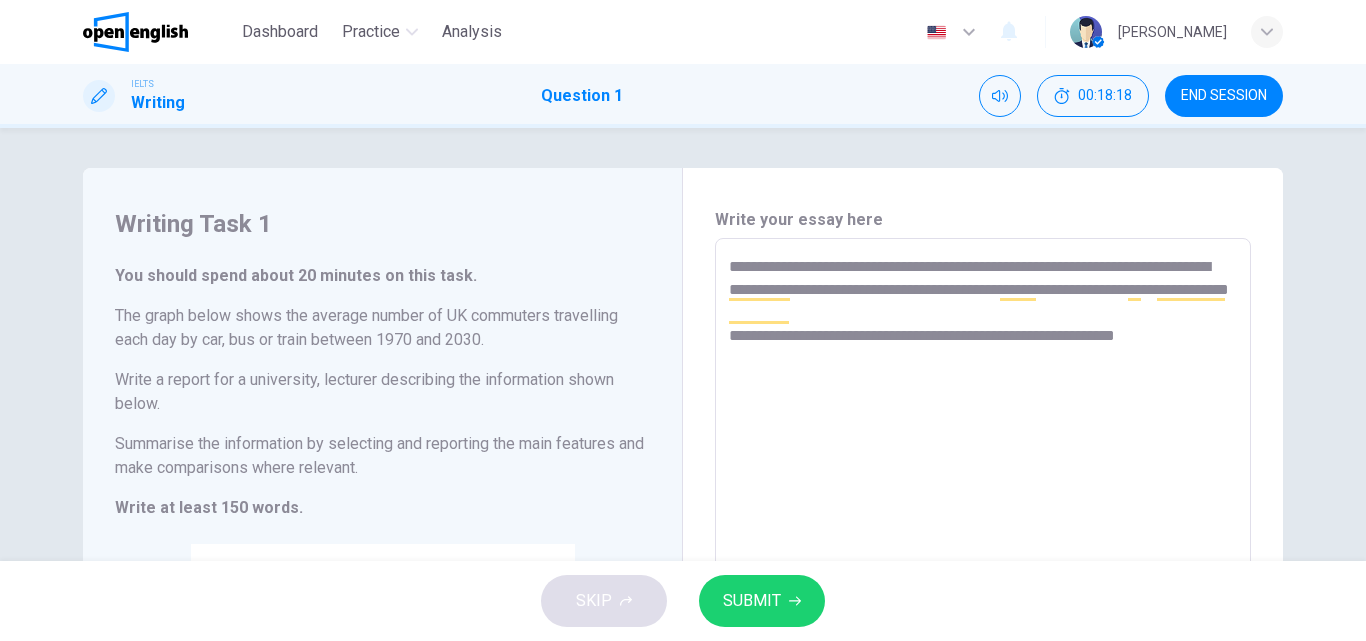 click on "**********" at bounding box center (983, 566) 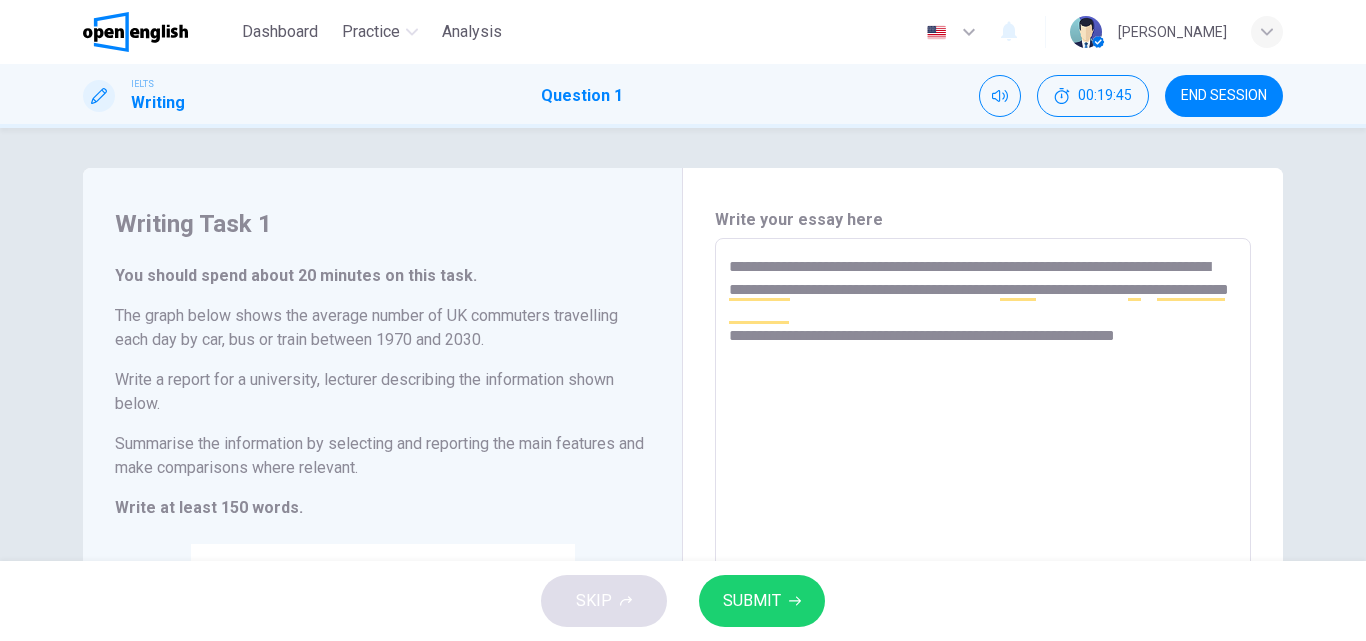 click on "**********" at bounding box center (983, 566) 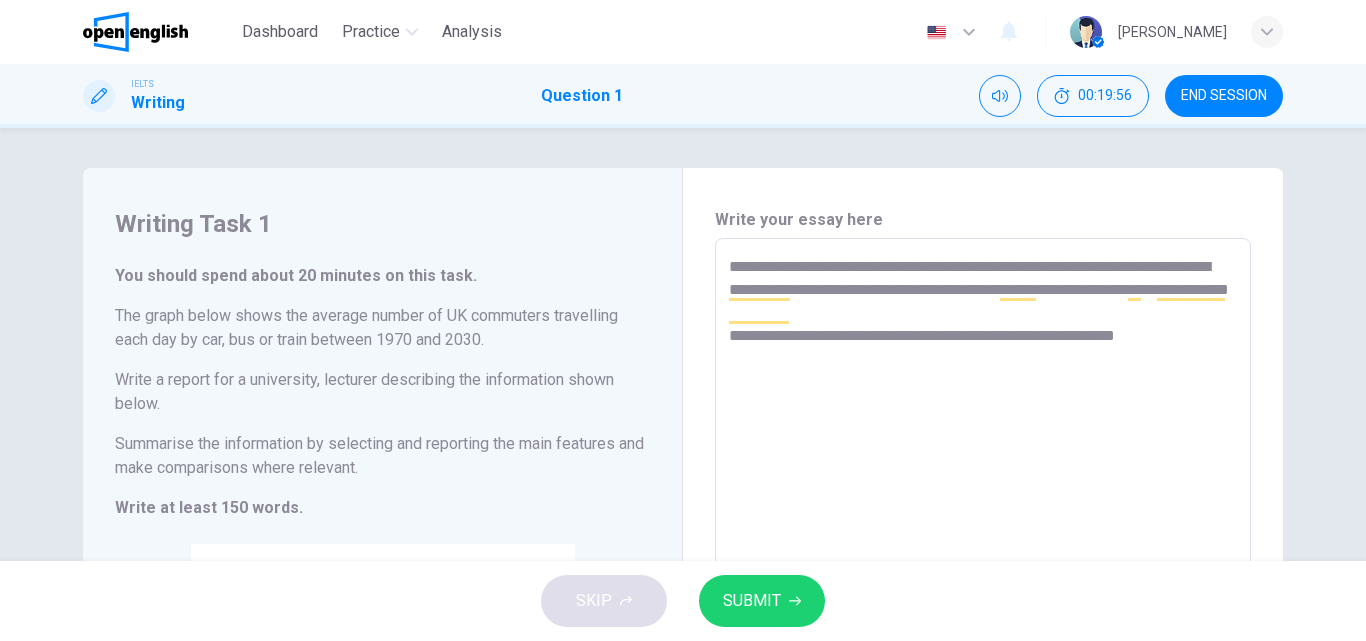 click on "**********" at bounding box center (983, 566) 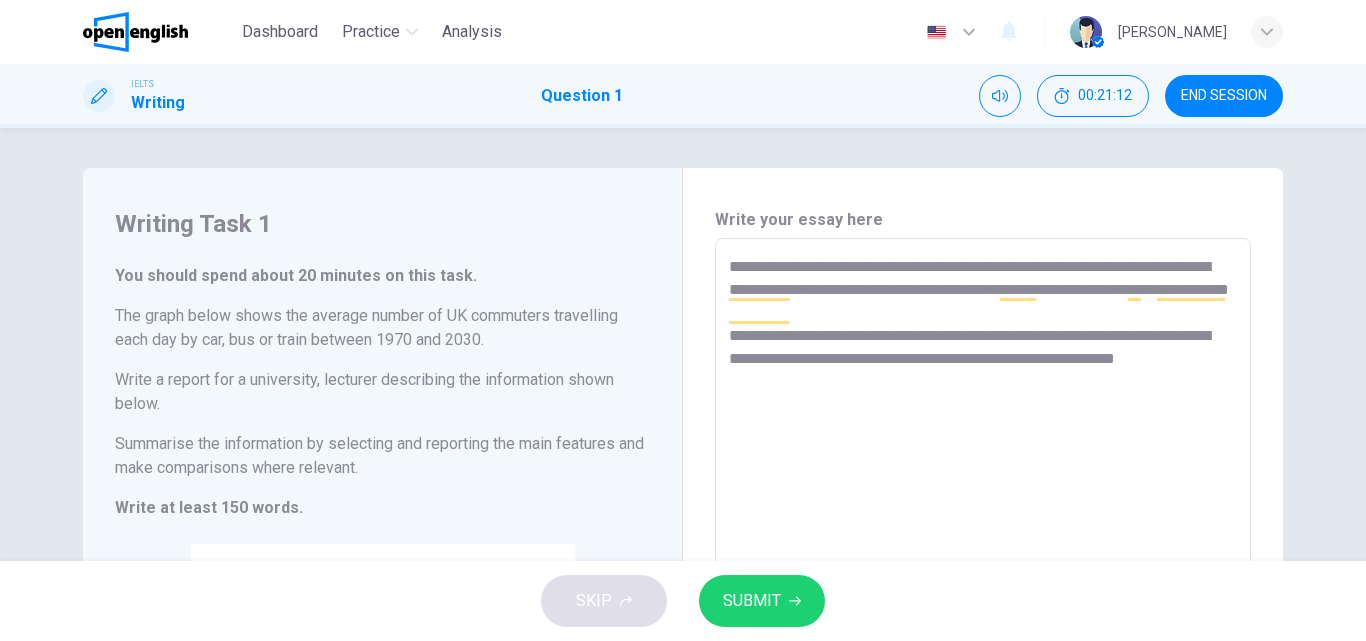 click on "**********" at bounding box center [983, 566] 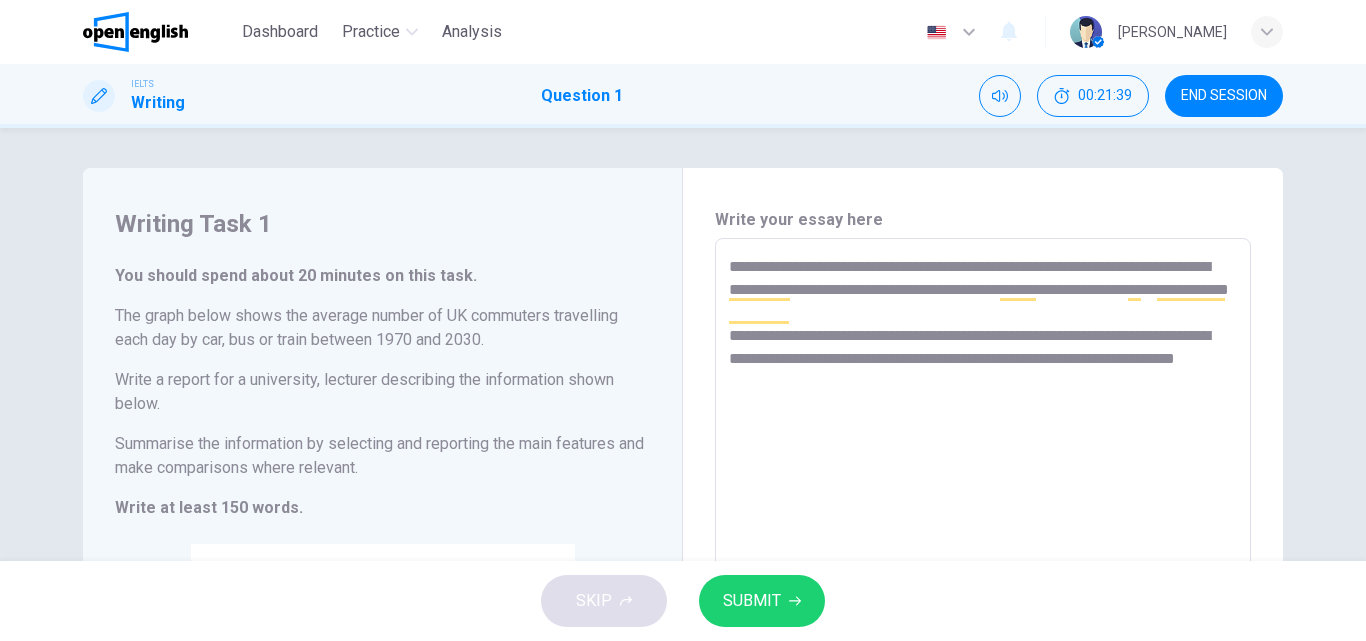 click on "**********" at bounding box center [983, 566] 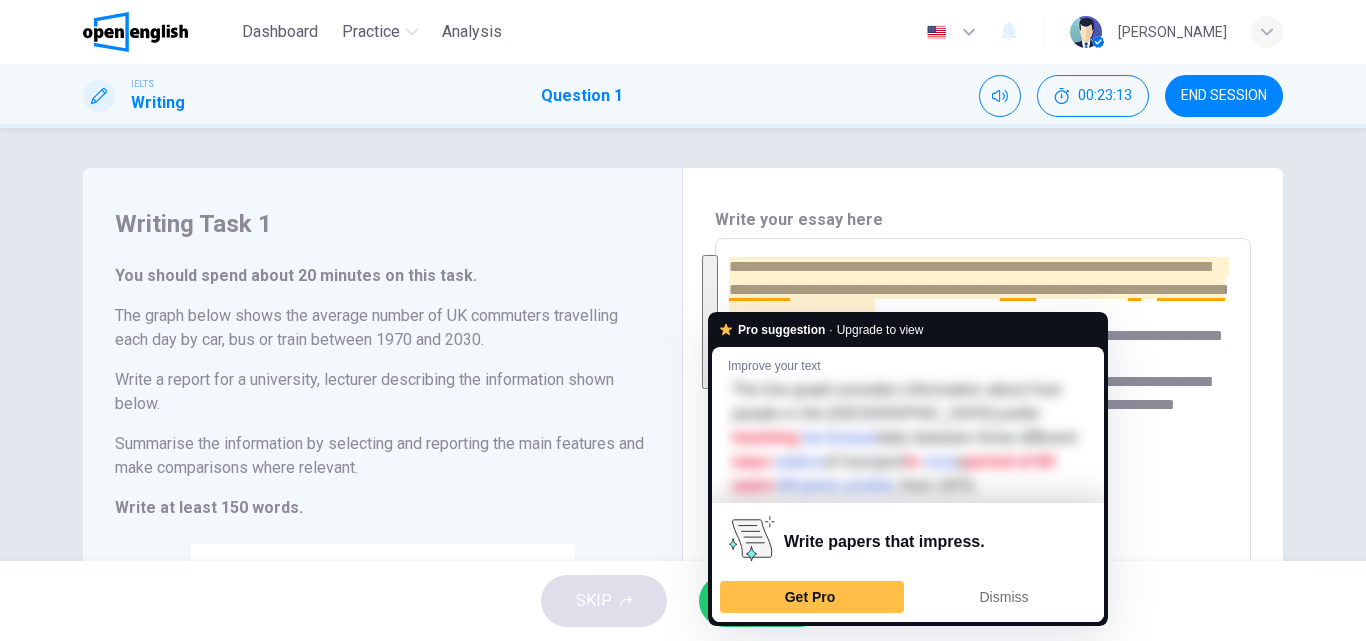 drag, startPoint x: 794, startPoint y: 382, endPoint x: 708, endPoint y: 282, distance: 131.89389 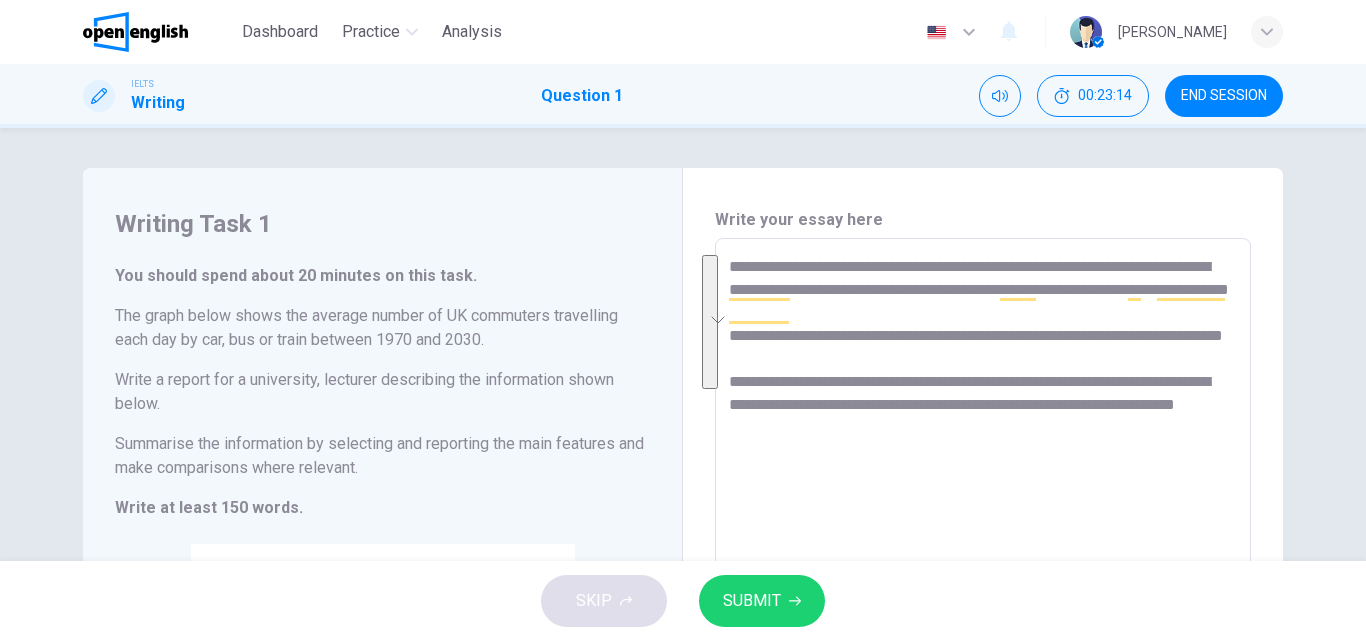 click at bounding box center [710, 322] 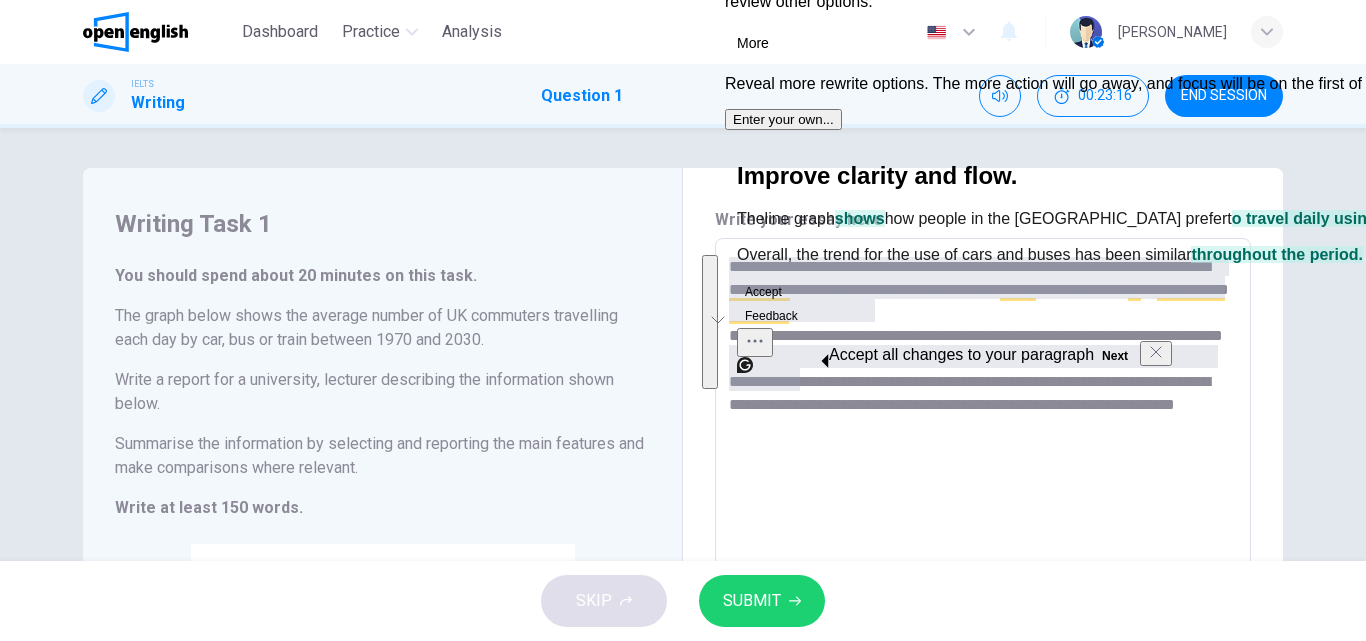 click on "Dashboard Practice Analysis English ** ​ Natalia g." at bounding box center [683, 32] 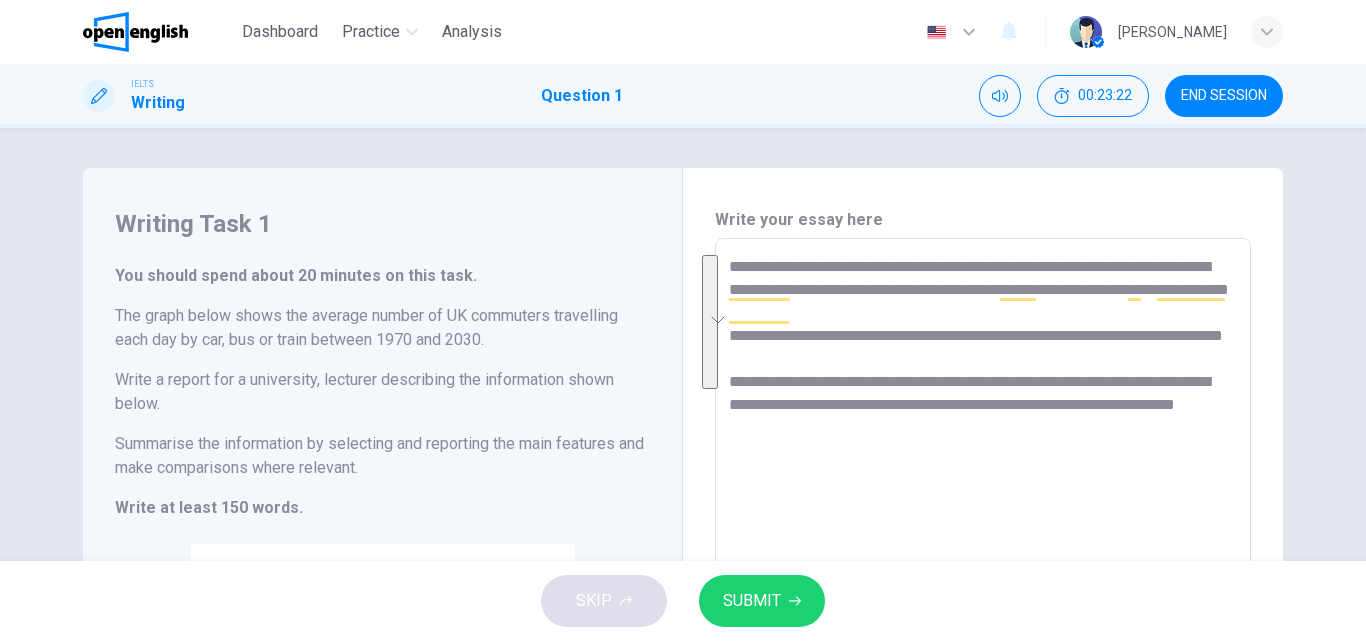 click on "**********" at bounding box center [983, 566] 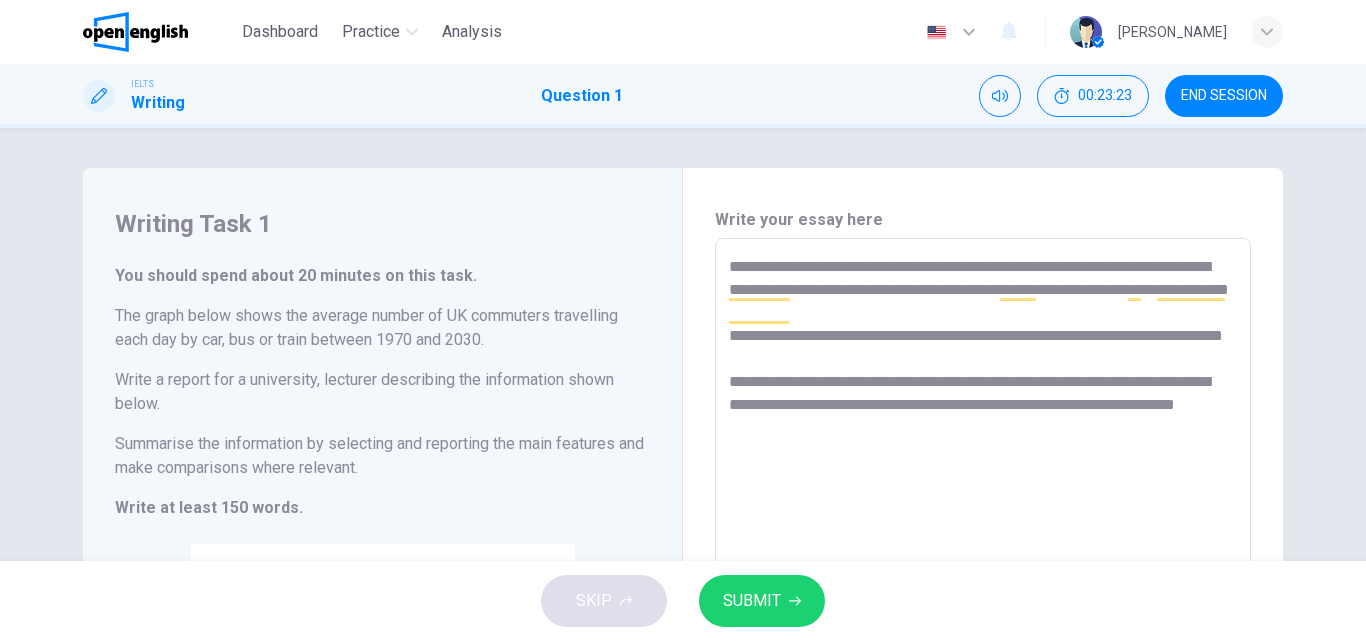 click on "**********" at bounding box center (983, 566) 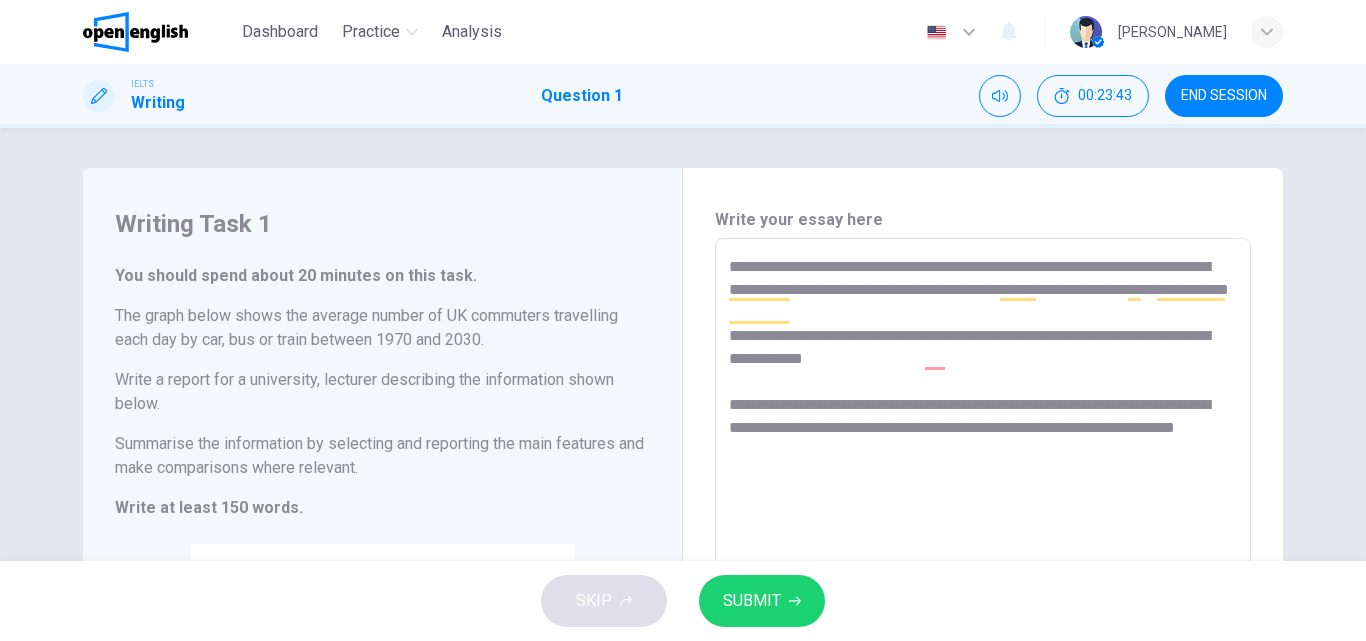 scroll, scrollTop: 0, scrollLeft: 0, axis: both 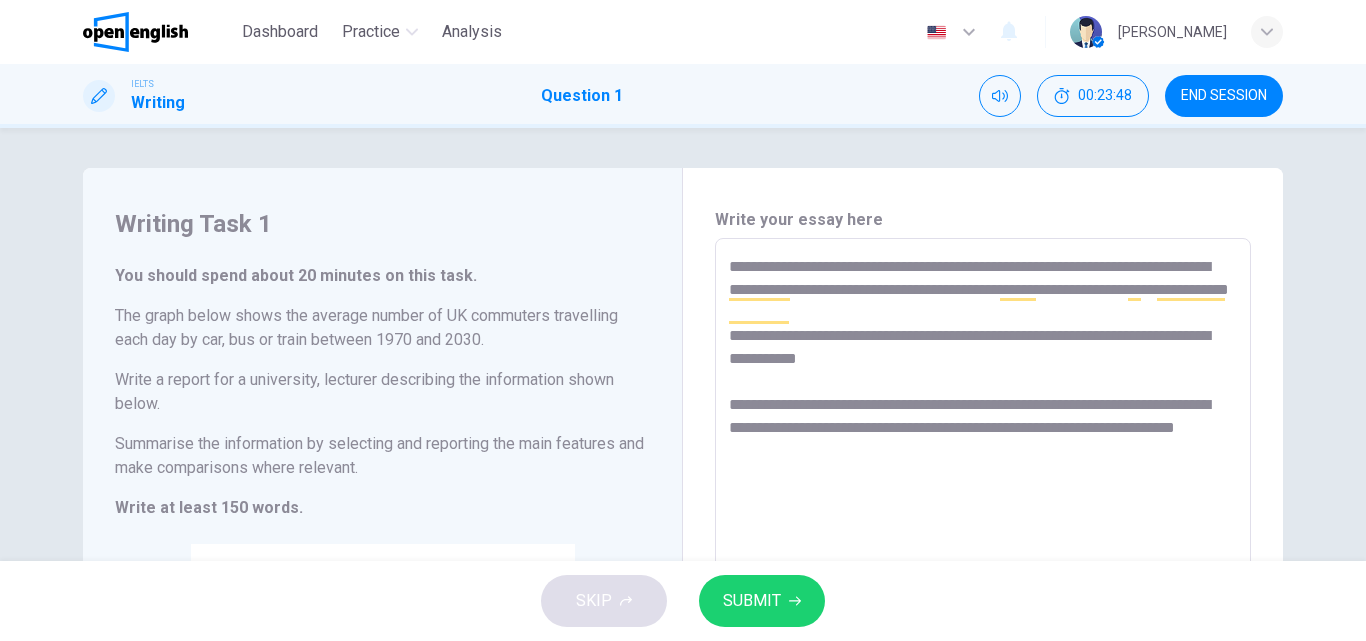 click on "**********" at bounding box center (983, 566) 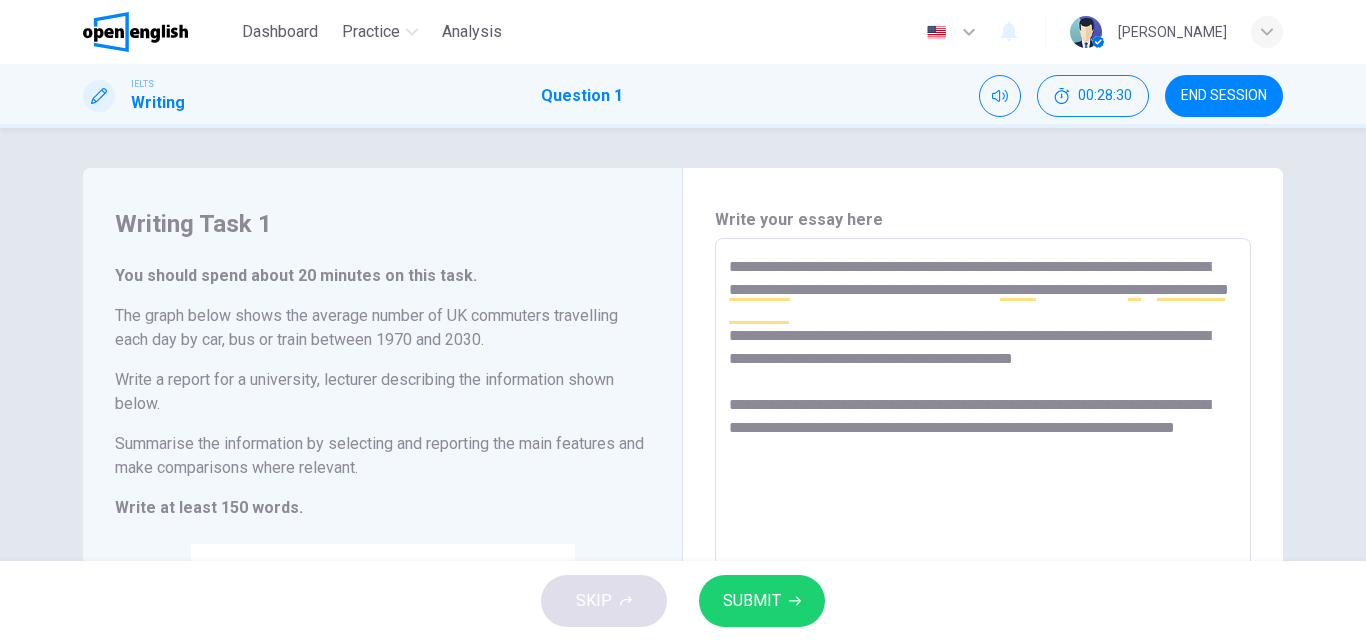 click on "**********" at bounding box center (983, 566) 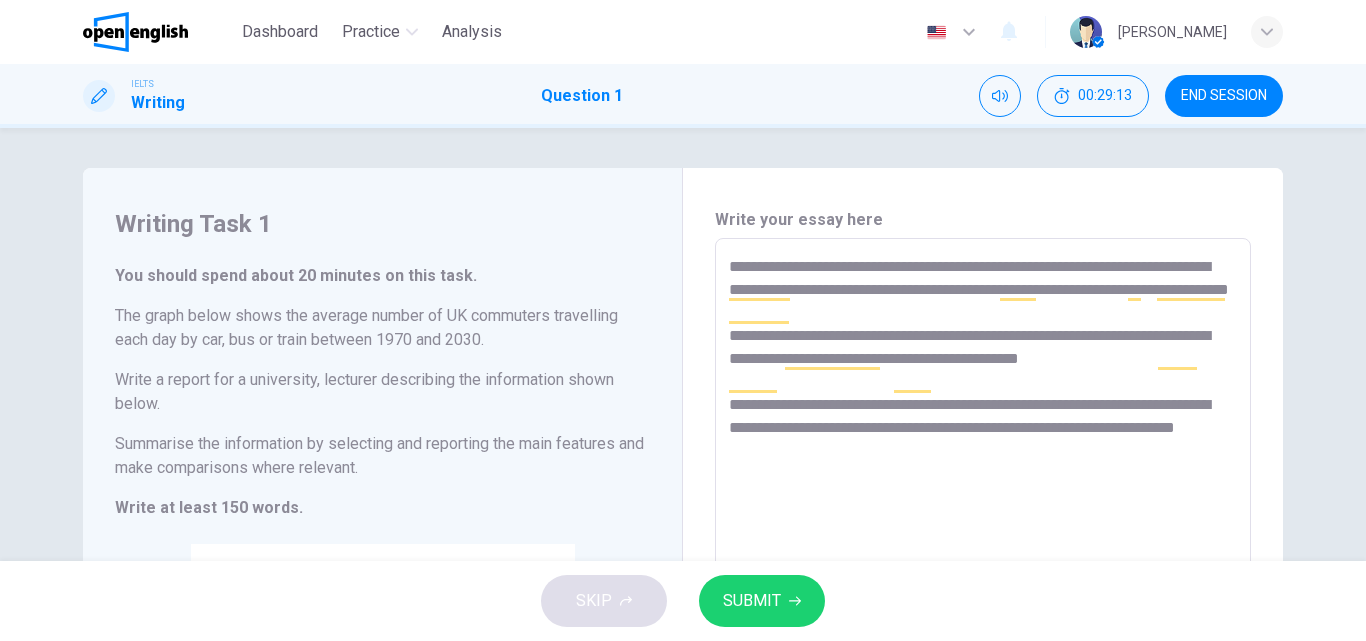 click on "**********" at bounding box center [983, 566] 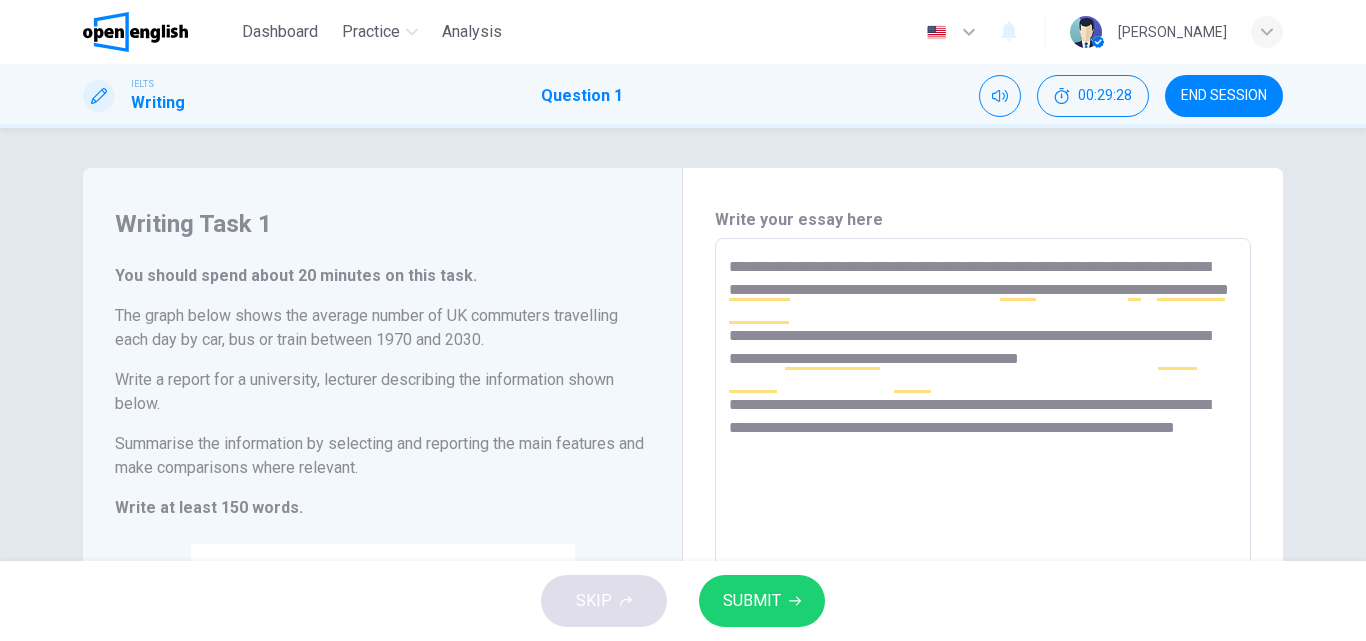 click on "**********" at bounding box center (983, 566) 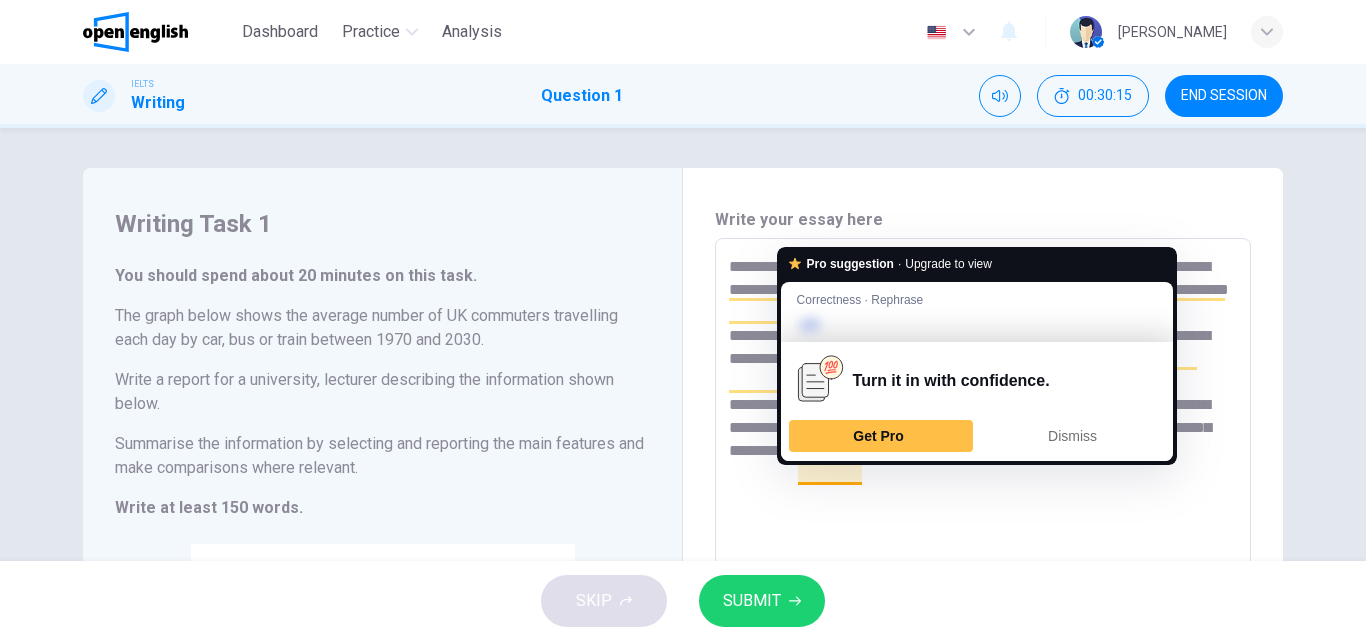 click on "**********" at bounding box center (983, 566) 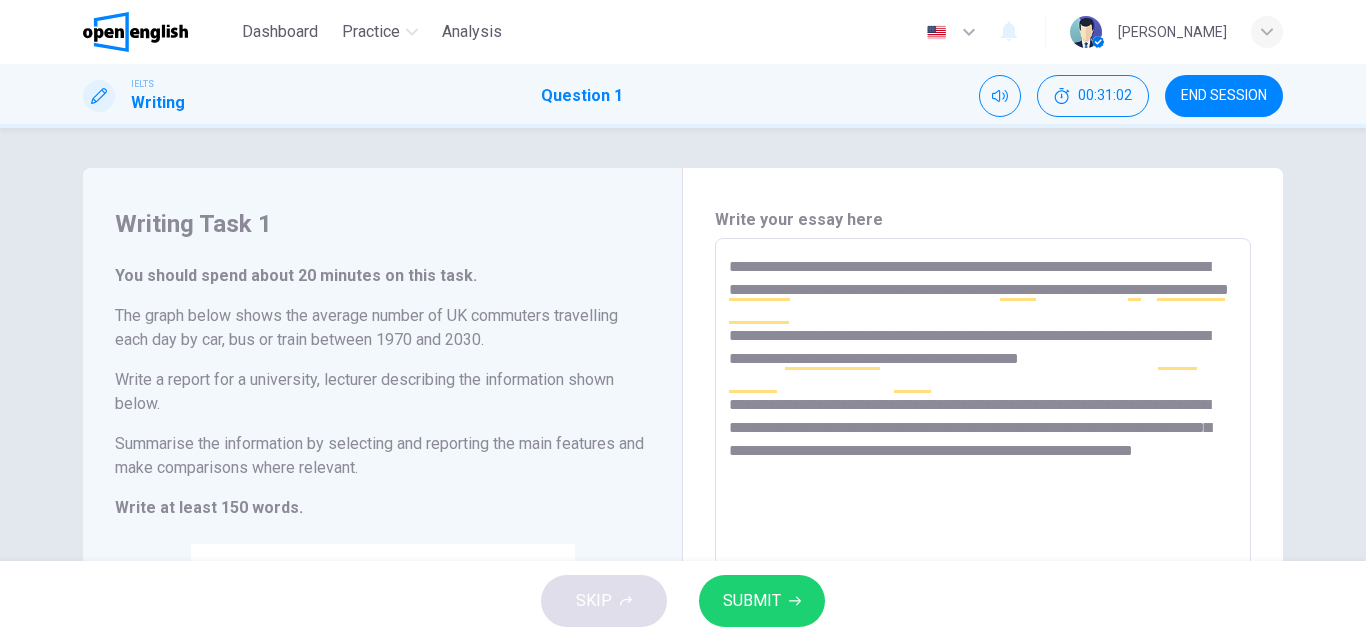 click on "**********" at bounding box center (983, 566) 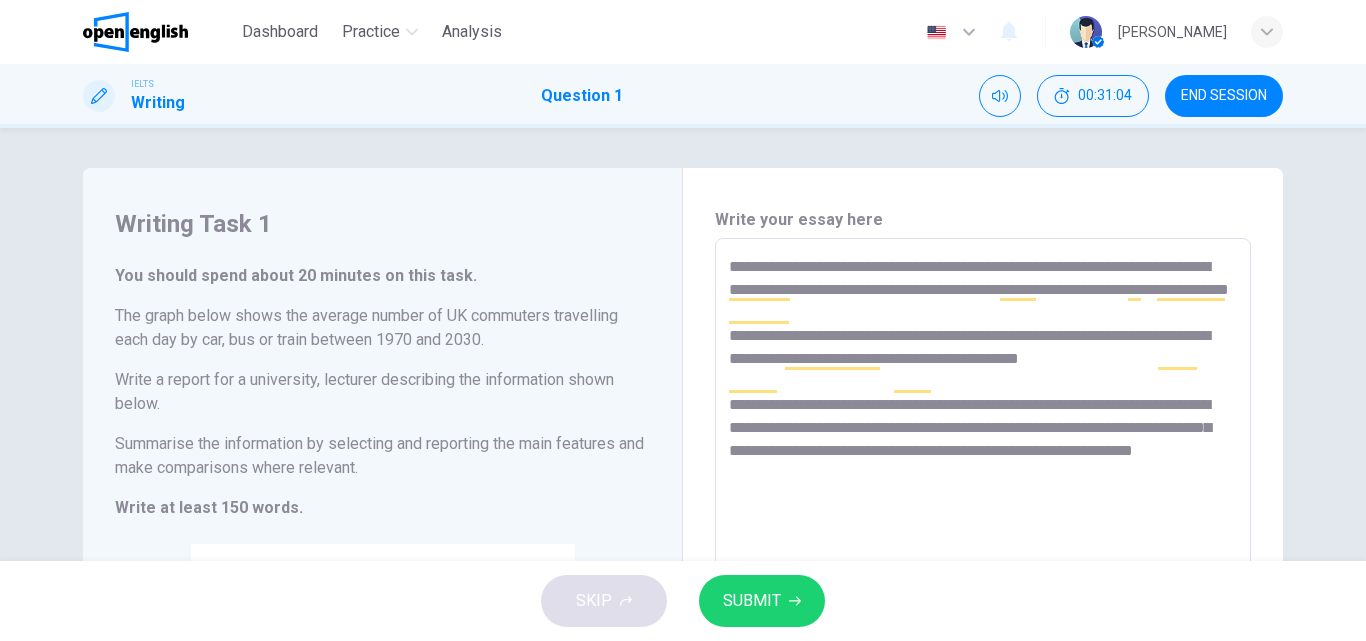click on "**********" at bounding box center [983, 566] 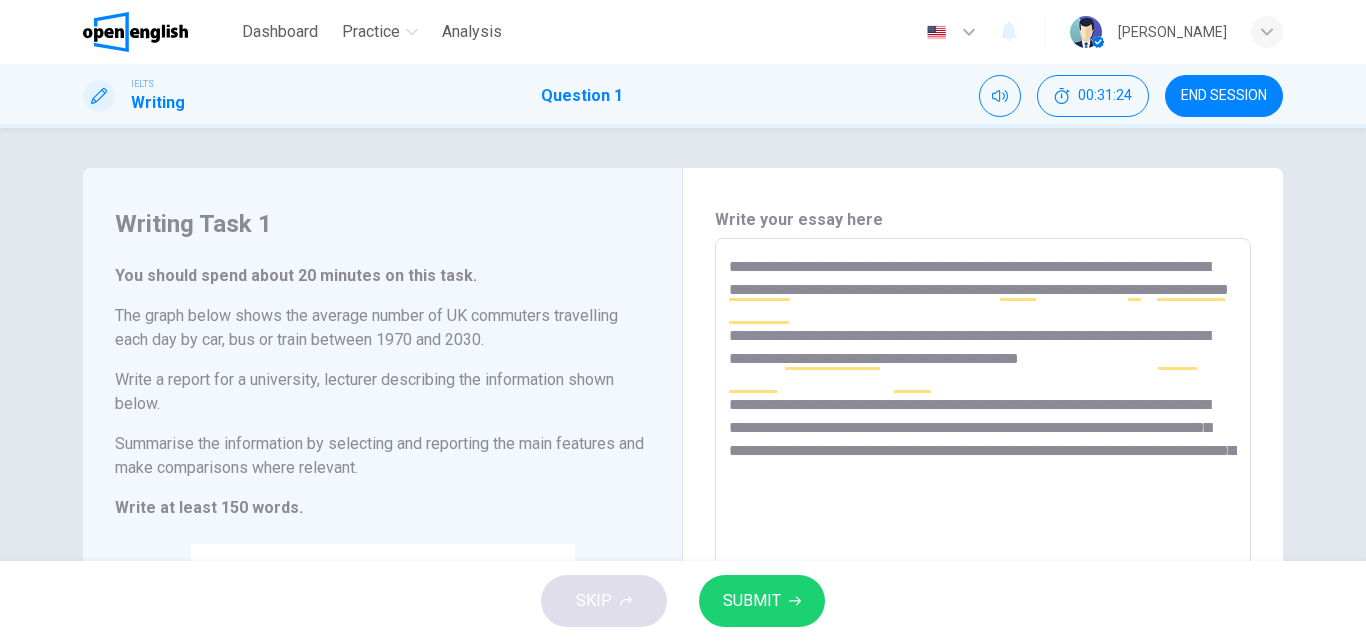 click on "**********" at bounding box center (983, 566) 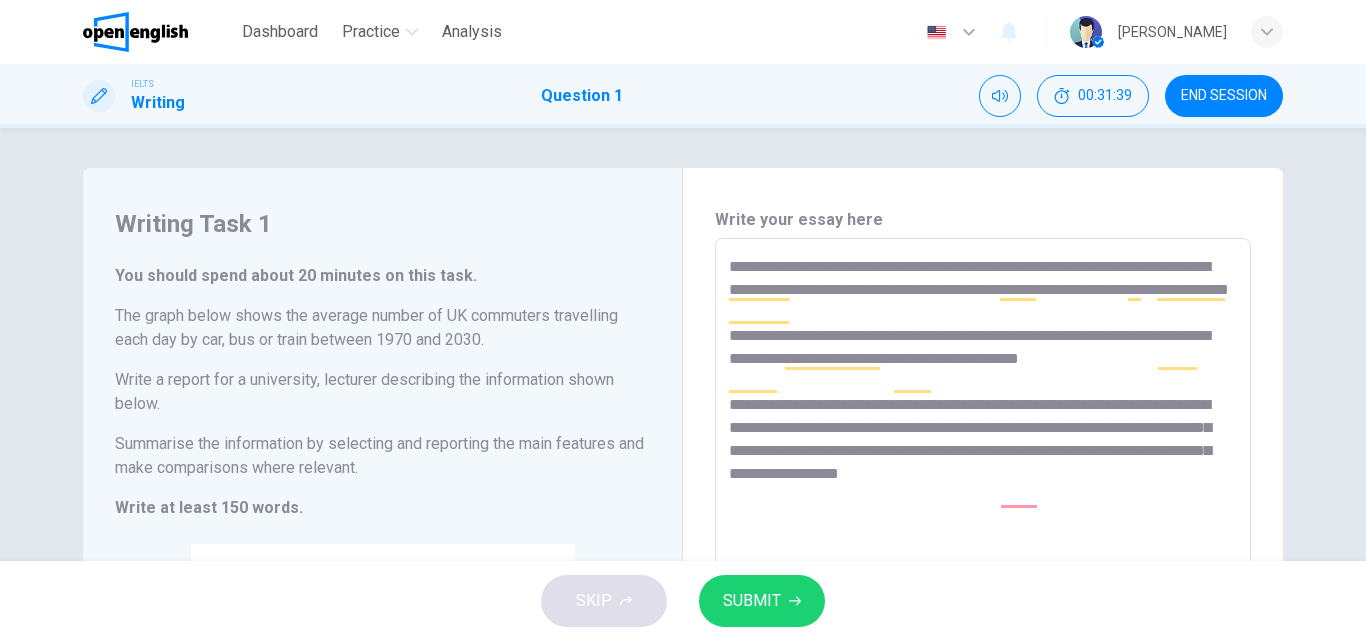 click on "**********" at bounding box center (983, 566) 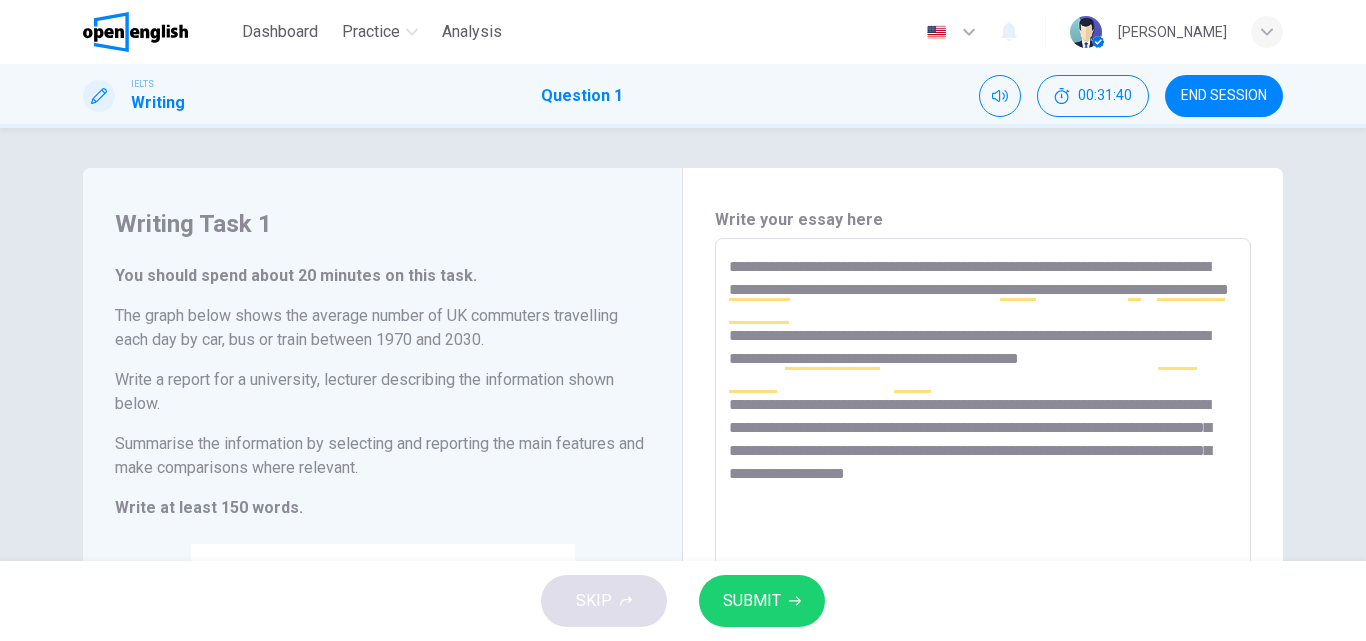 click on "**********" at bounding box center (983, 566) 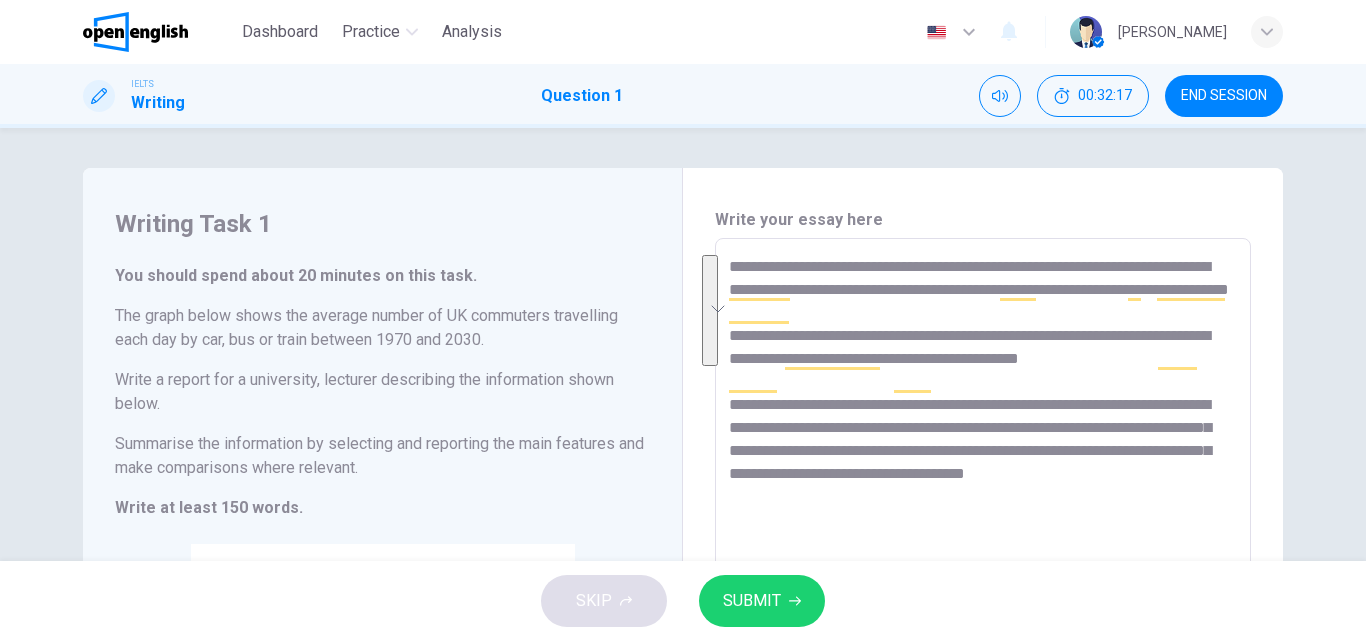 drag, startPoint x: 766, startPoint y: 520, endPoint x: 783, endPoint y: 481, distance: 42.544094 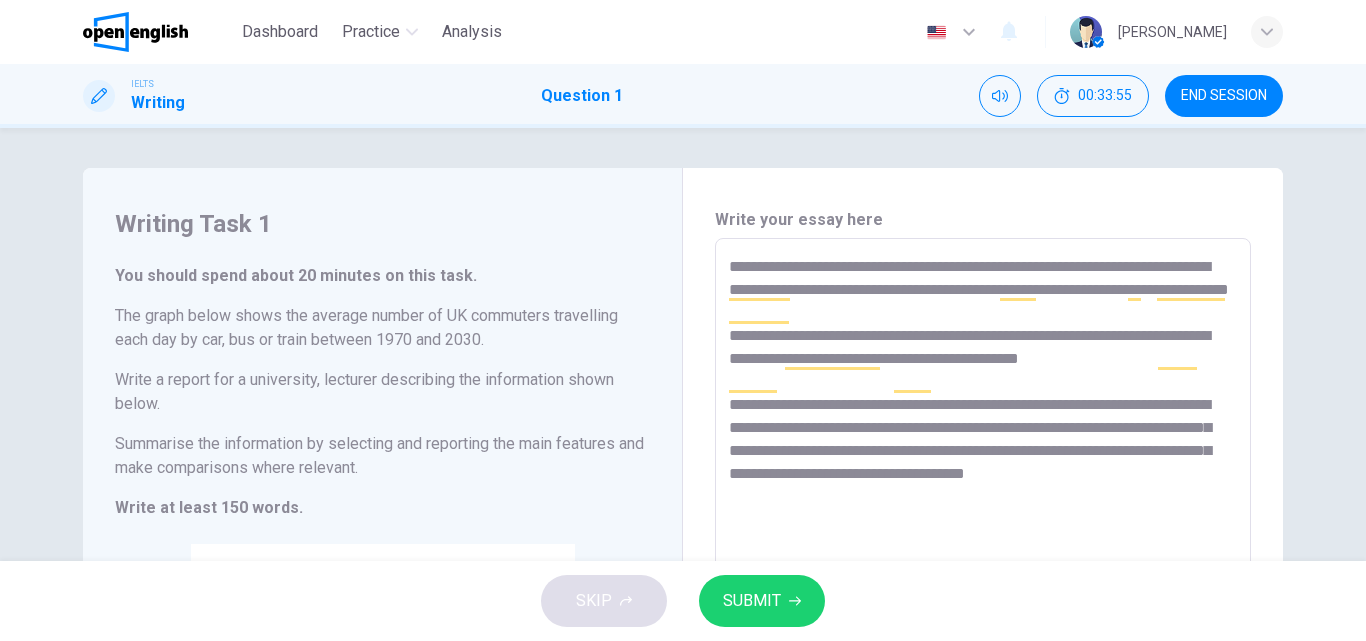 drag, startPoint x: 840, startPoint y: 451, endPoint x: 823, endPoint y: 450, distance: 17.029387 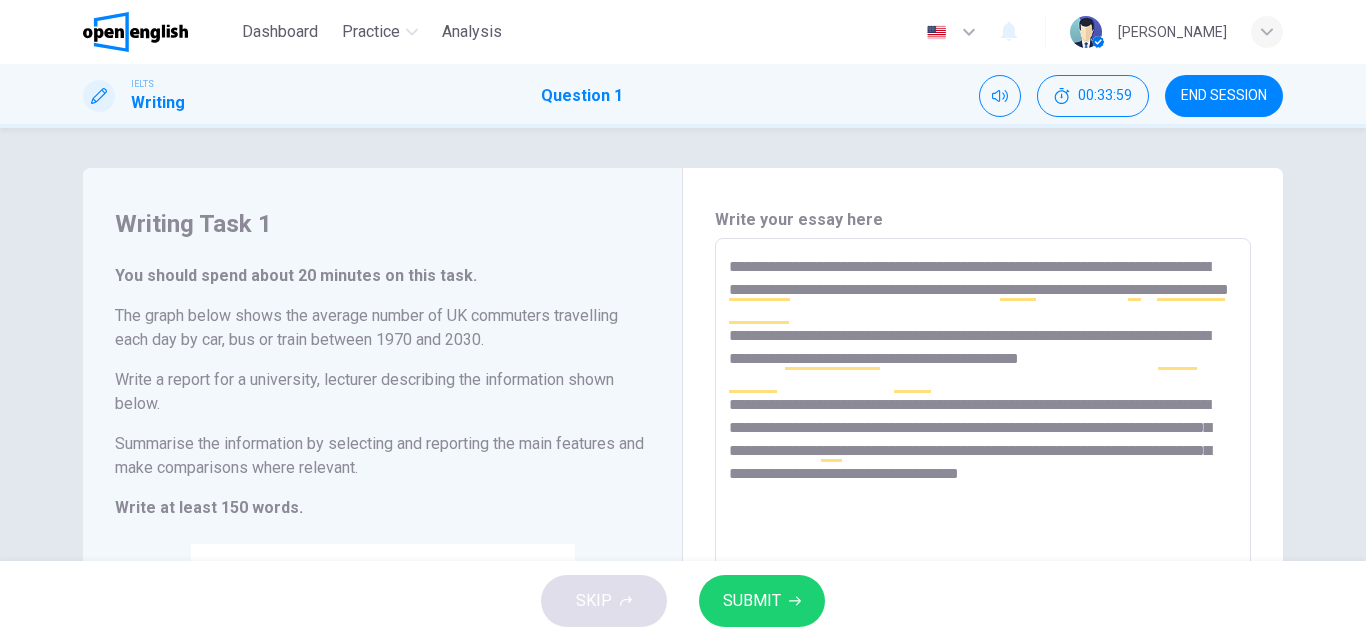 drag, startPoint x: 1142, startPoint y: 453, endPoint x: 1126, endPoint y: 453, distance: 16 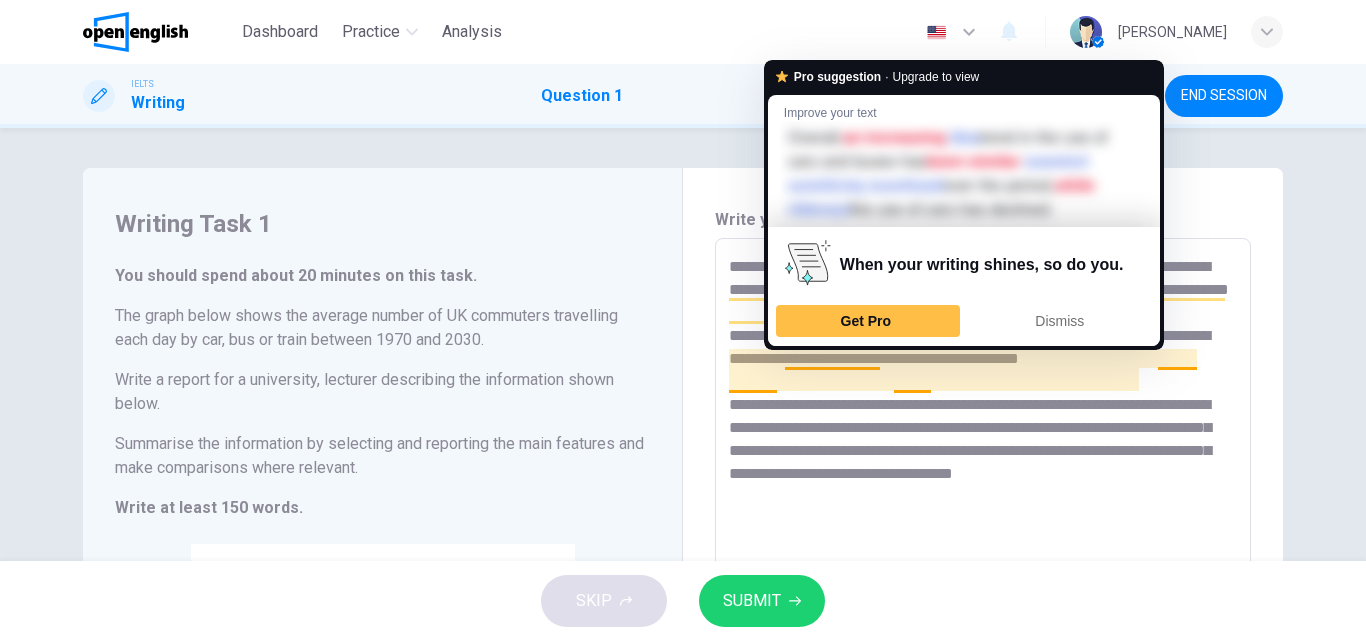 click on "**********" at bounding box center (983, 566) 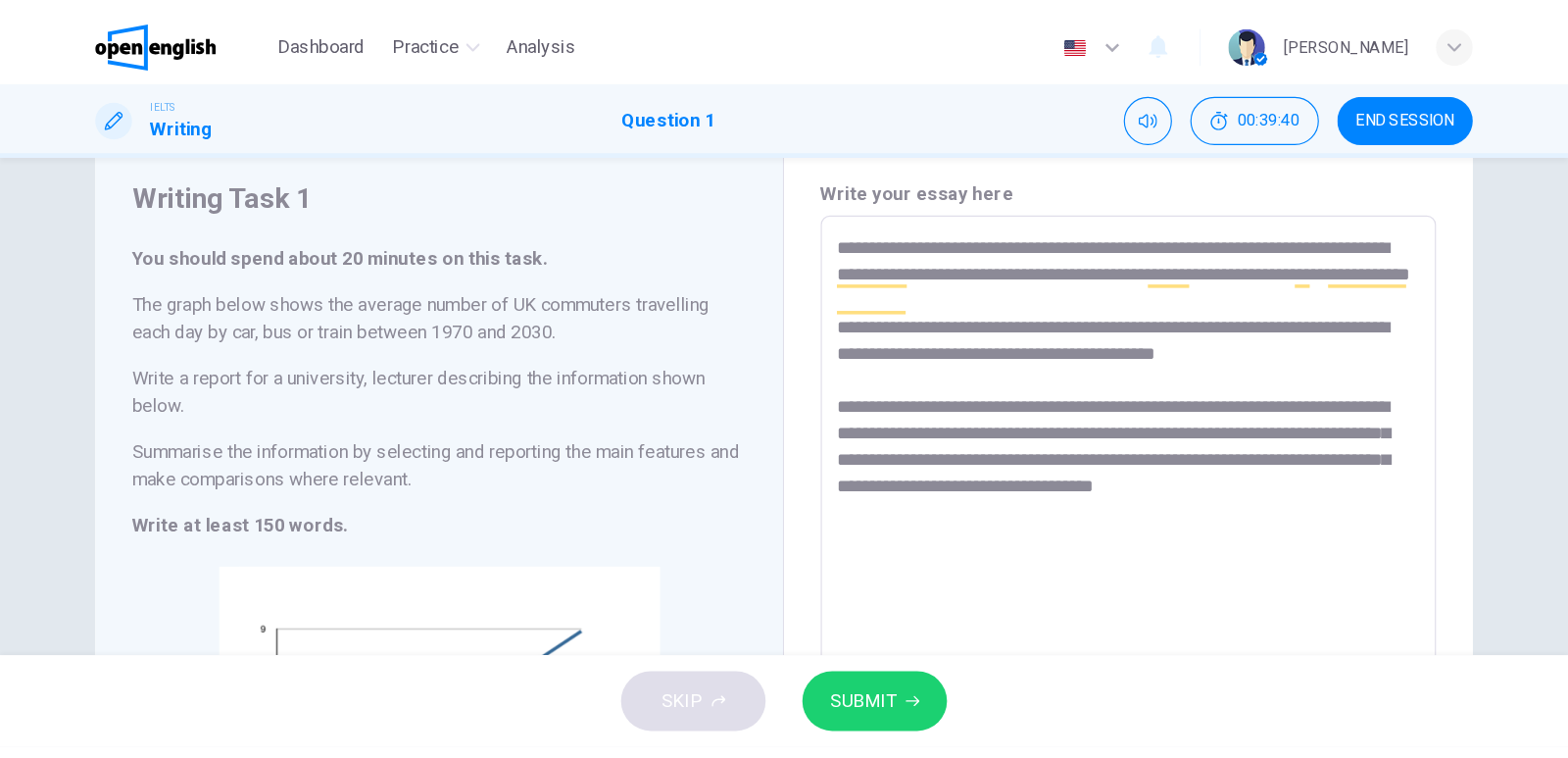 scroll, scrollTop: 196, scrollLeft: 0, axis: vertical 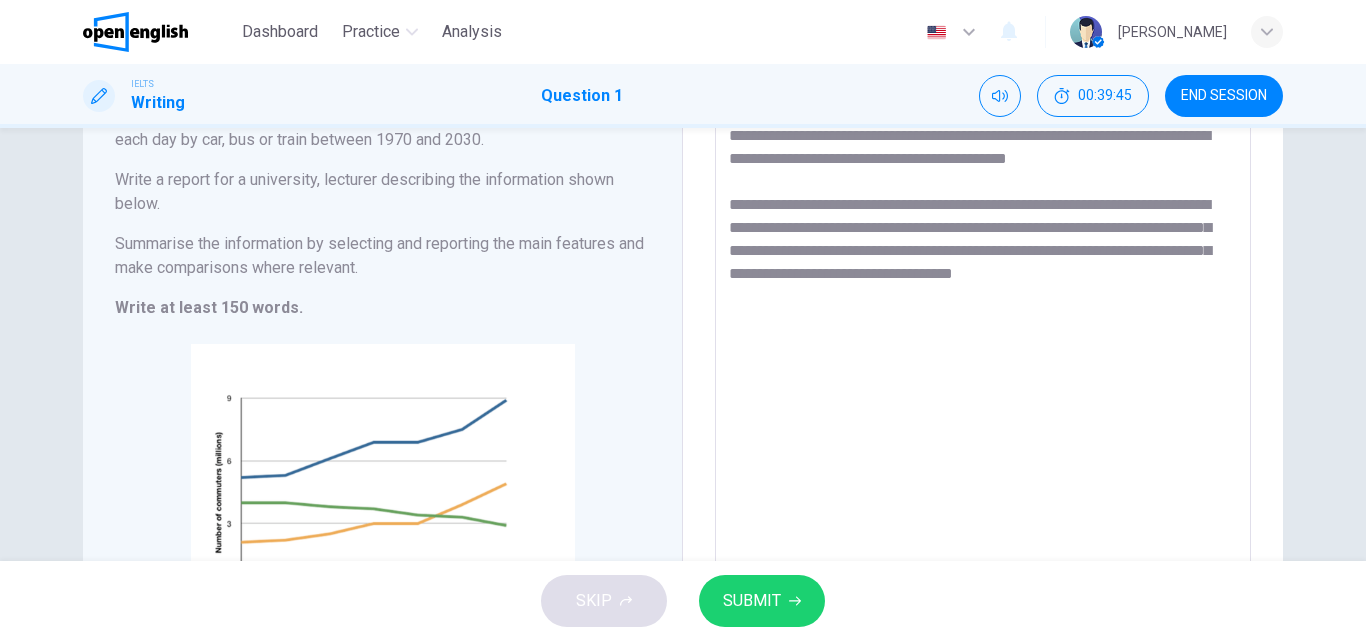 click on "**********" at bounding box center [983, 366] 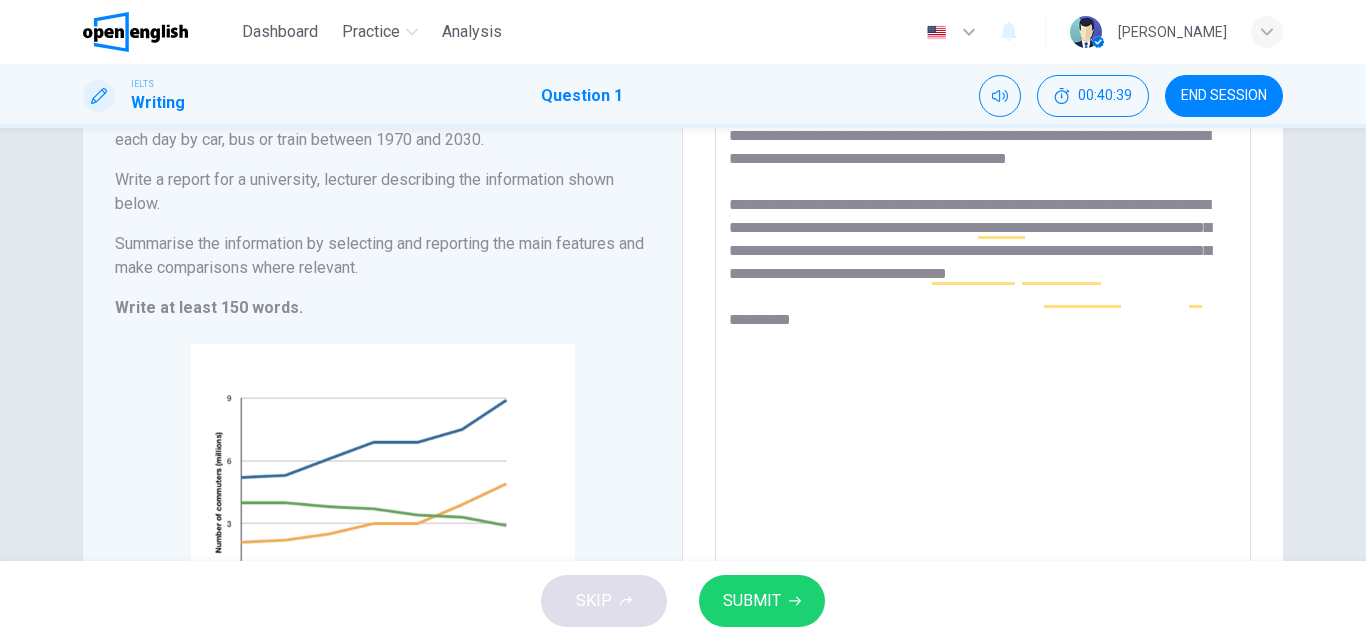 type on "**********" 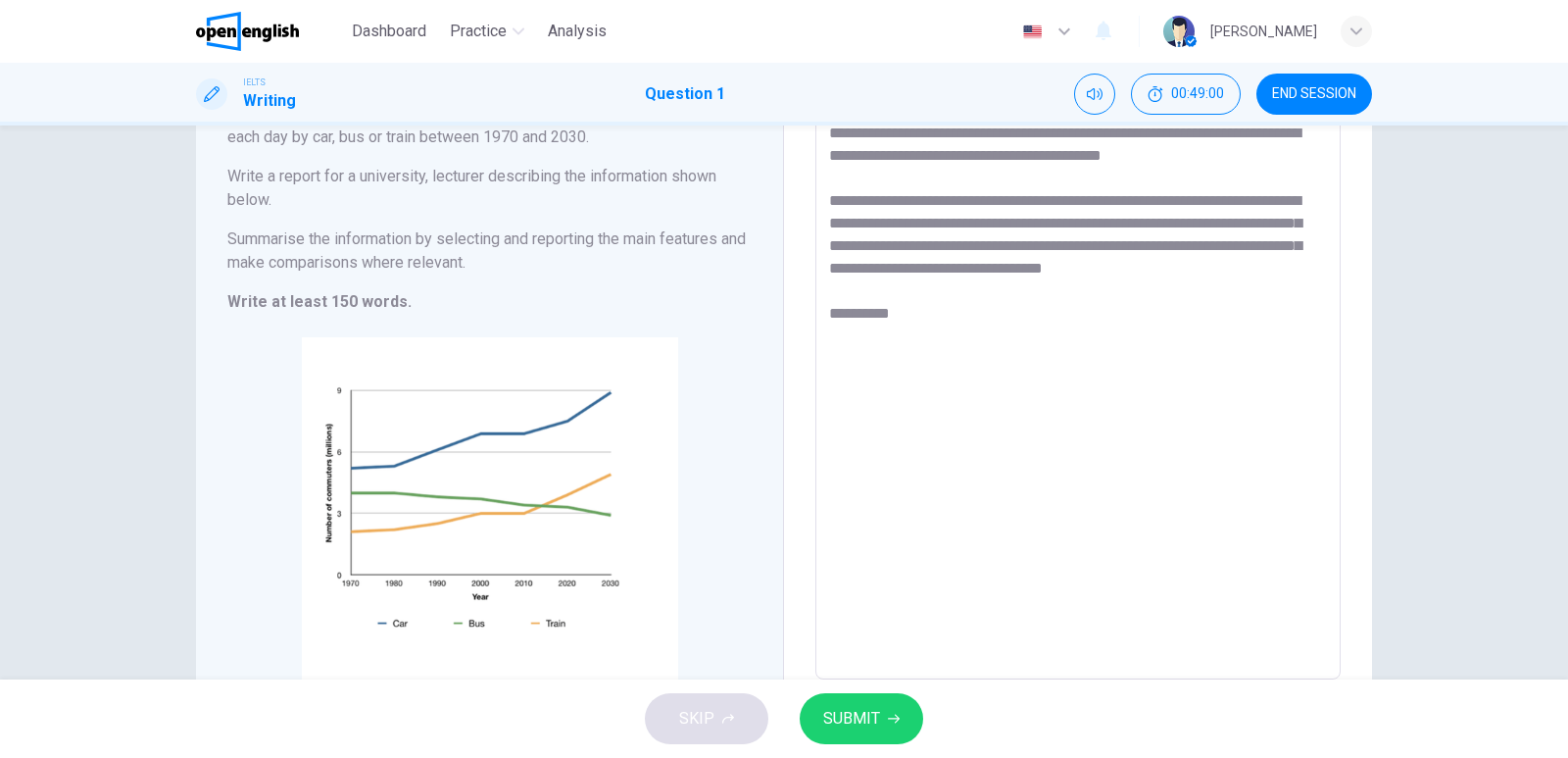 click on "END SESSION" at bounding box center (1314, 94) 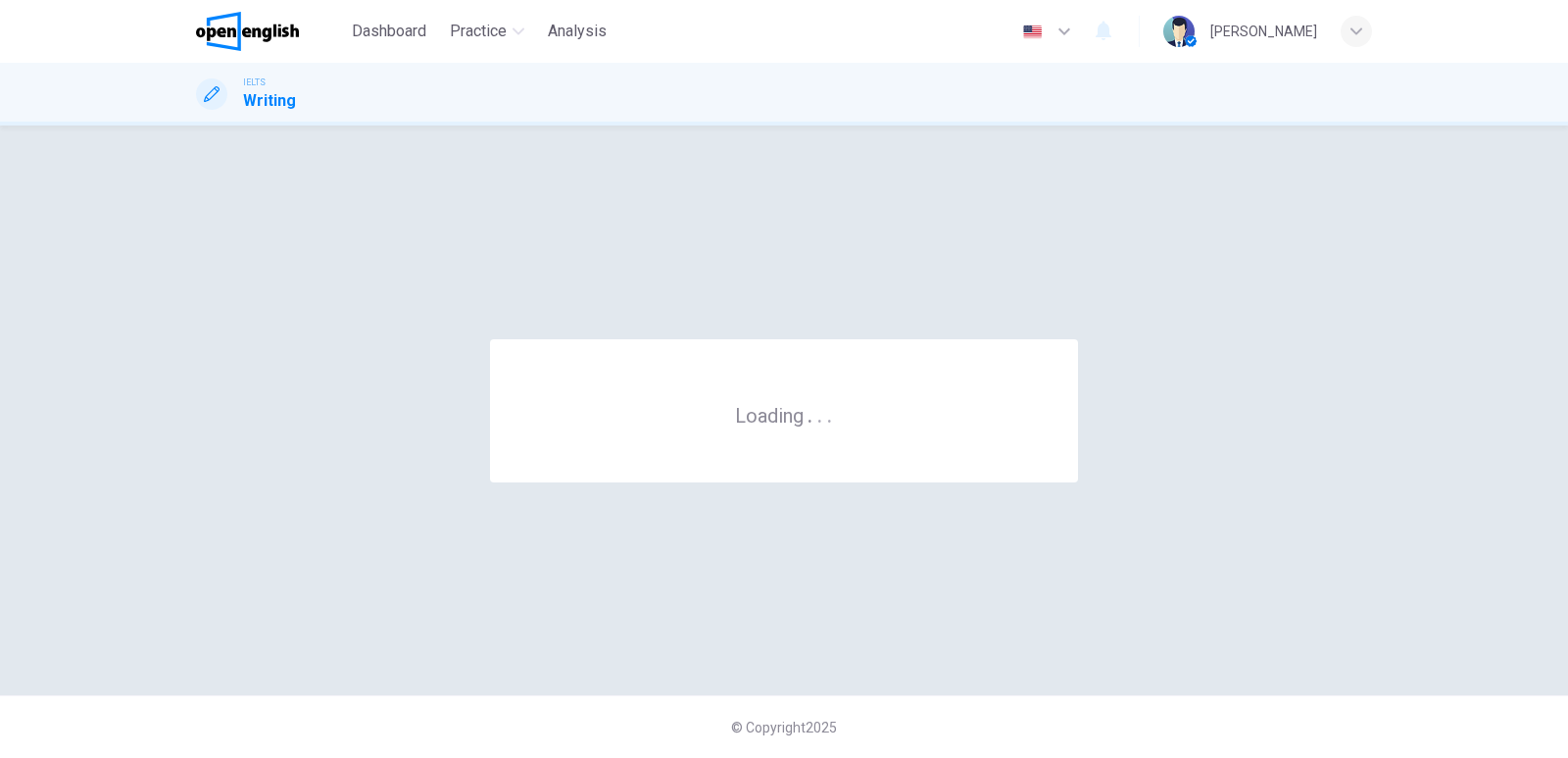 scroll, scrollTop: 0, scrollLeft: 0, axis: both 